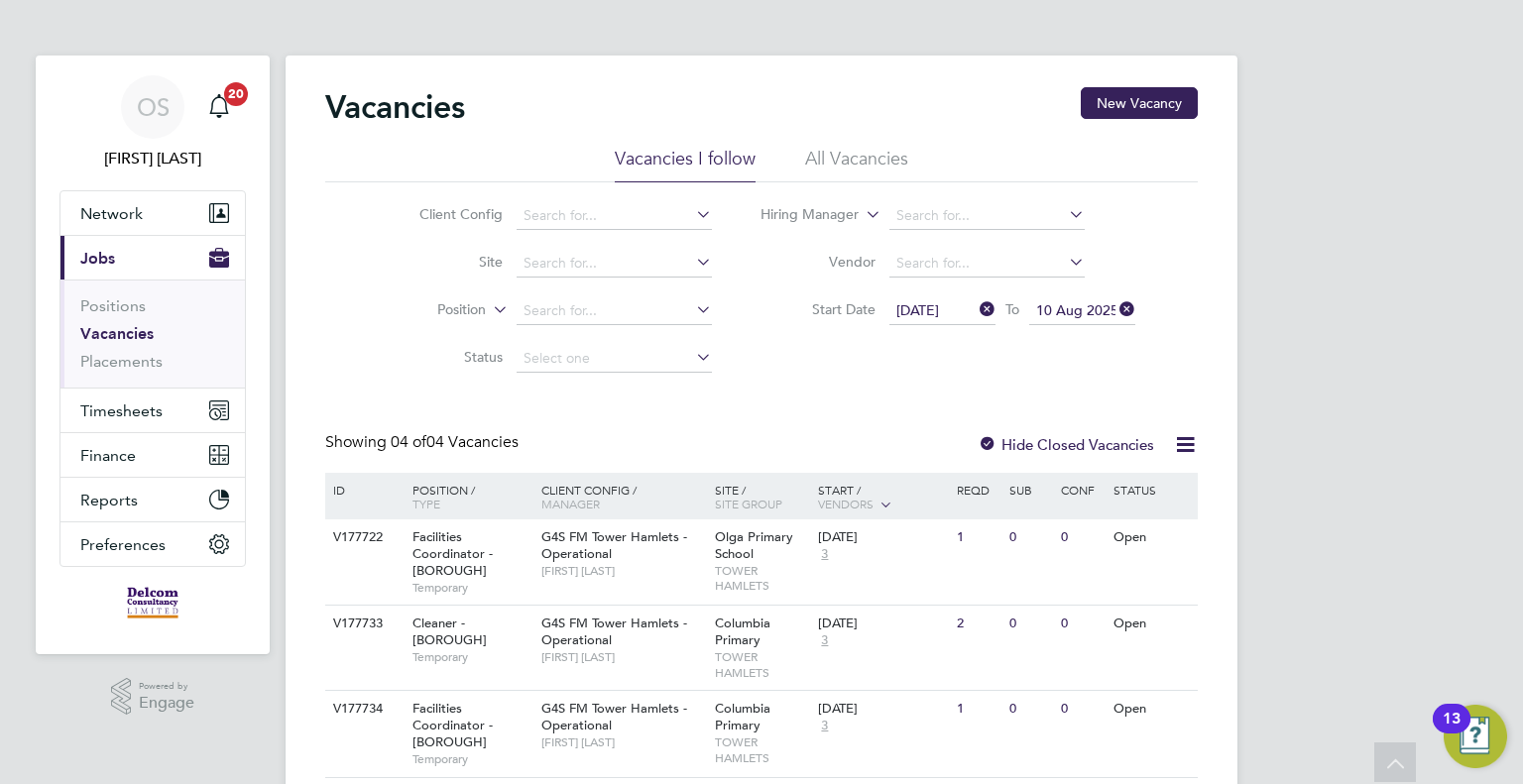 scroll, scrollTop: 151, scrollLeft: 0, axis: vertical 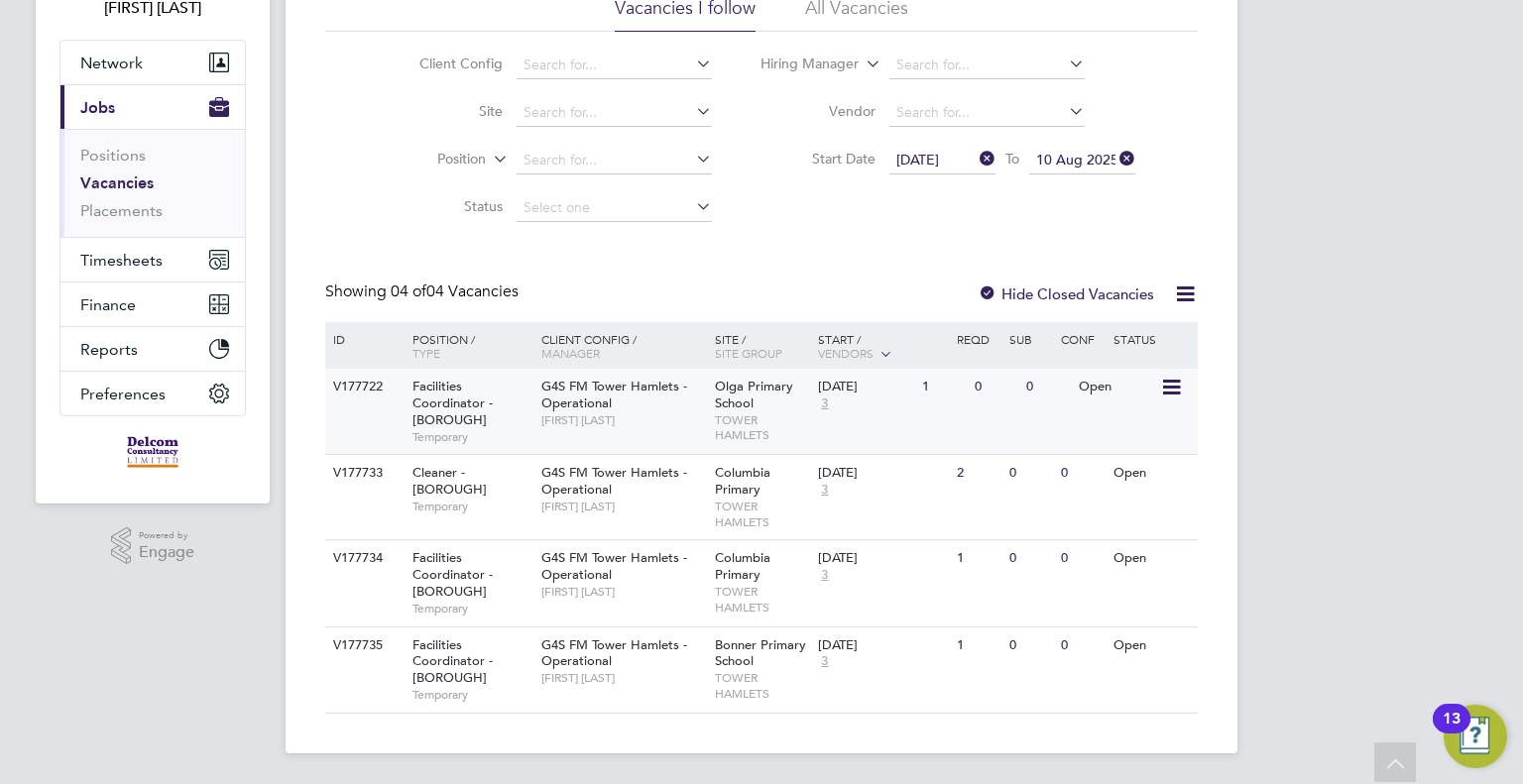 click on "G4S FM Tower Hamlets - Operational   Derek Aamponsah" 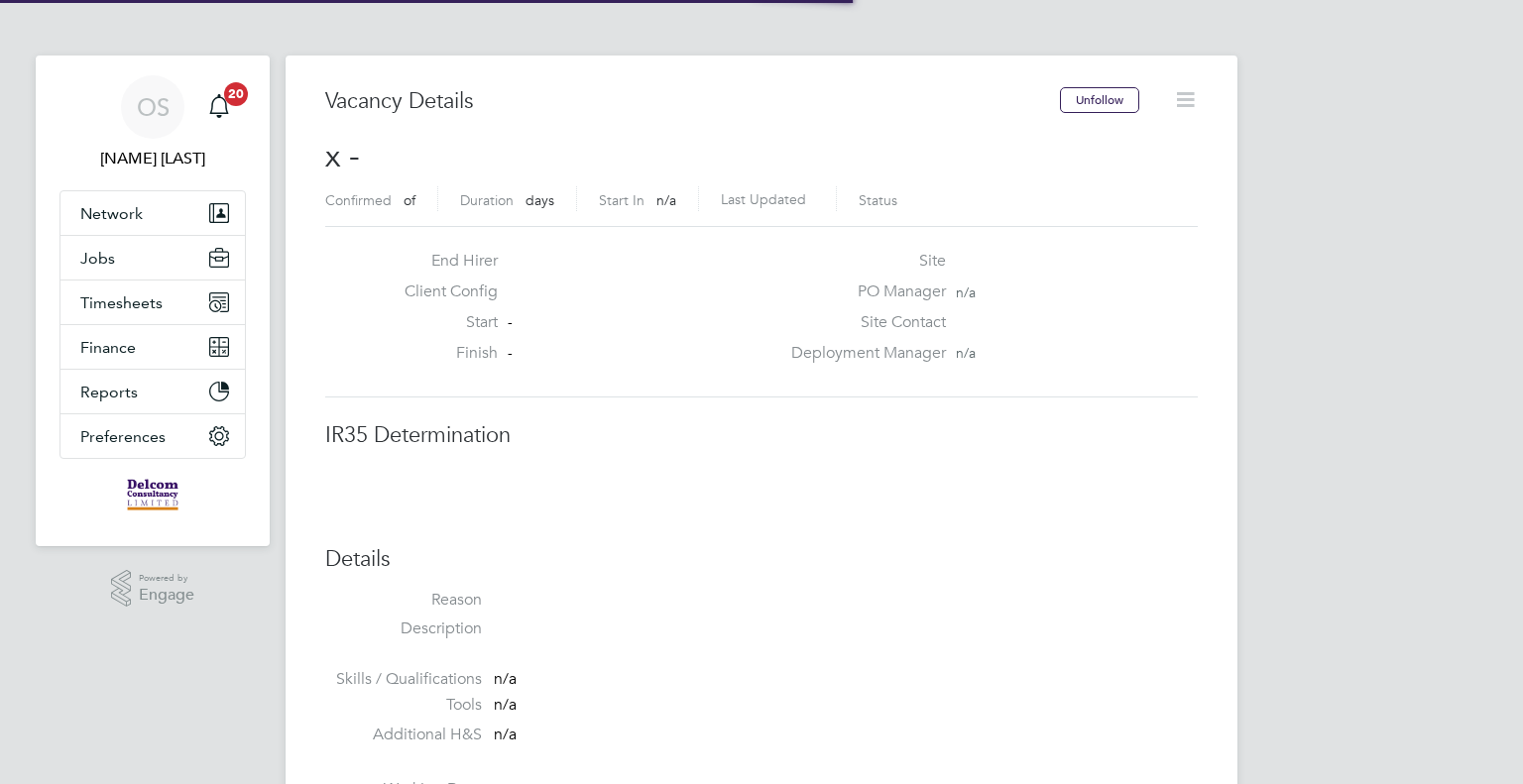 scroll, scrollTop: 0, scrollLeft: 0, axis: both 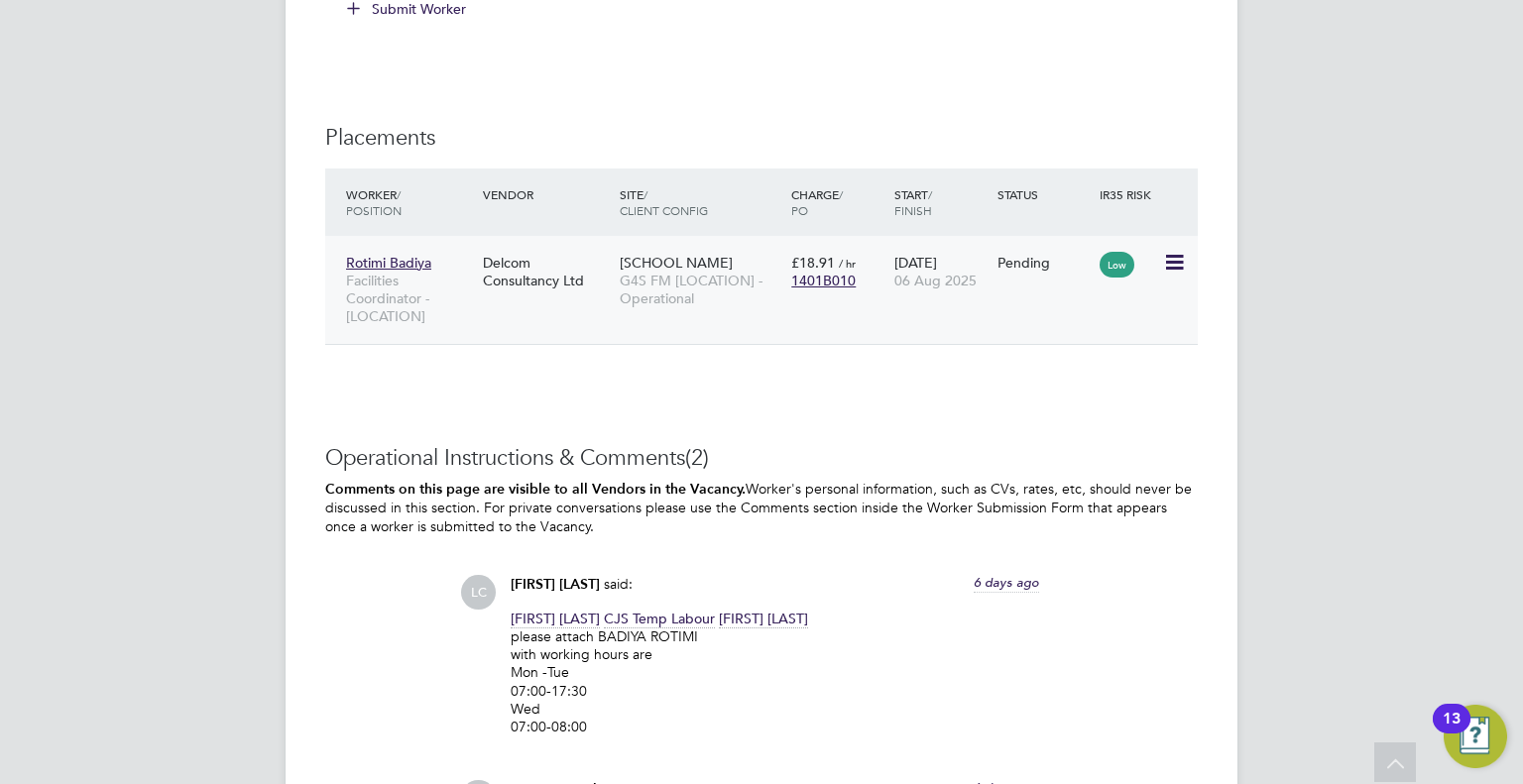 click 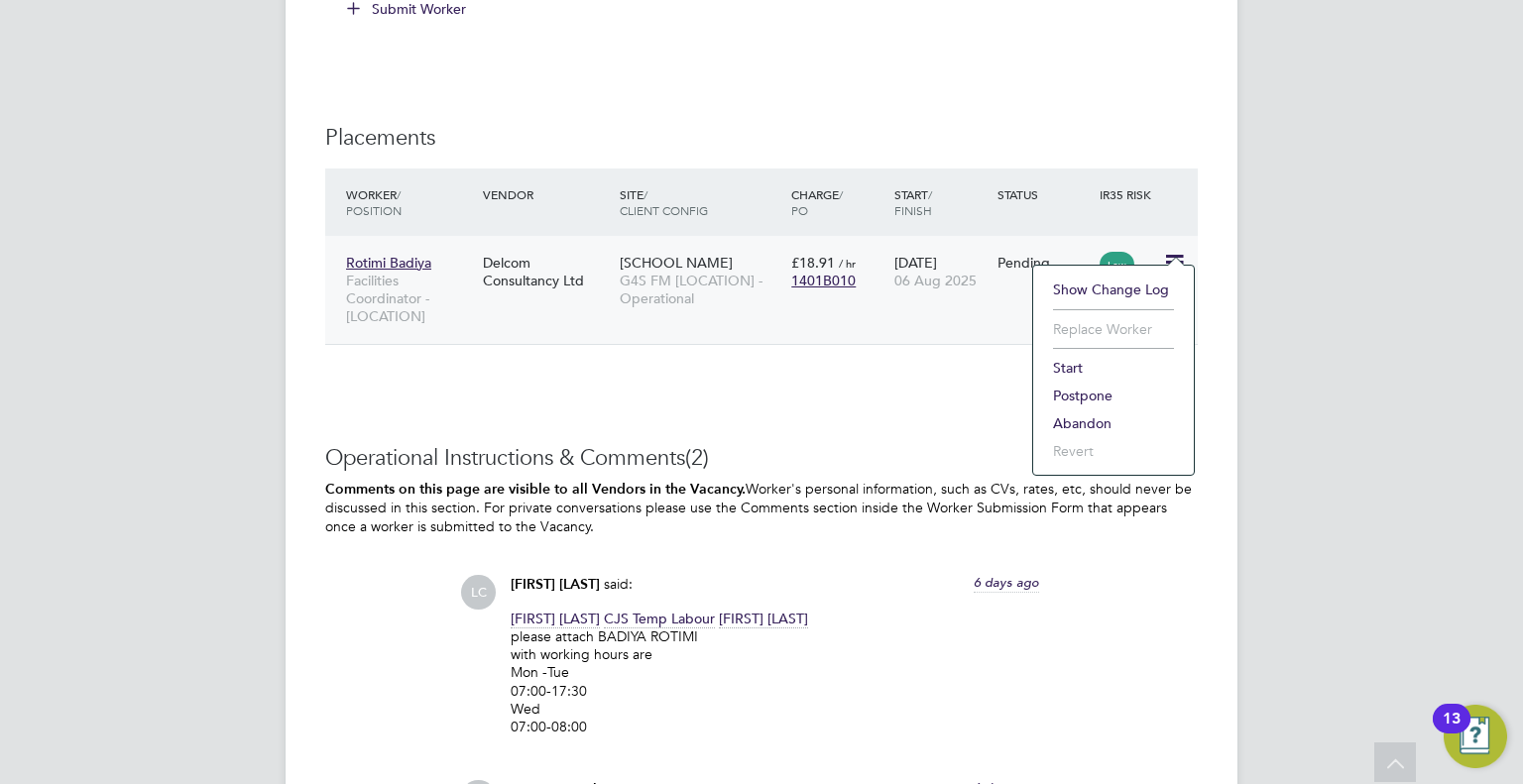 click on "Start" 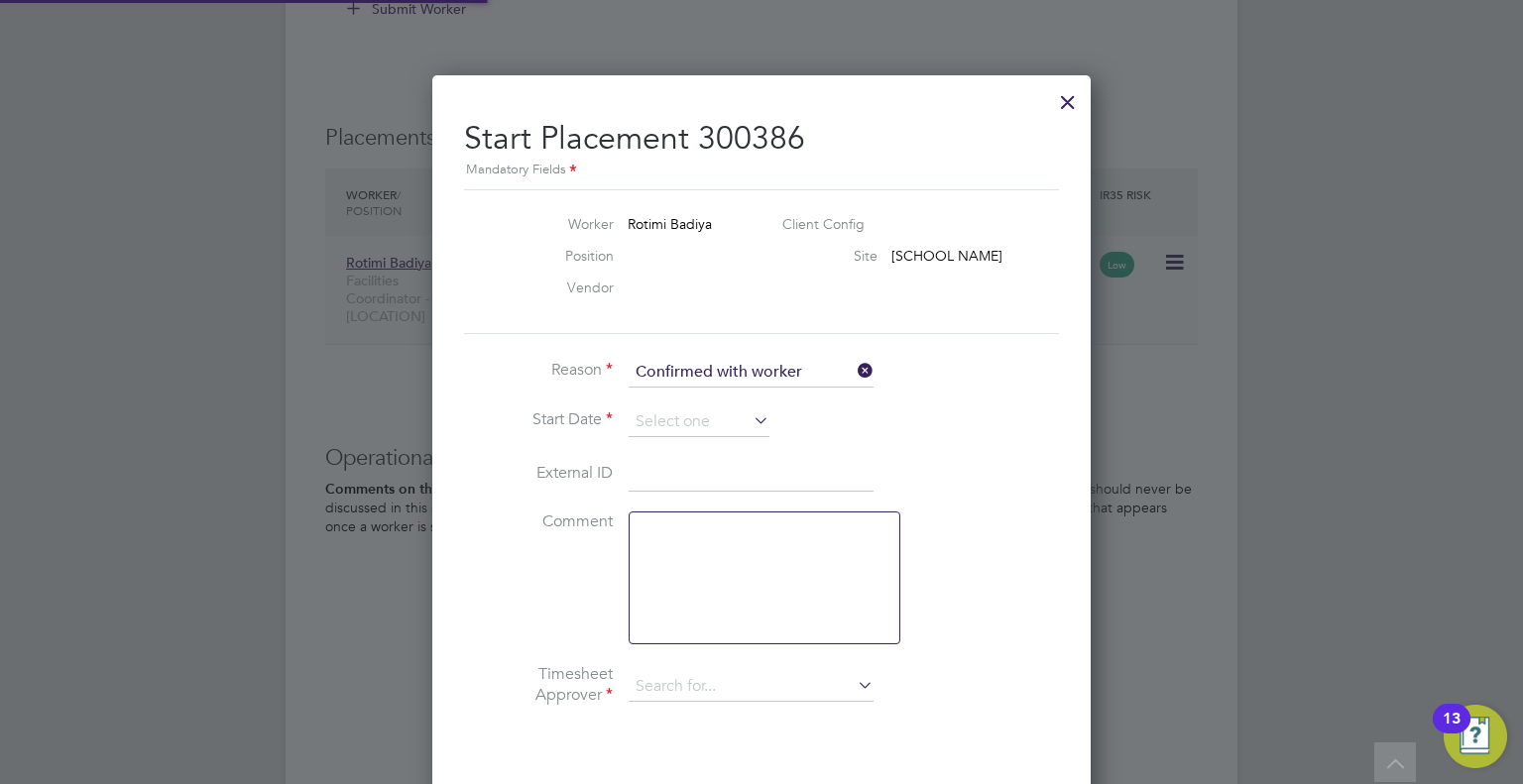 scroll, scrollTop: 10, scrollLeft: 9, axis: both 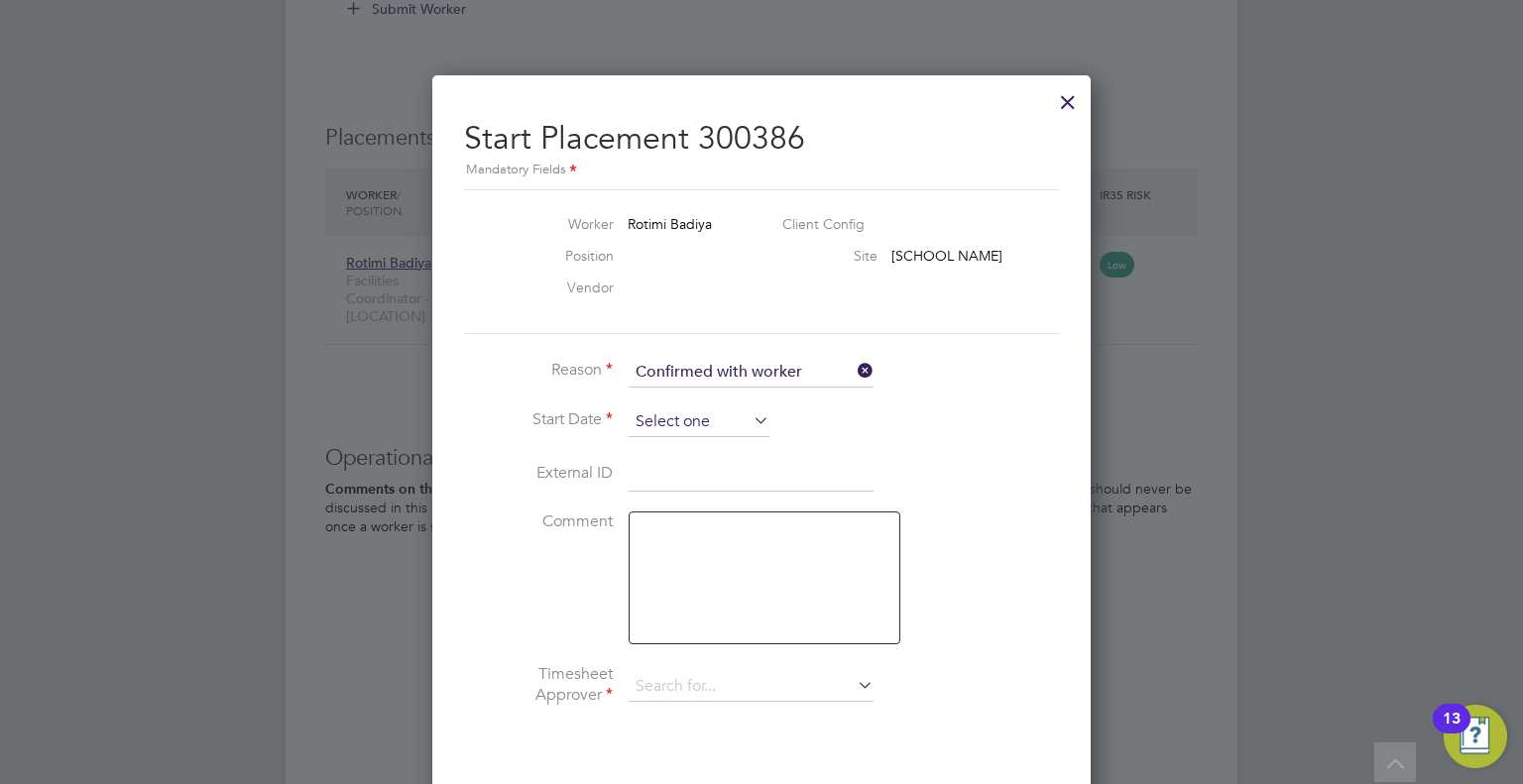 click 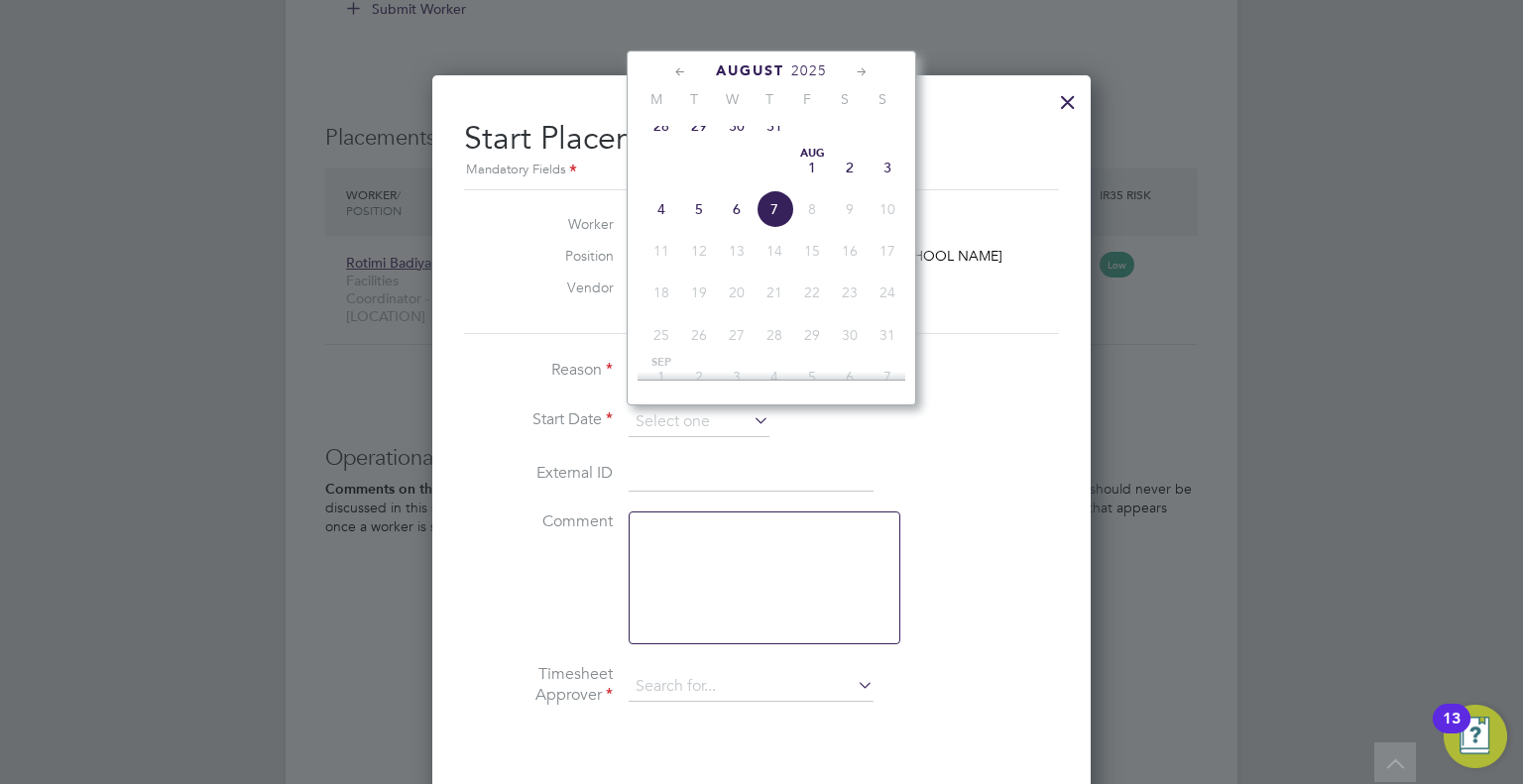 click on "4" 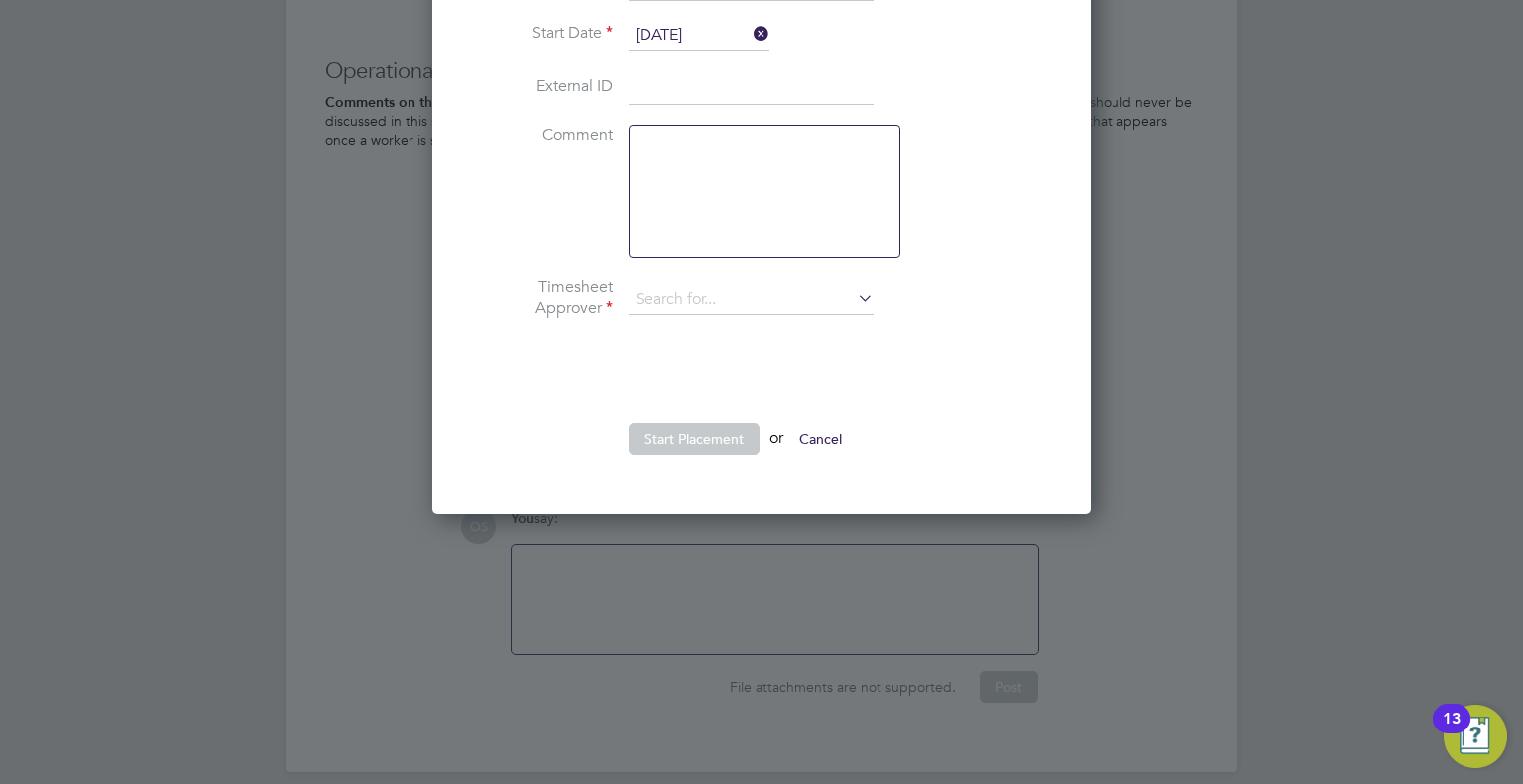 type on "[FIRST] [LAST]" 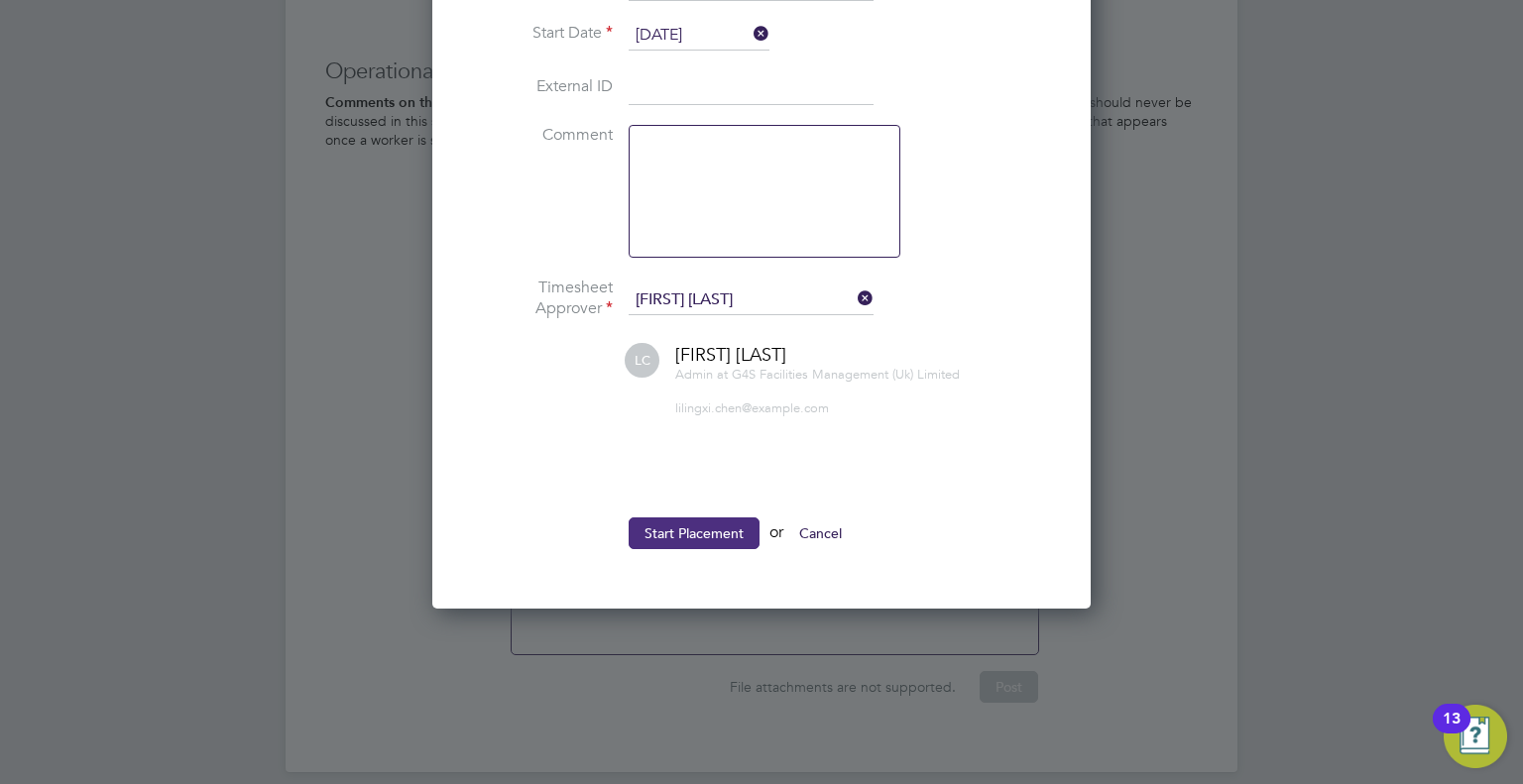 click on "Start Placement" 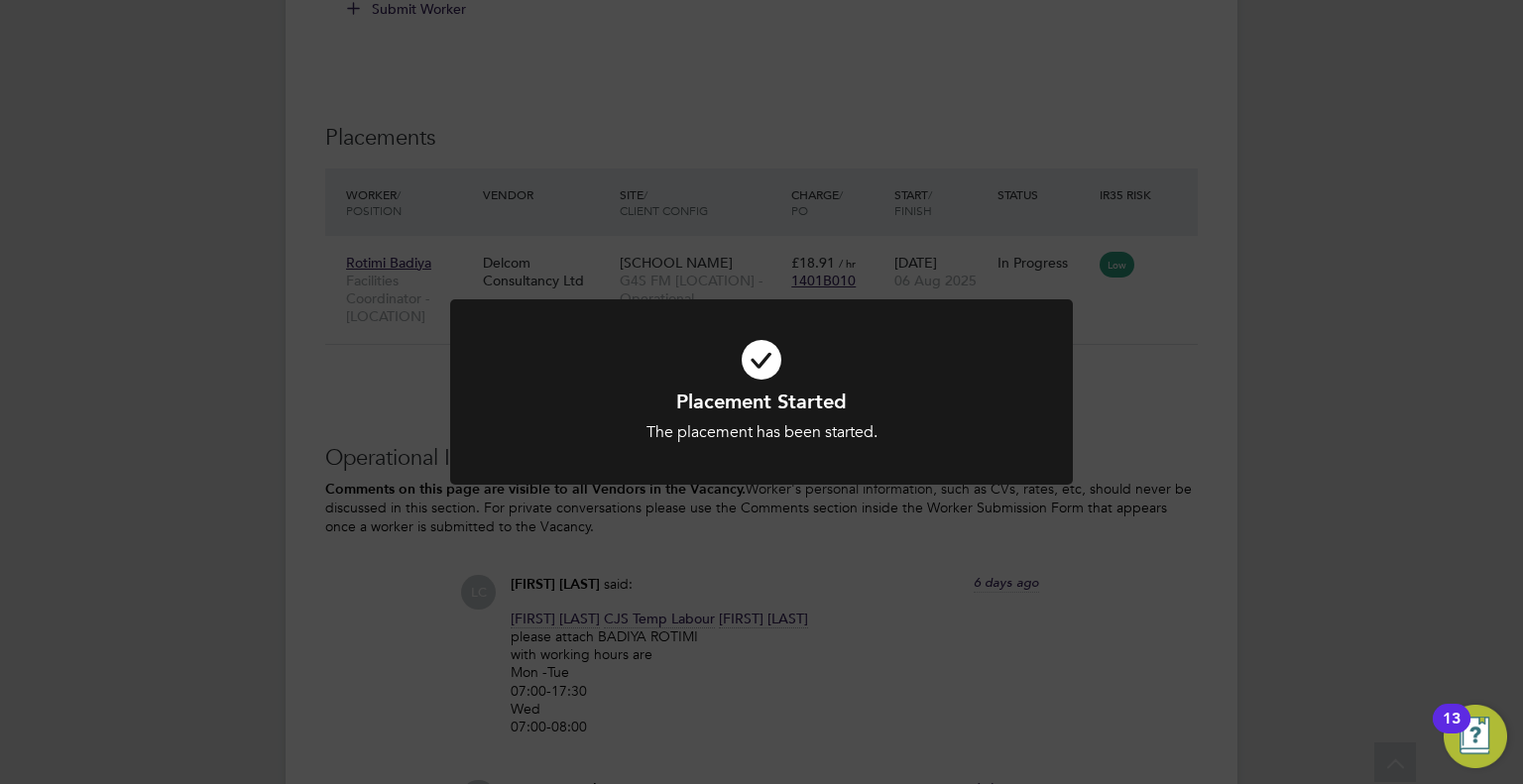 click on "Placement Started The placement has been started. Cancel Okay" 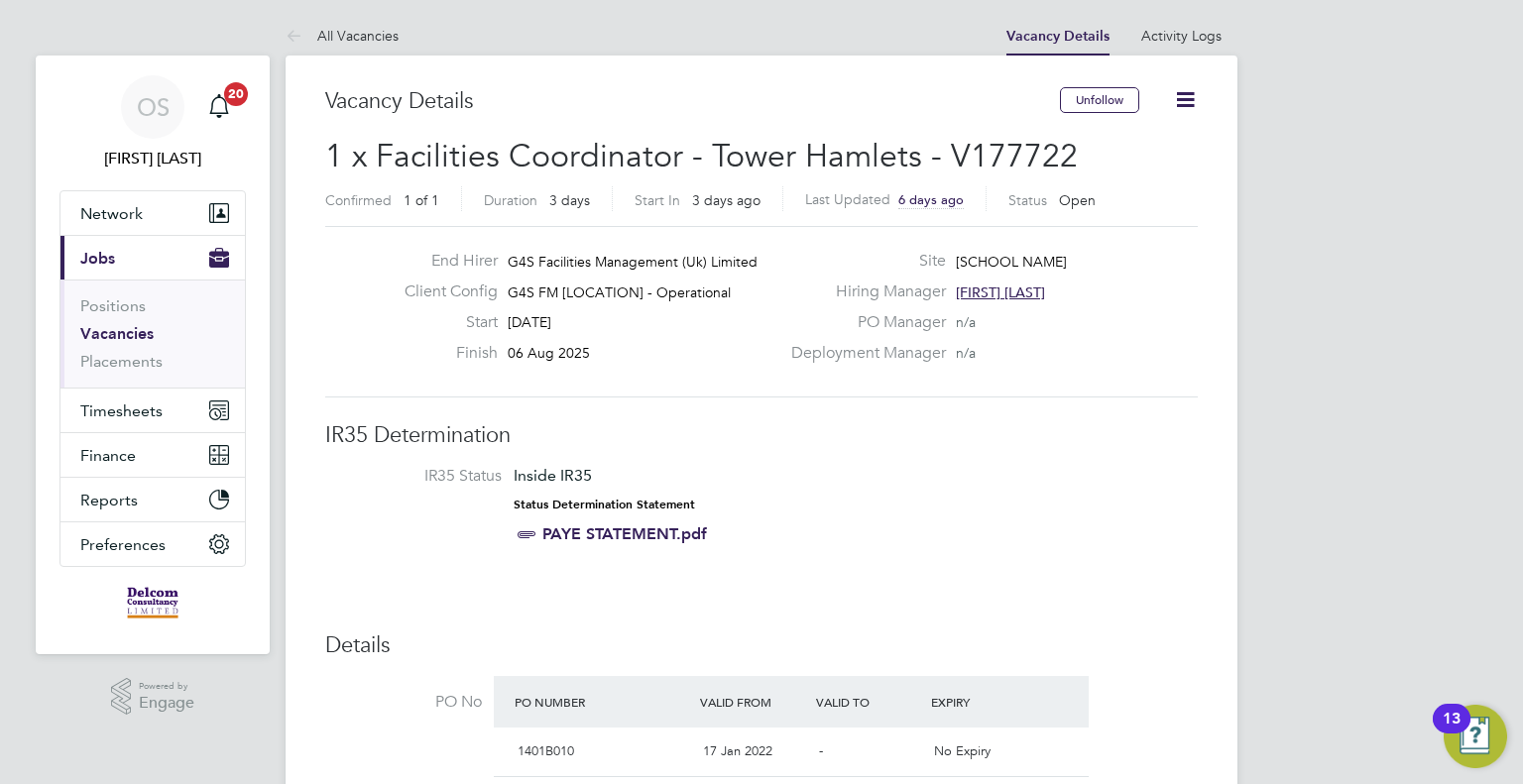 click on "All Vacancies" at bounding box center (342, 36) 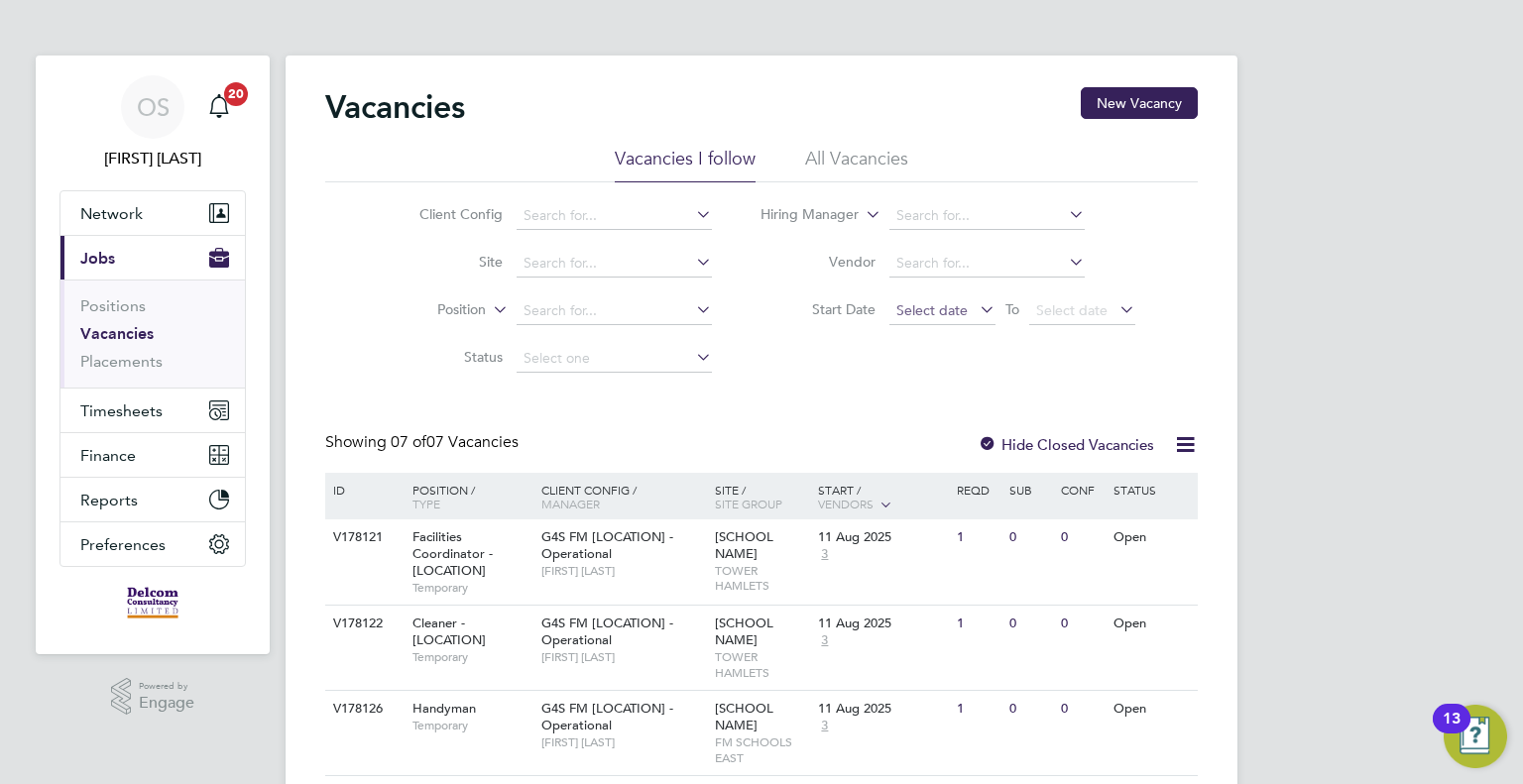 click on "Select date" 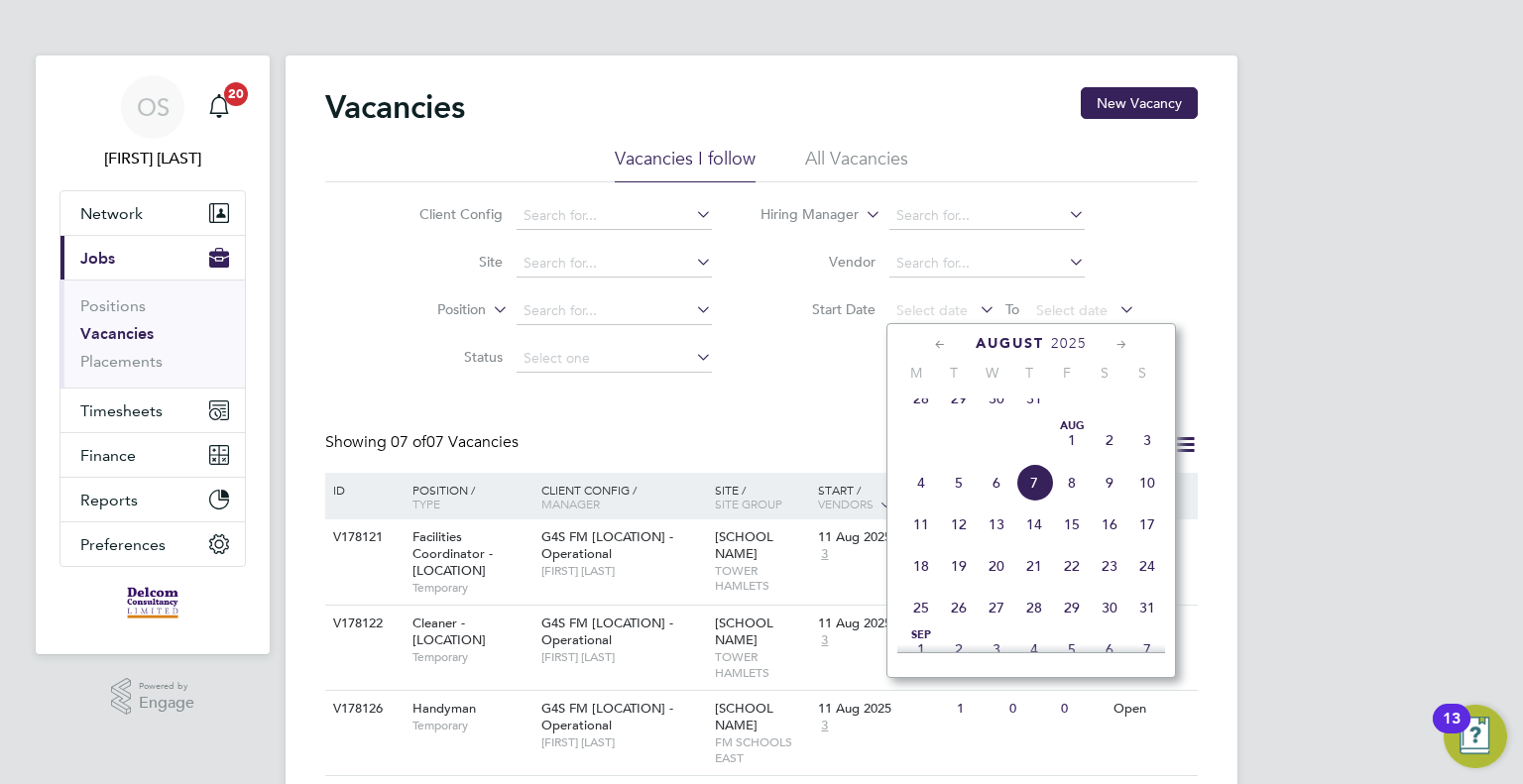 click on "4" 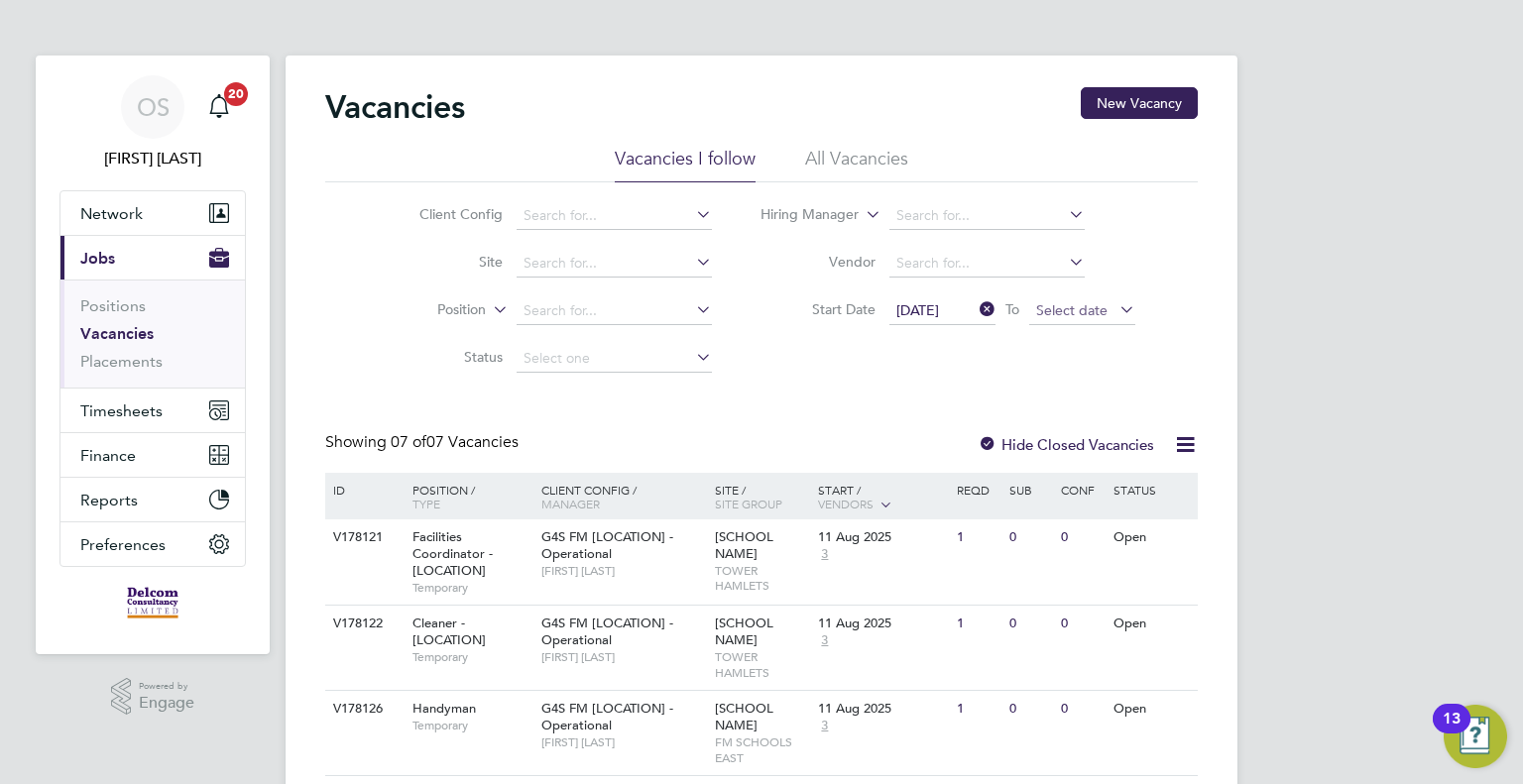 click on "Select date" 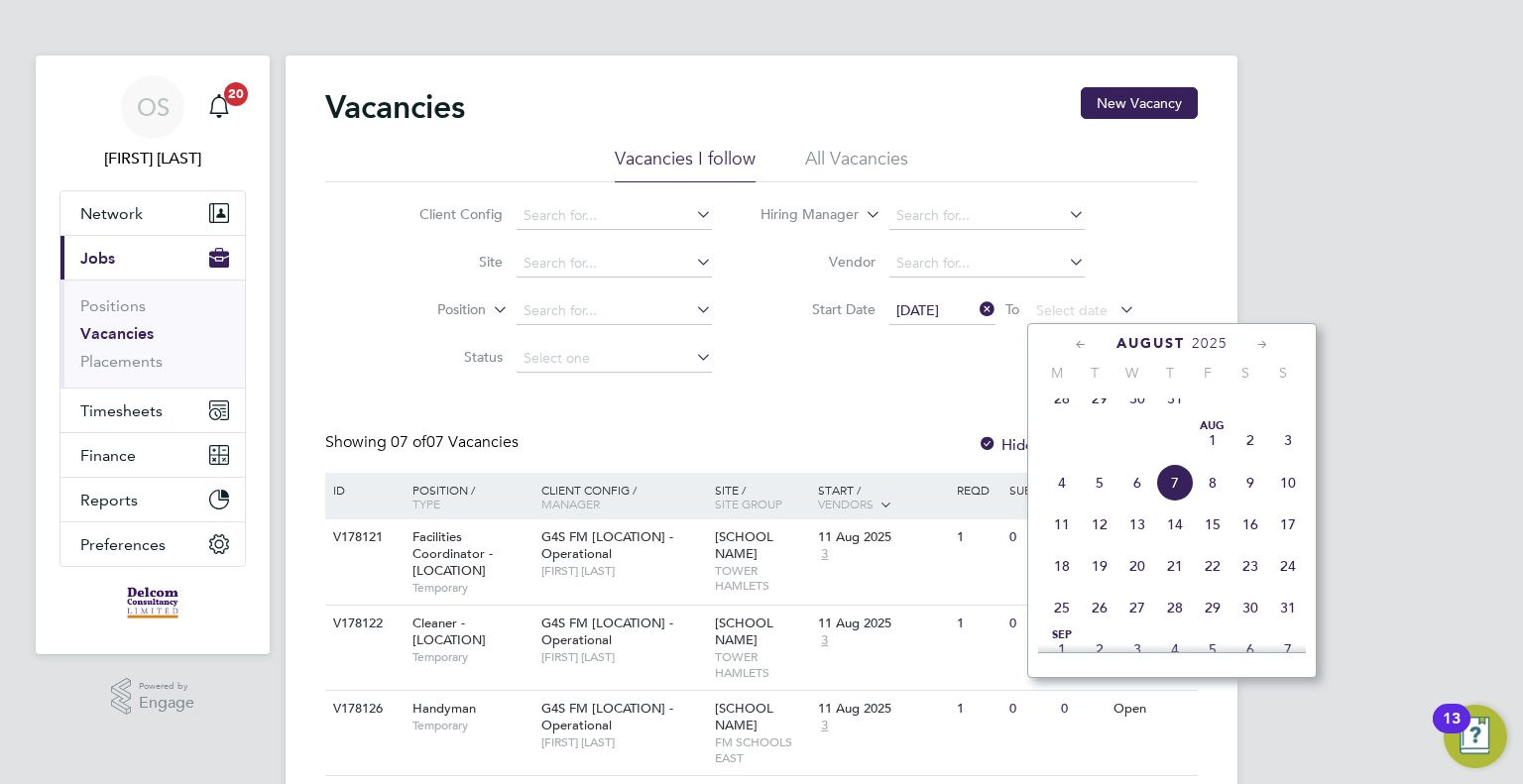 click on "10" 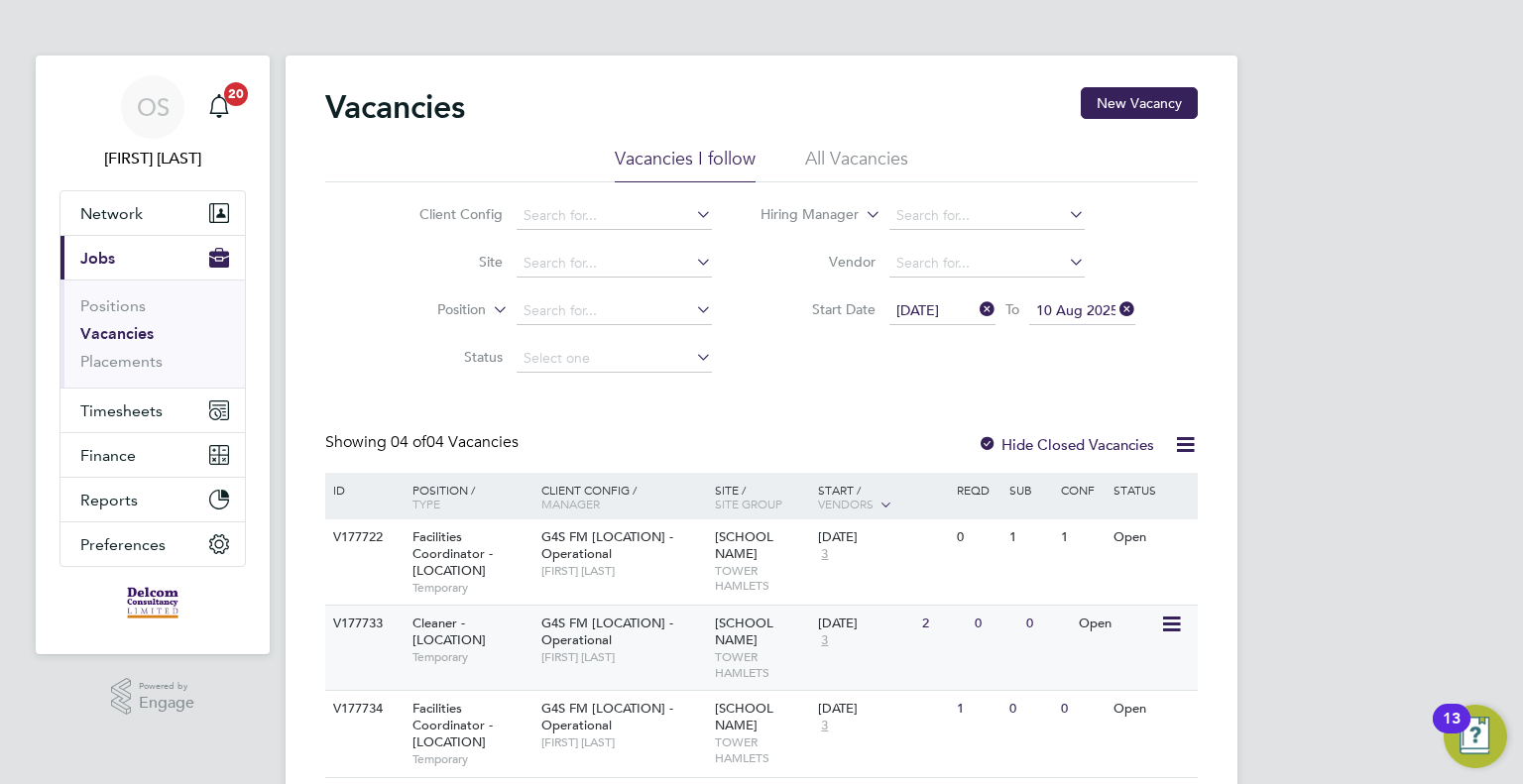 click on "G4S FM Tower Hamlets - Operational   Teresa Cannon" 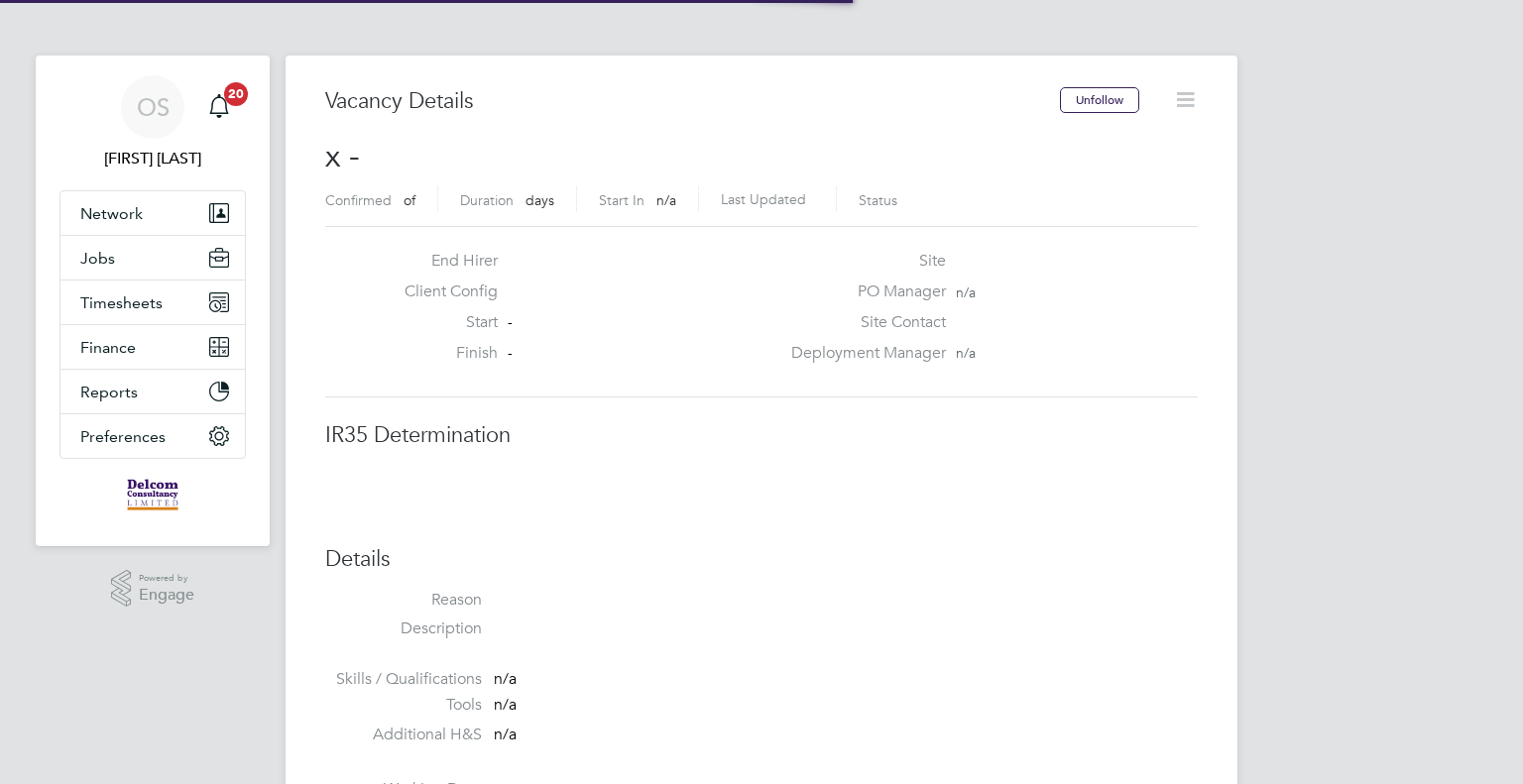 scroll, scrollTop: 0, scrollLeft: 0, axis: both 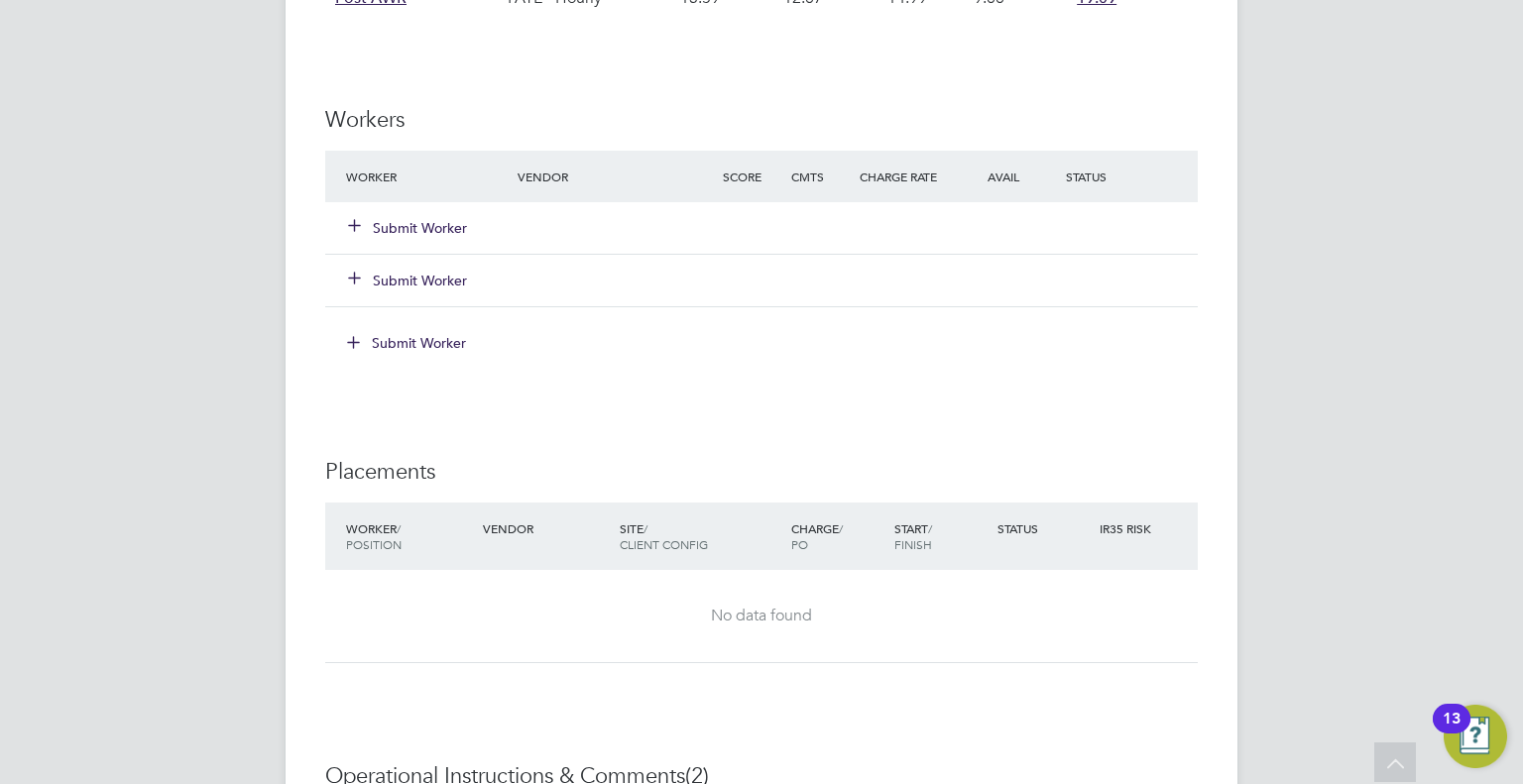 click on "Submit Worker" 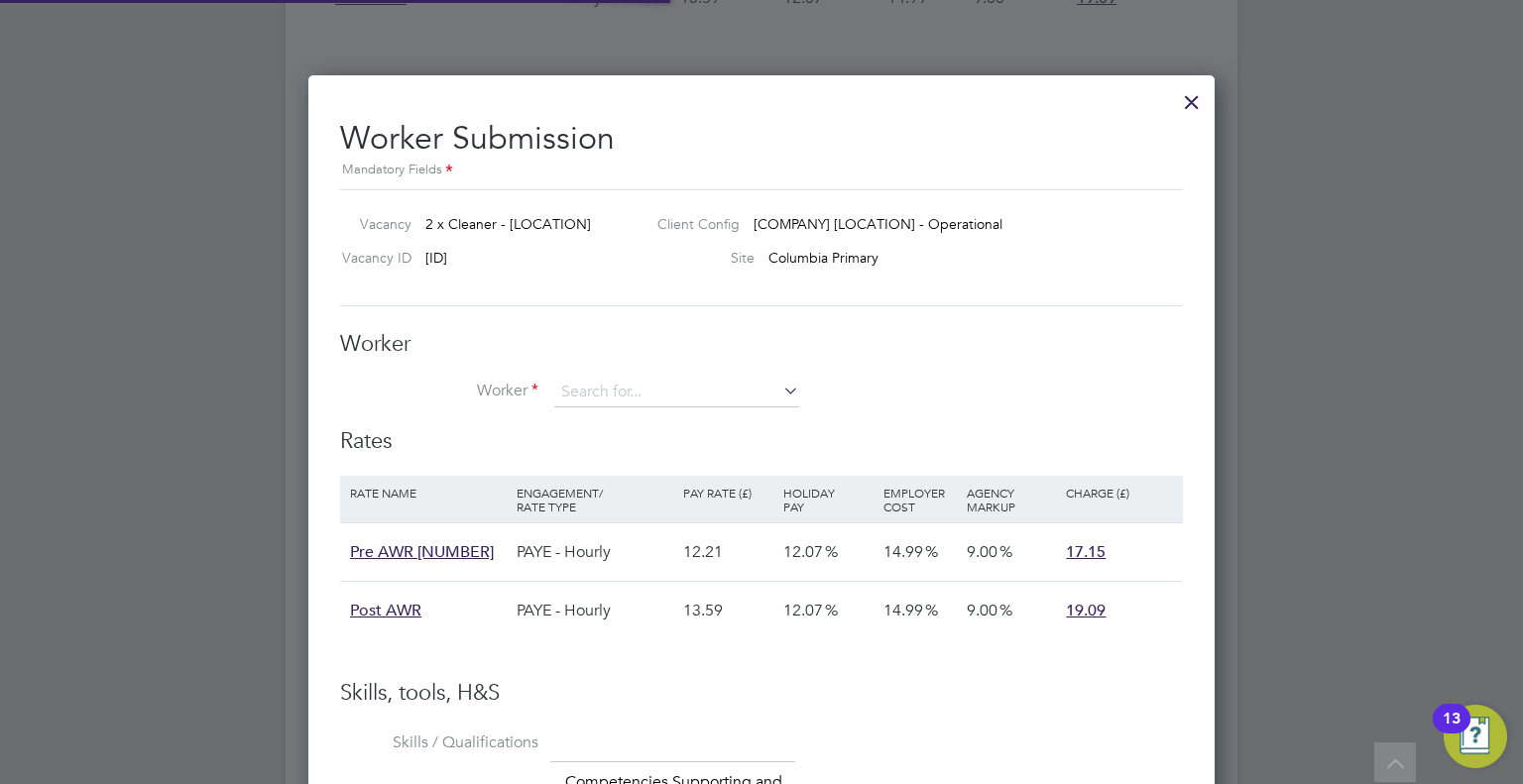 scroll, scrollTop: 10, scrollLeft: 10, axis: both 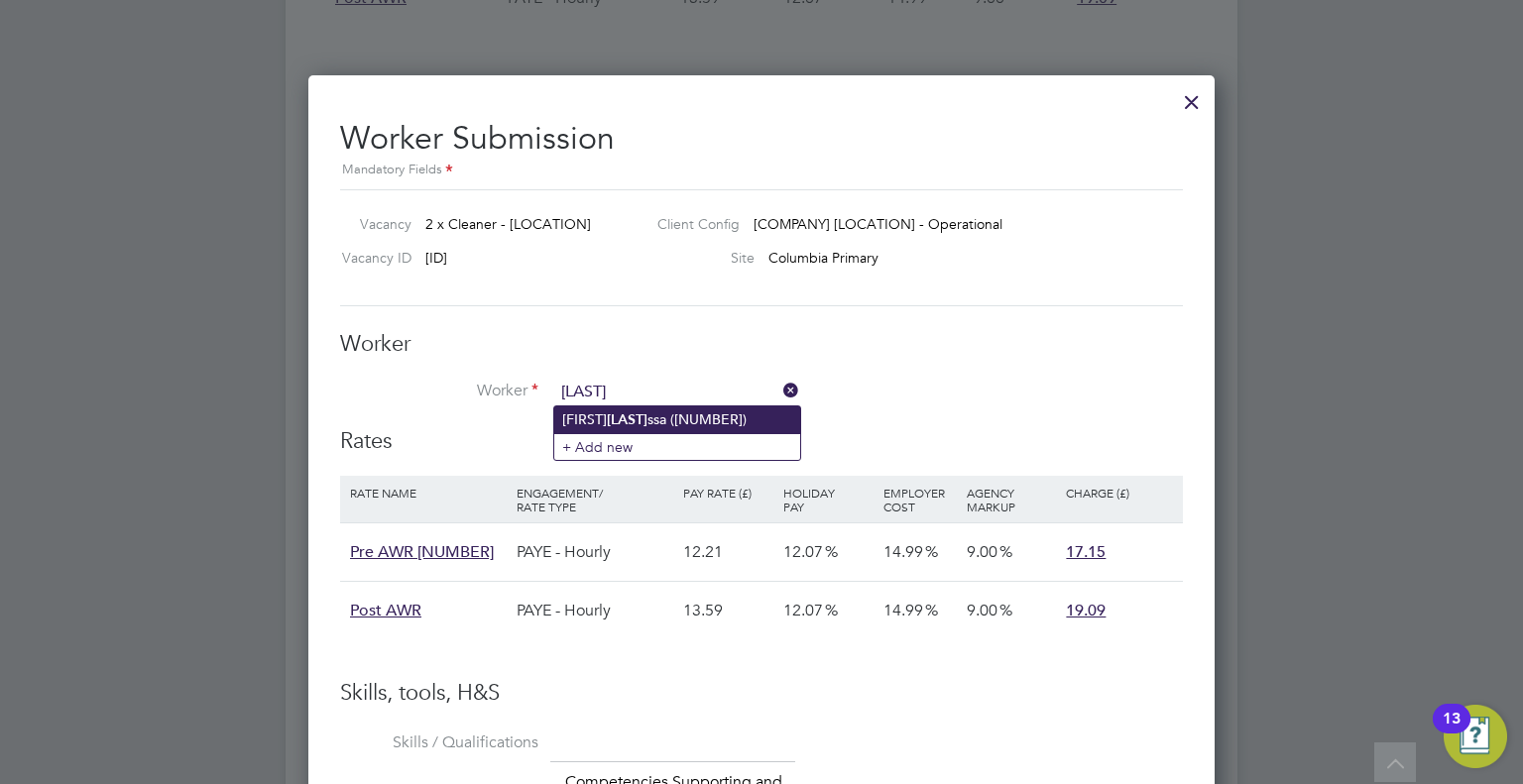 click on "Agatha  Ani ssa (074)" 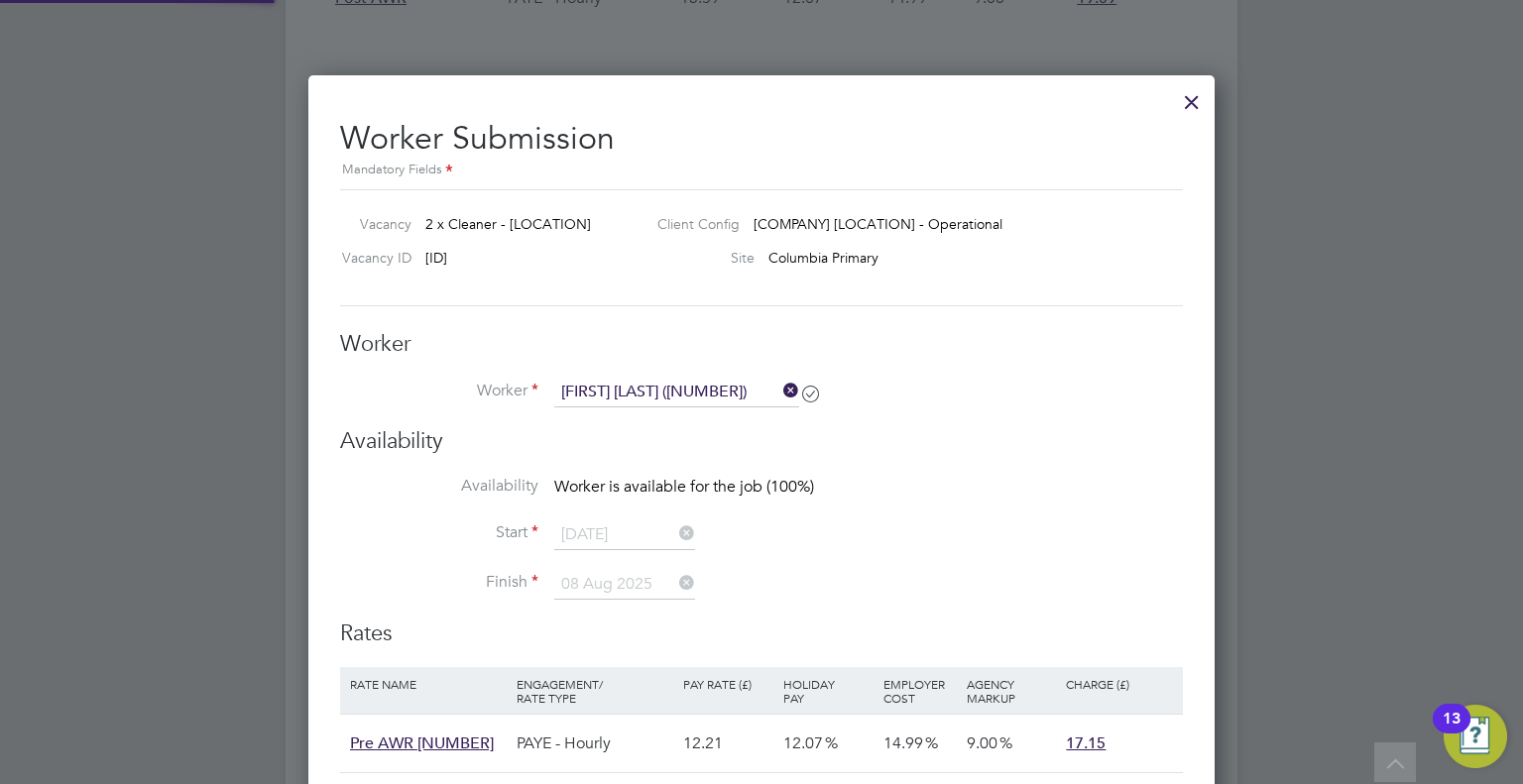 scroll, scrollTop: 9, scrollLeft: 9, axis: both 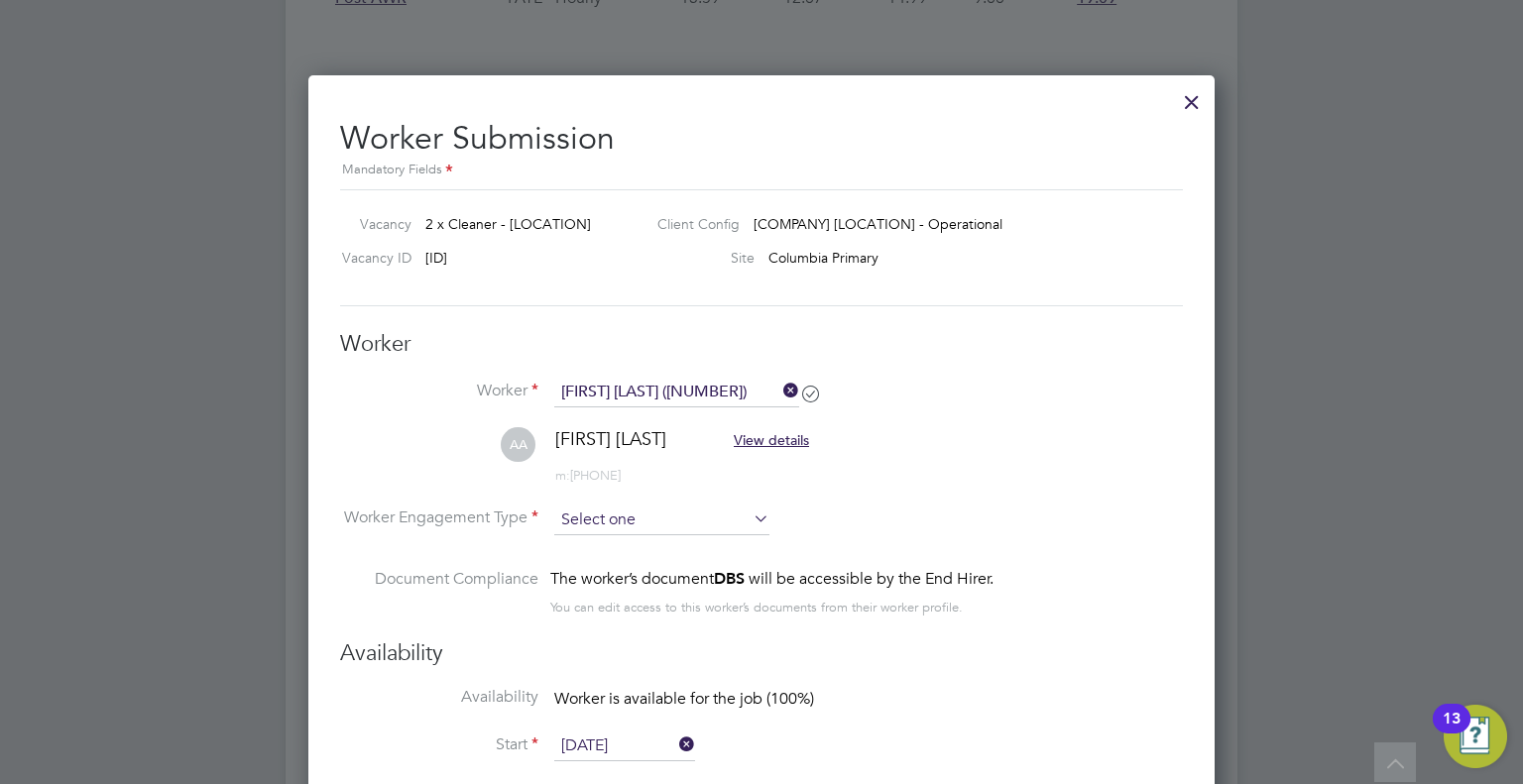 click at bounding box center (661, 520) 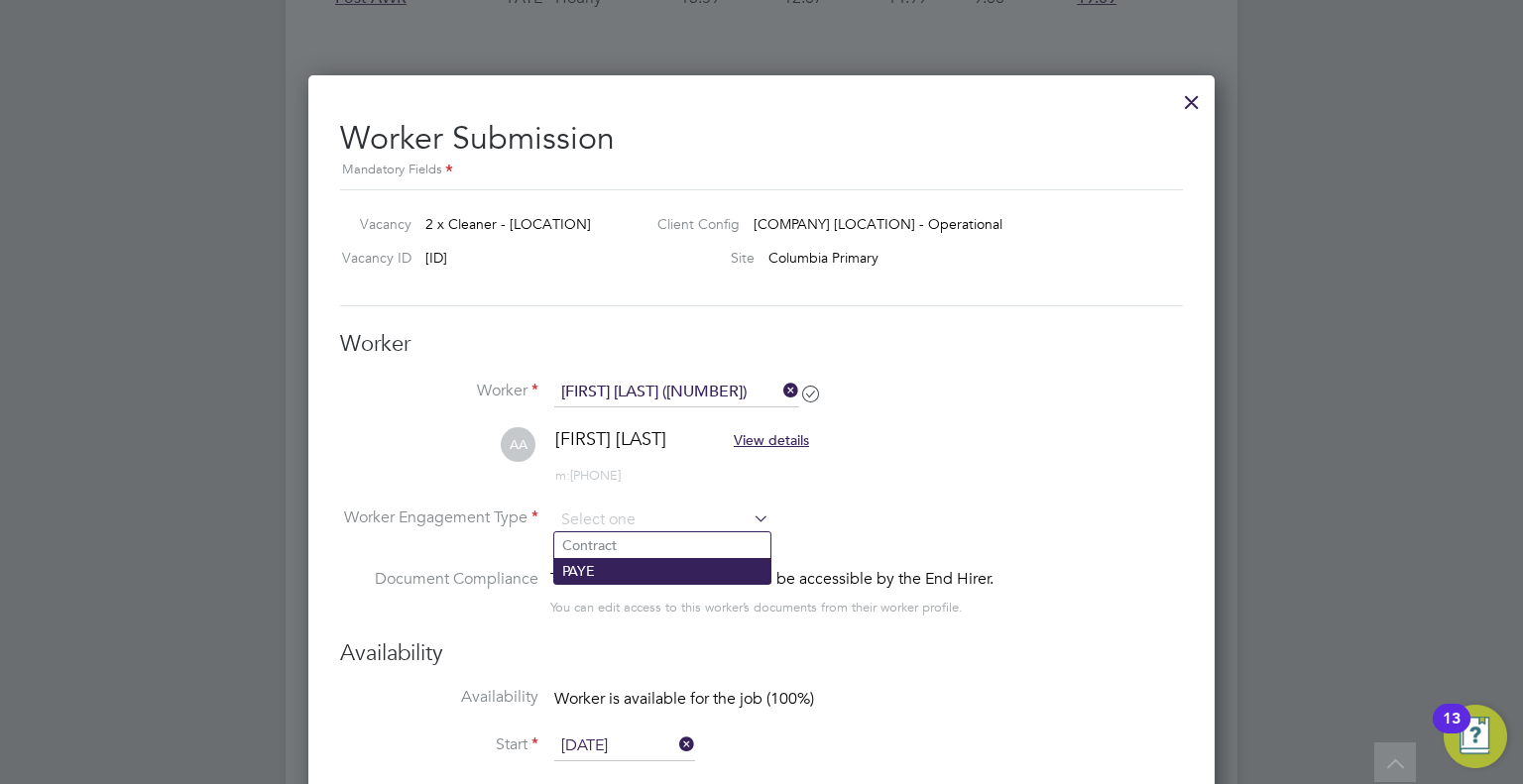 click on "PAYE" 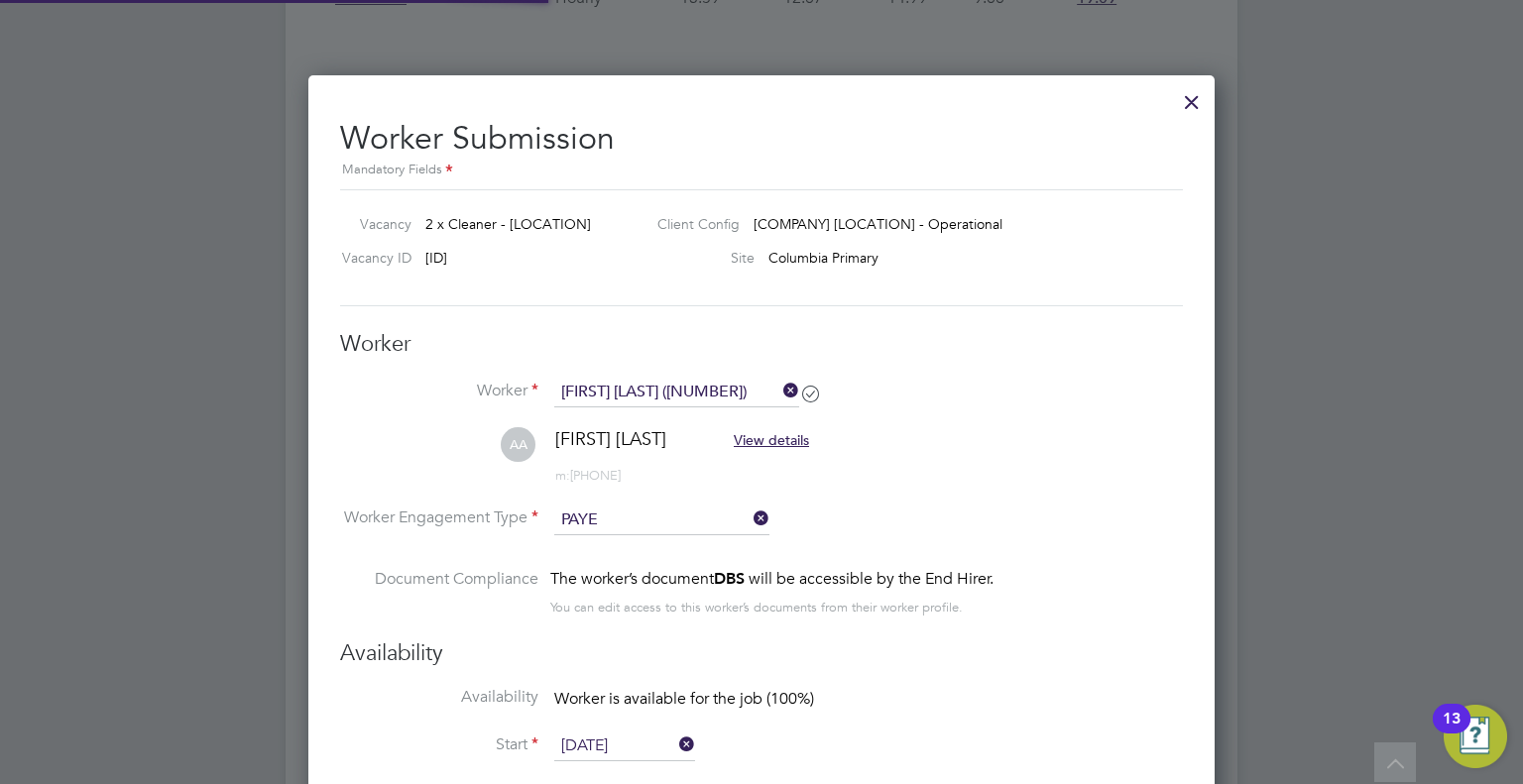 scroll, scrollTop: 9, scrollLeft: 9, axis: both 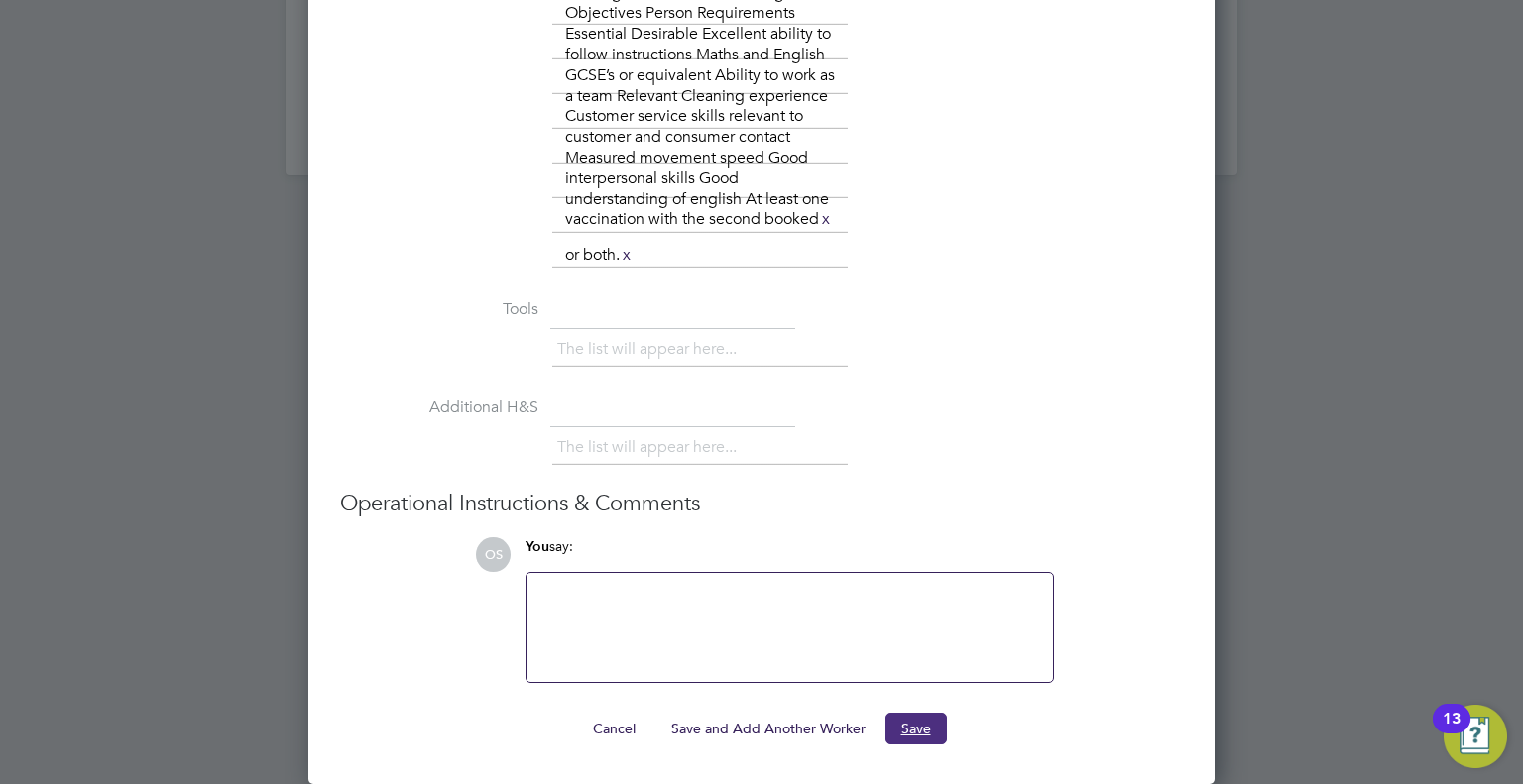click on "Save" at bounding box center [916, 728] 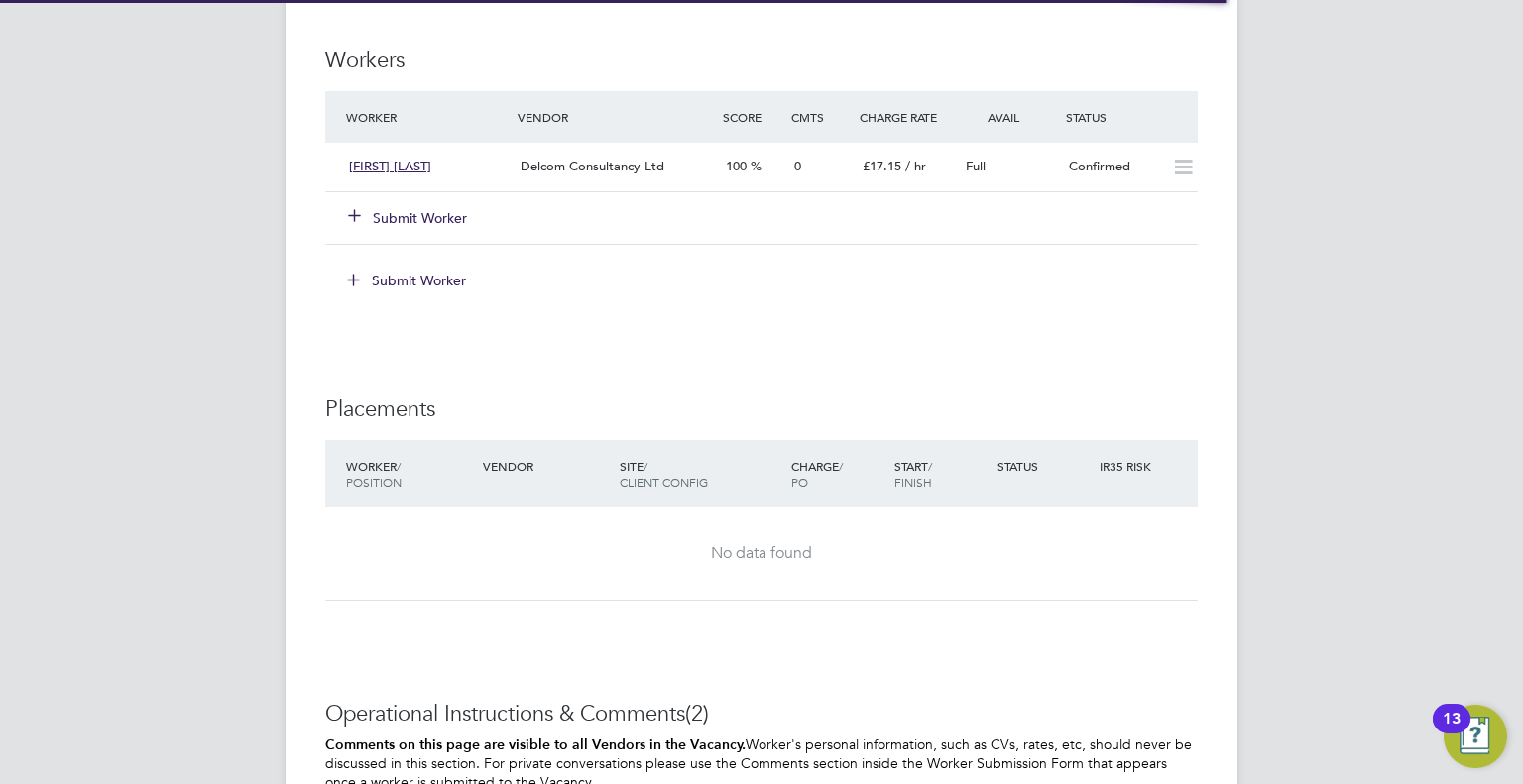 scroll, scrollTop: 2379, scrollLeft: 0, axis: vertical 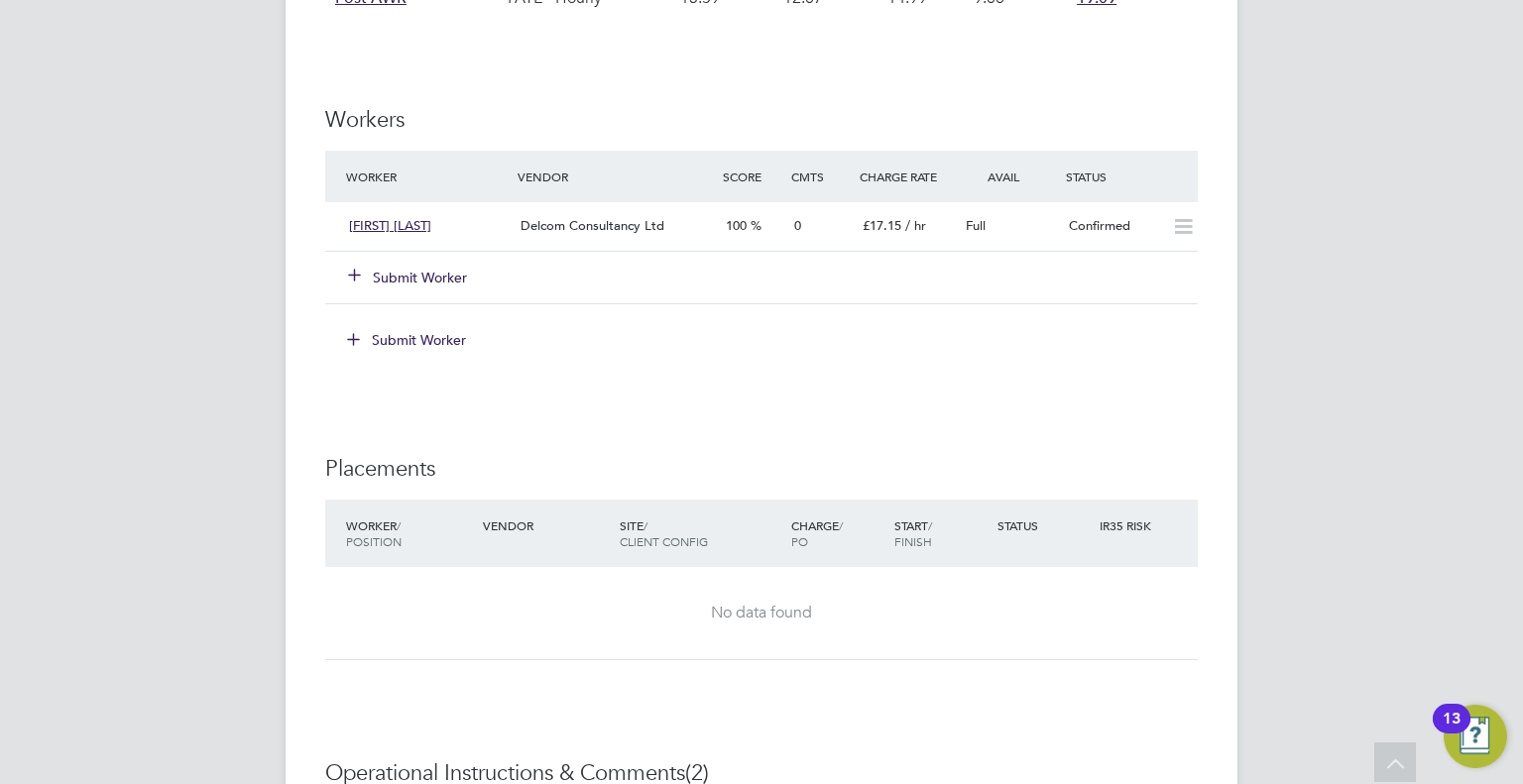 click on "Submit Worker" 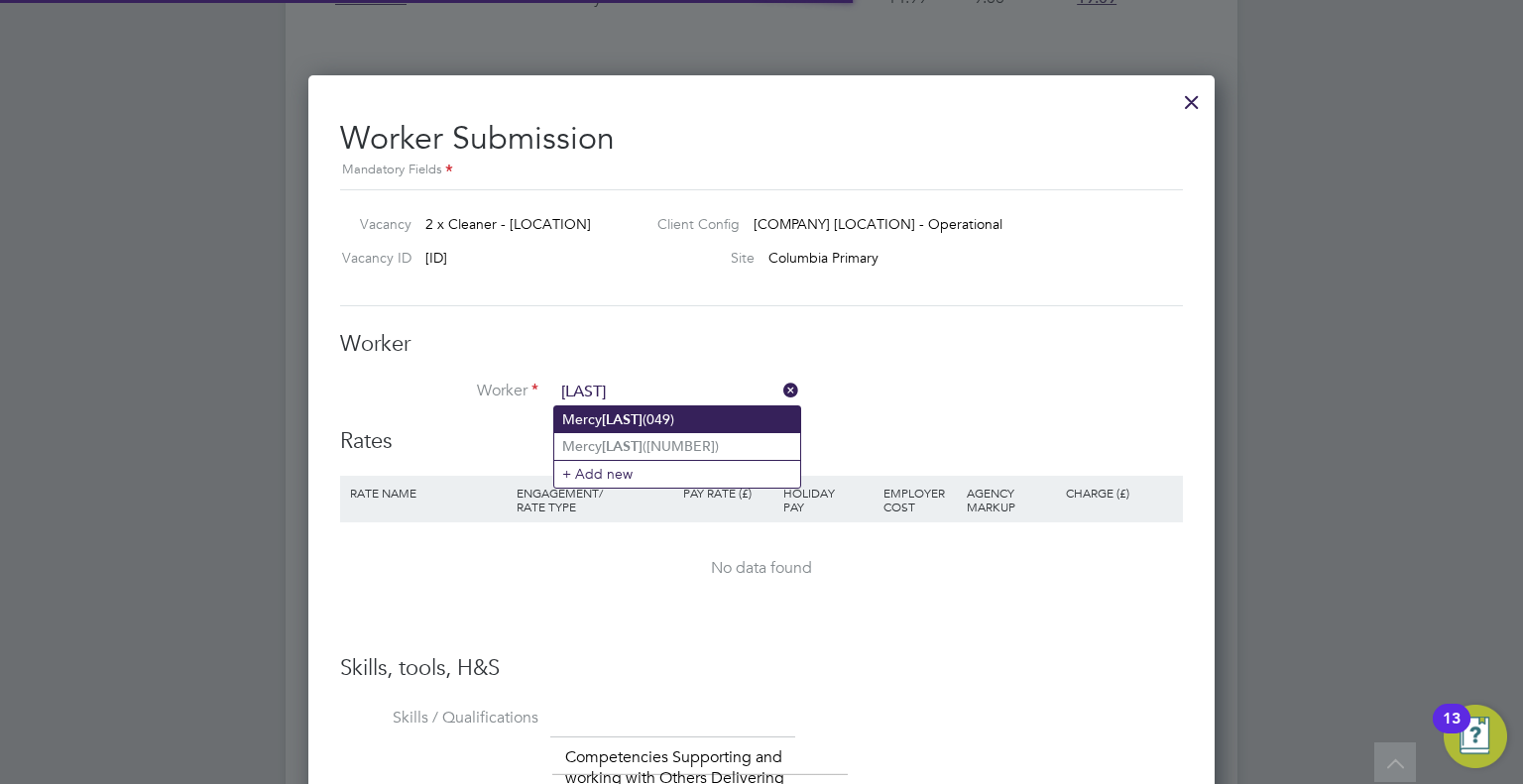 click on "Olajide" 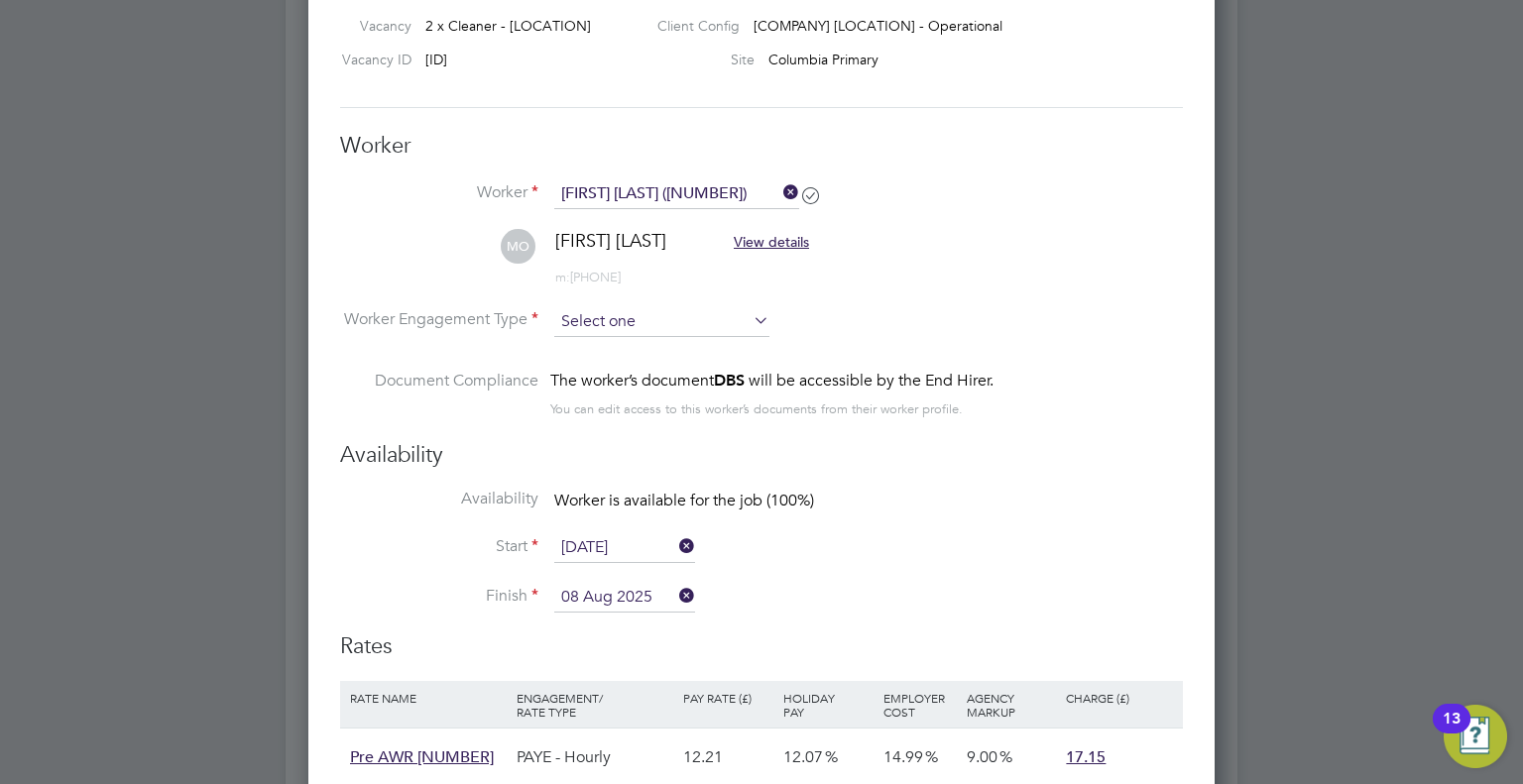 click at bounding box center [661, 322] 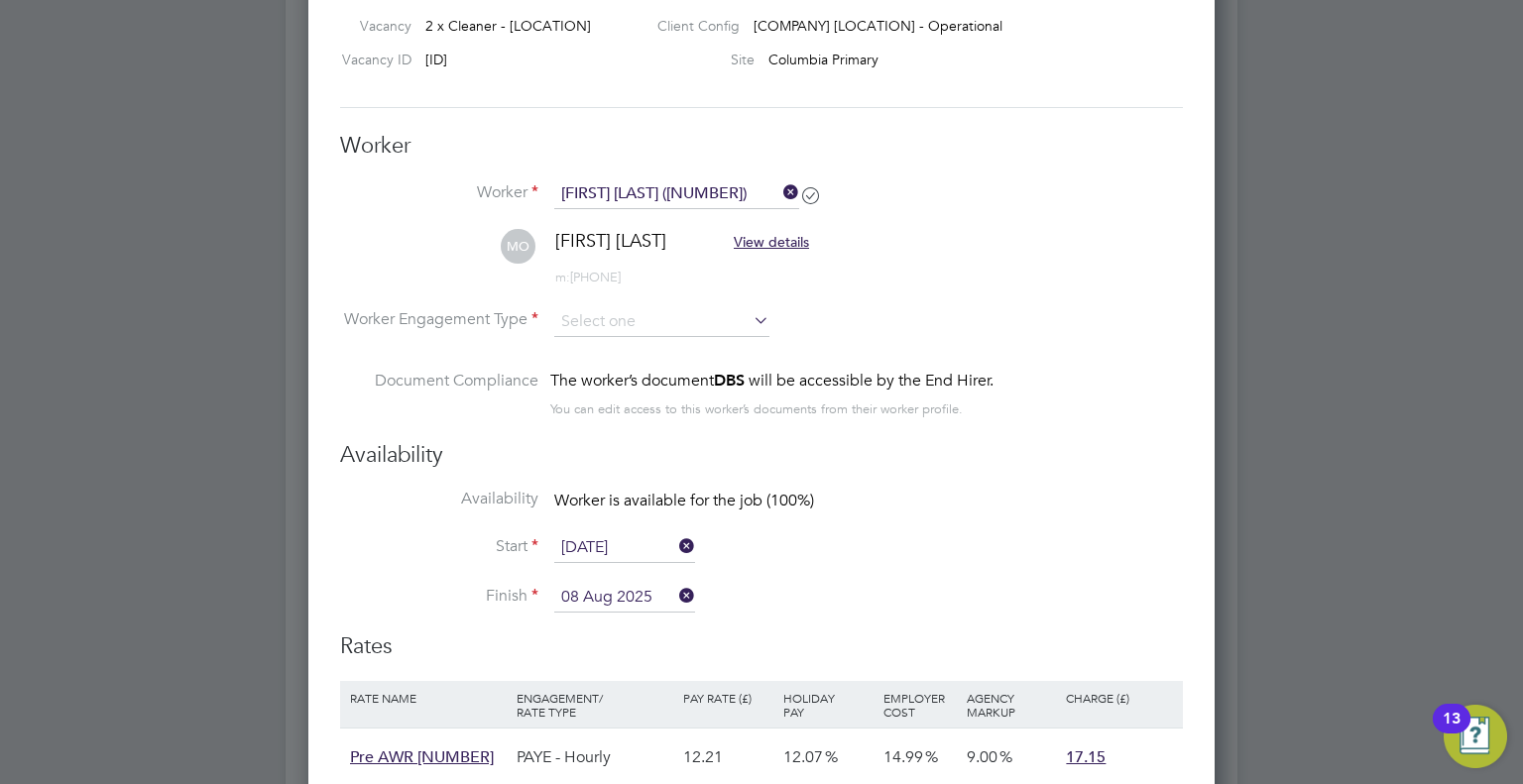 click on "PAYE" 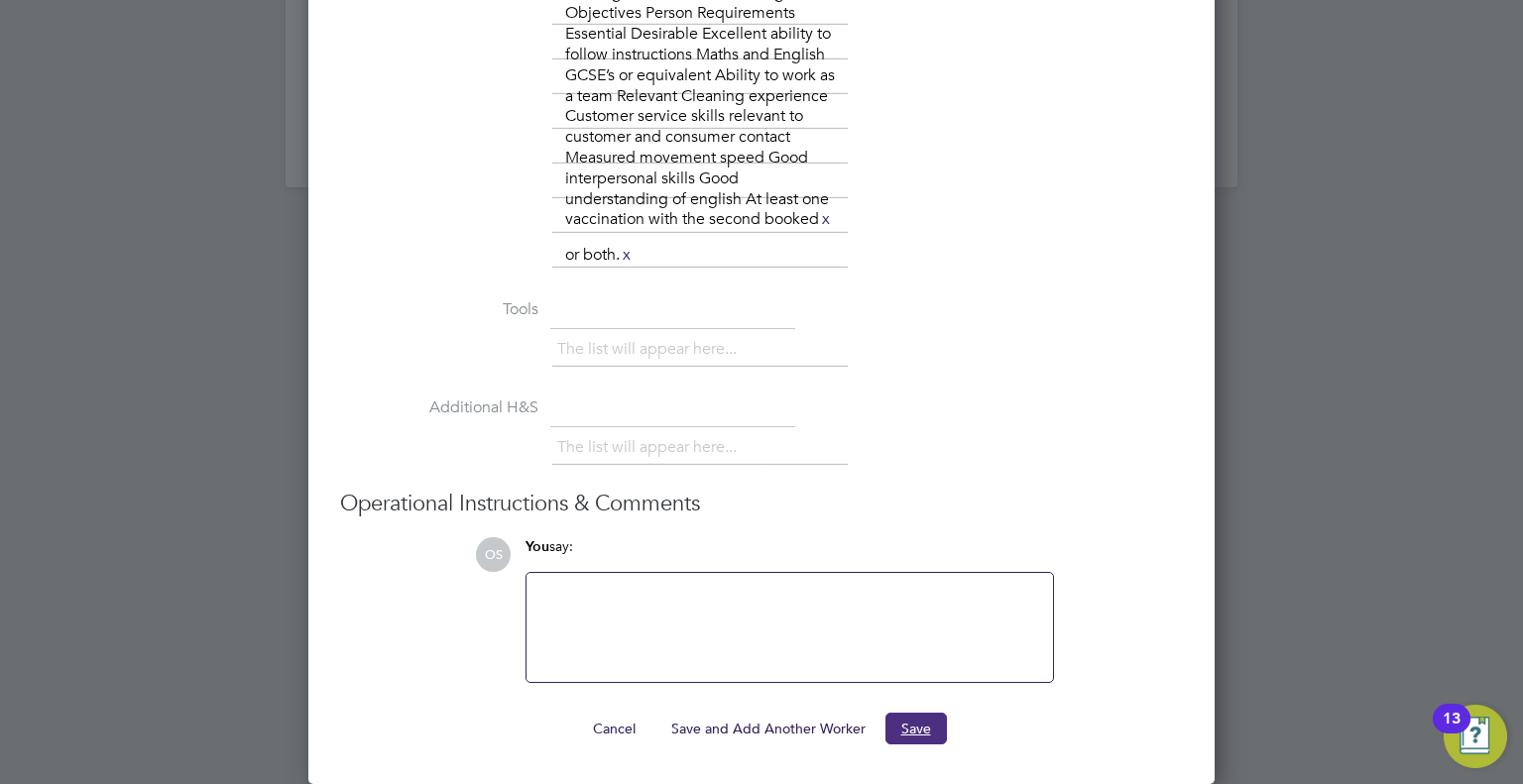 click on "Save" at bounding box center (916, 728) 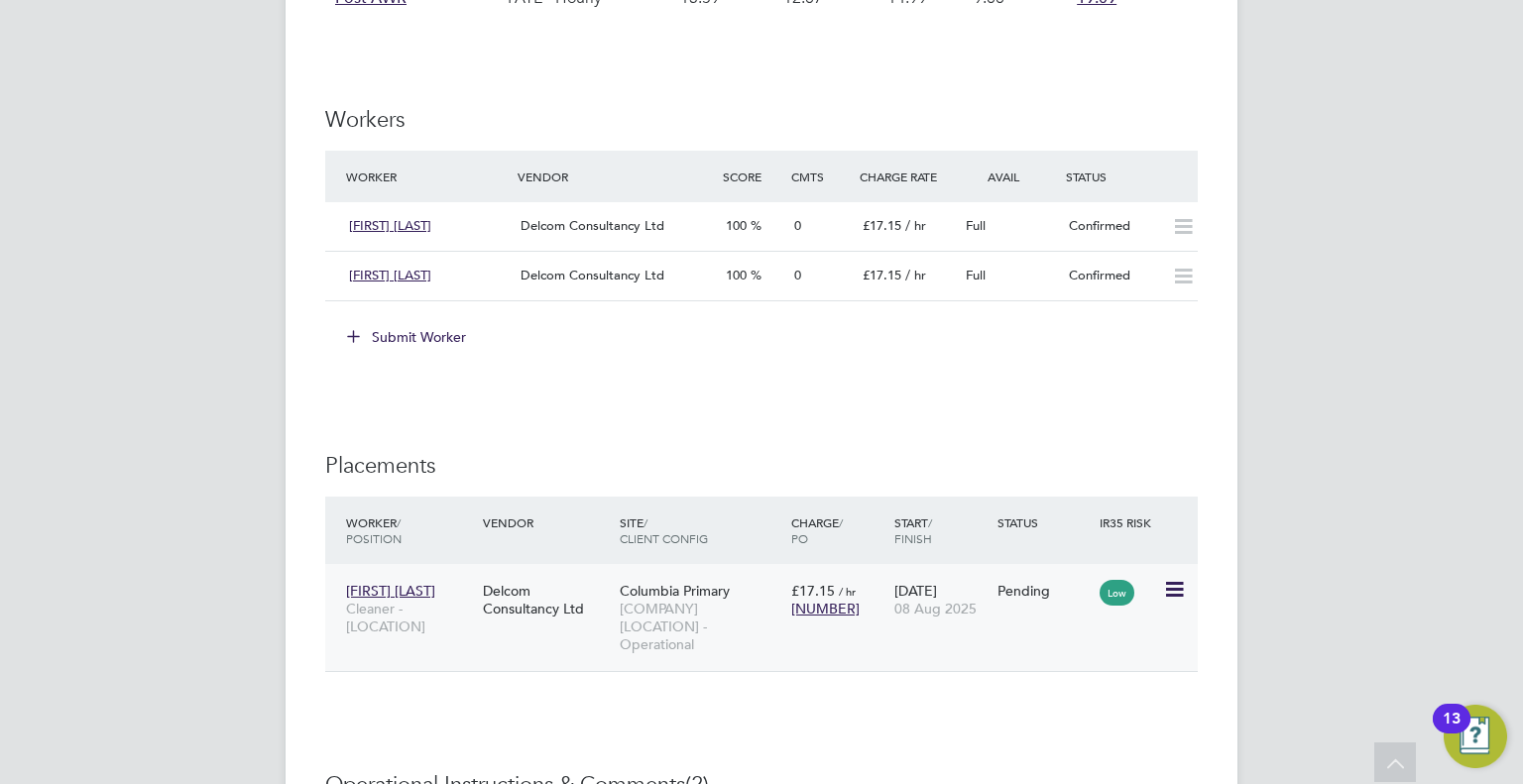 click 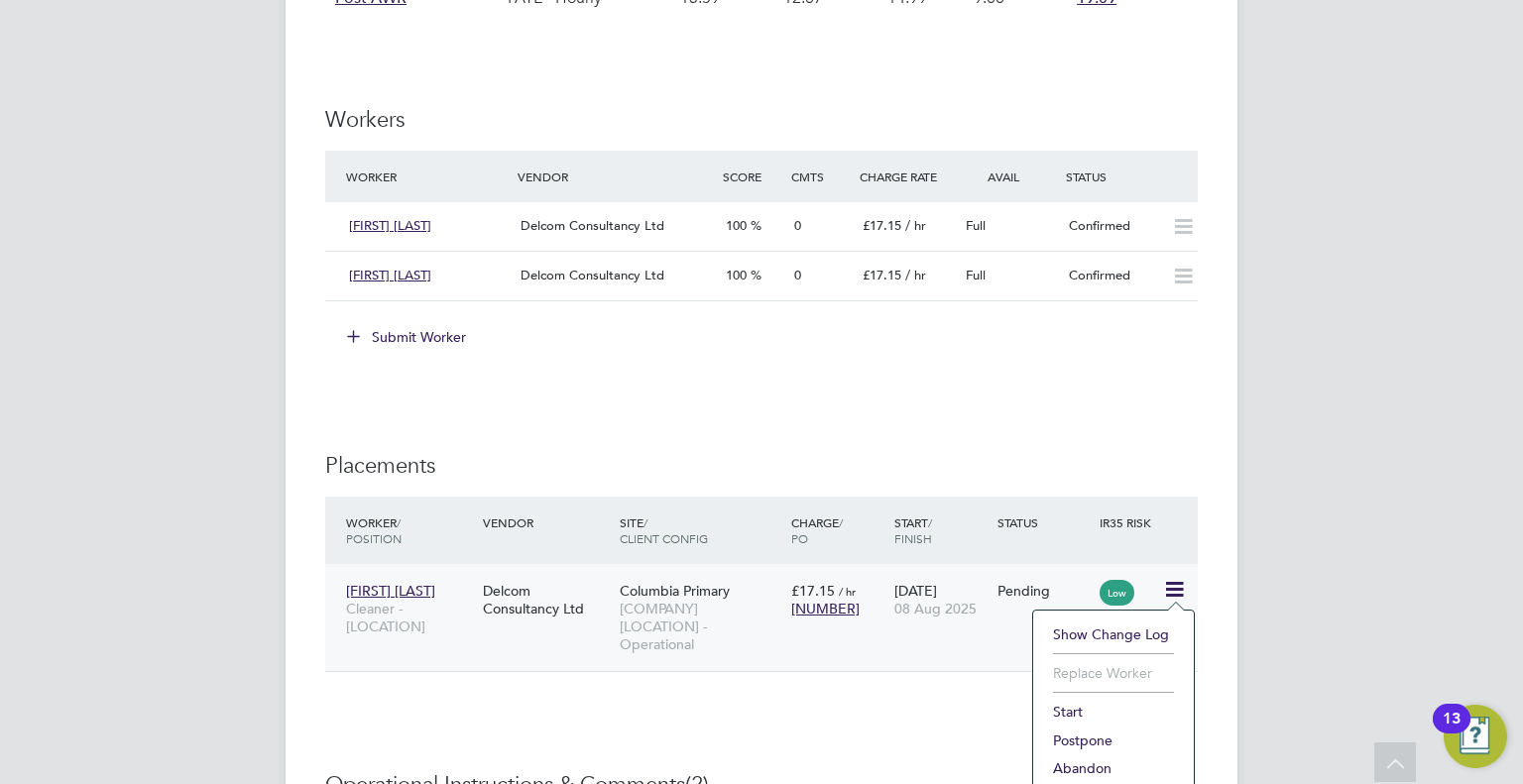 click on "Start" 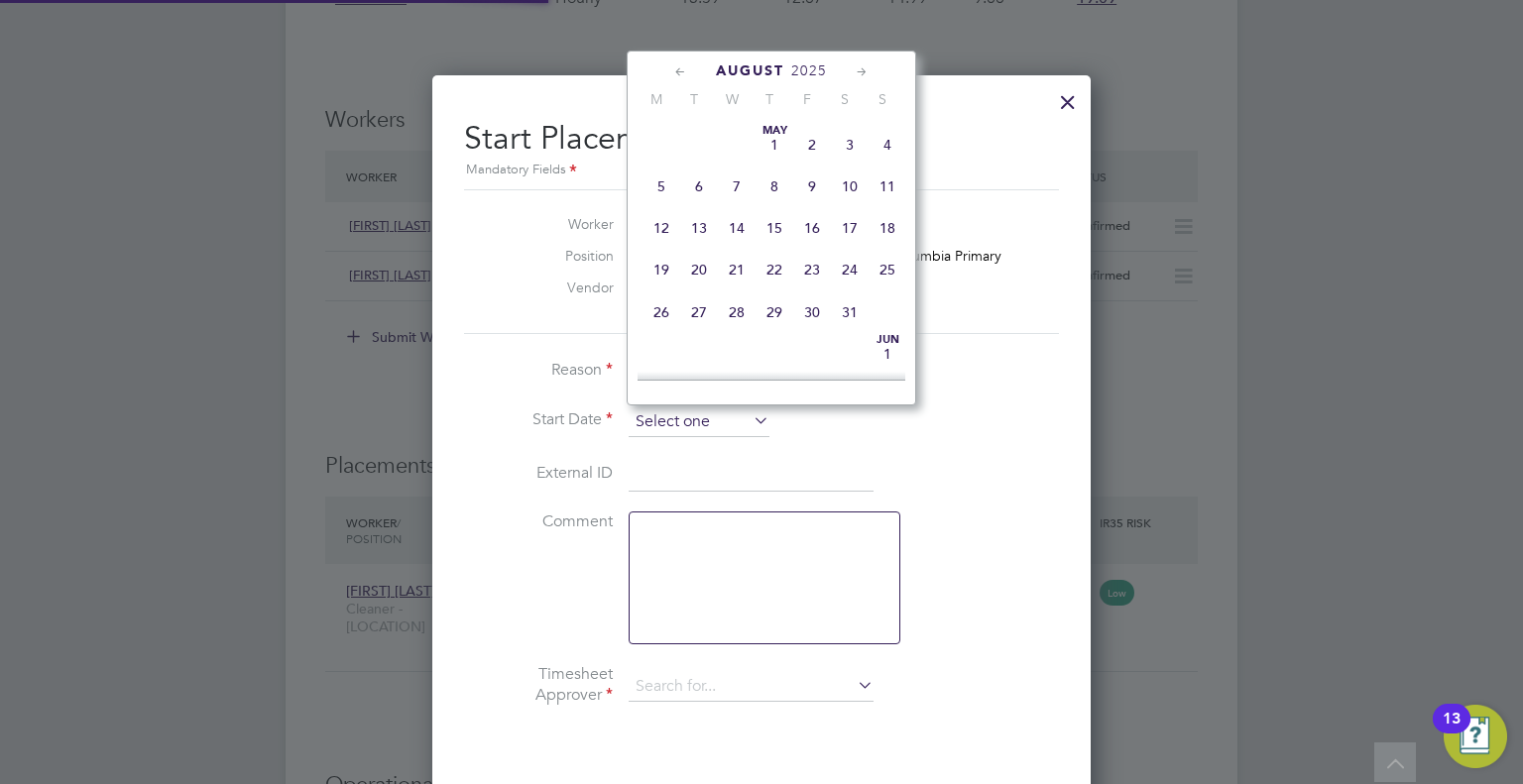 click 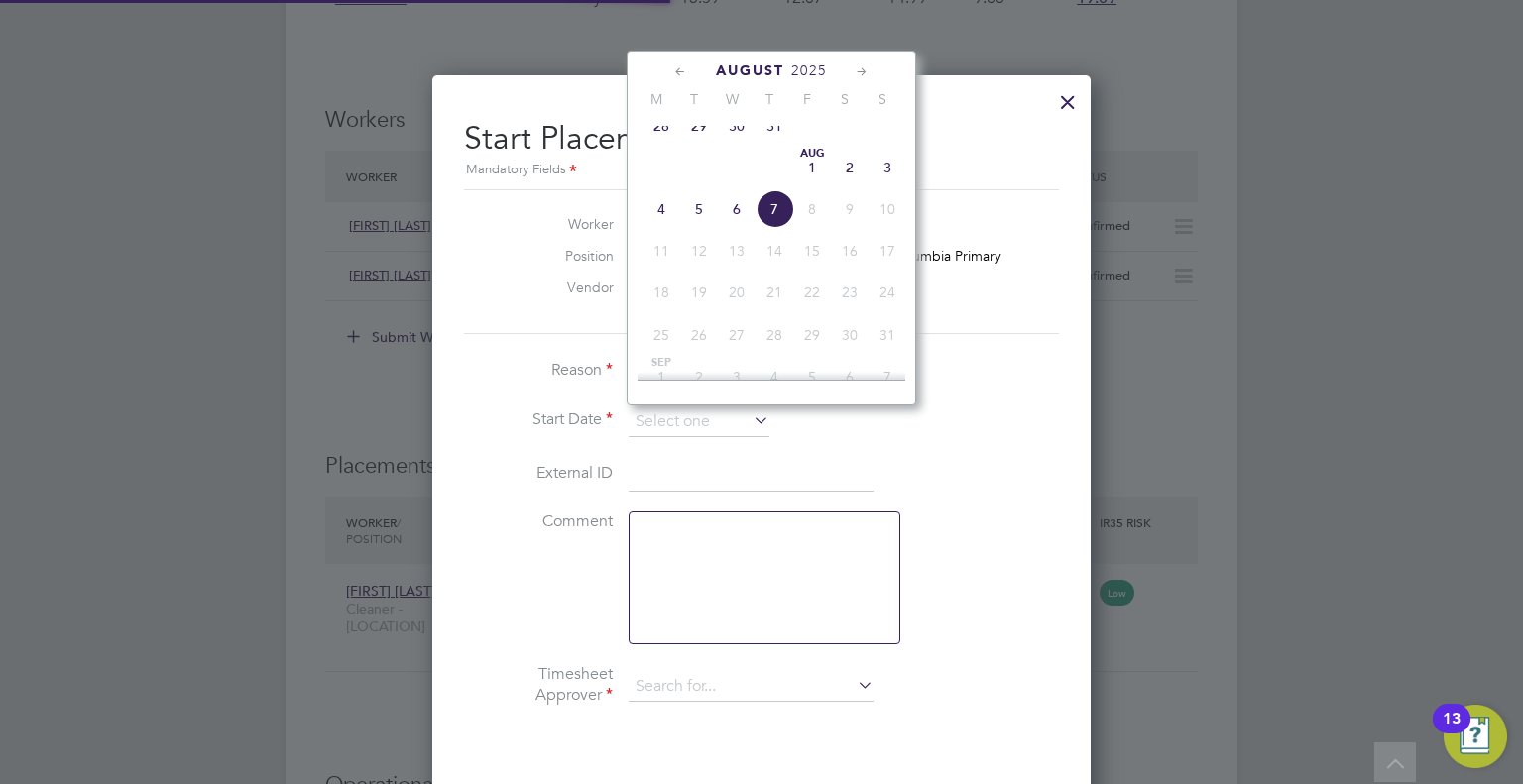 click on "4" 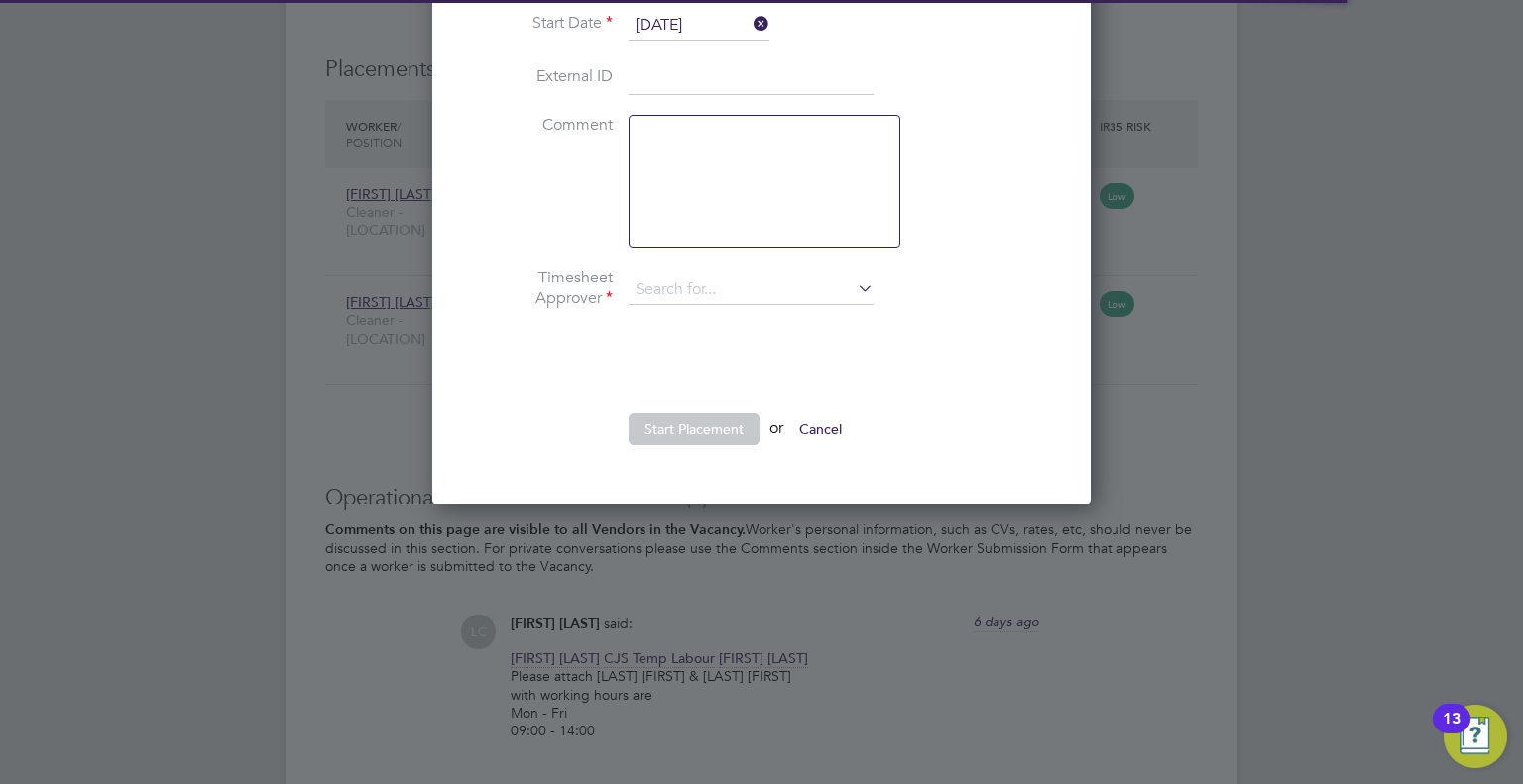 type on "[FIRST] [LAST]" 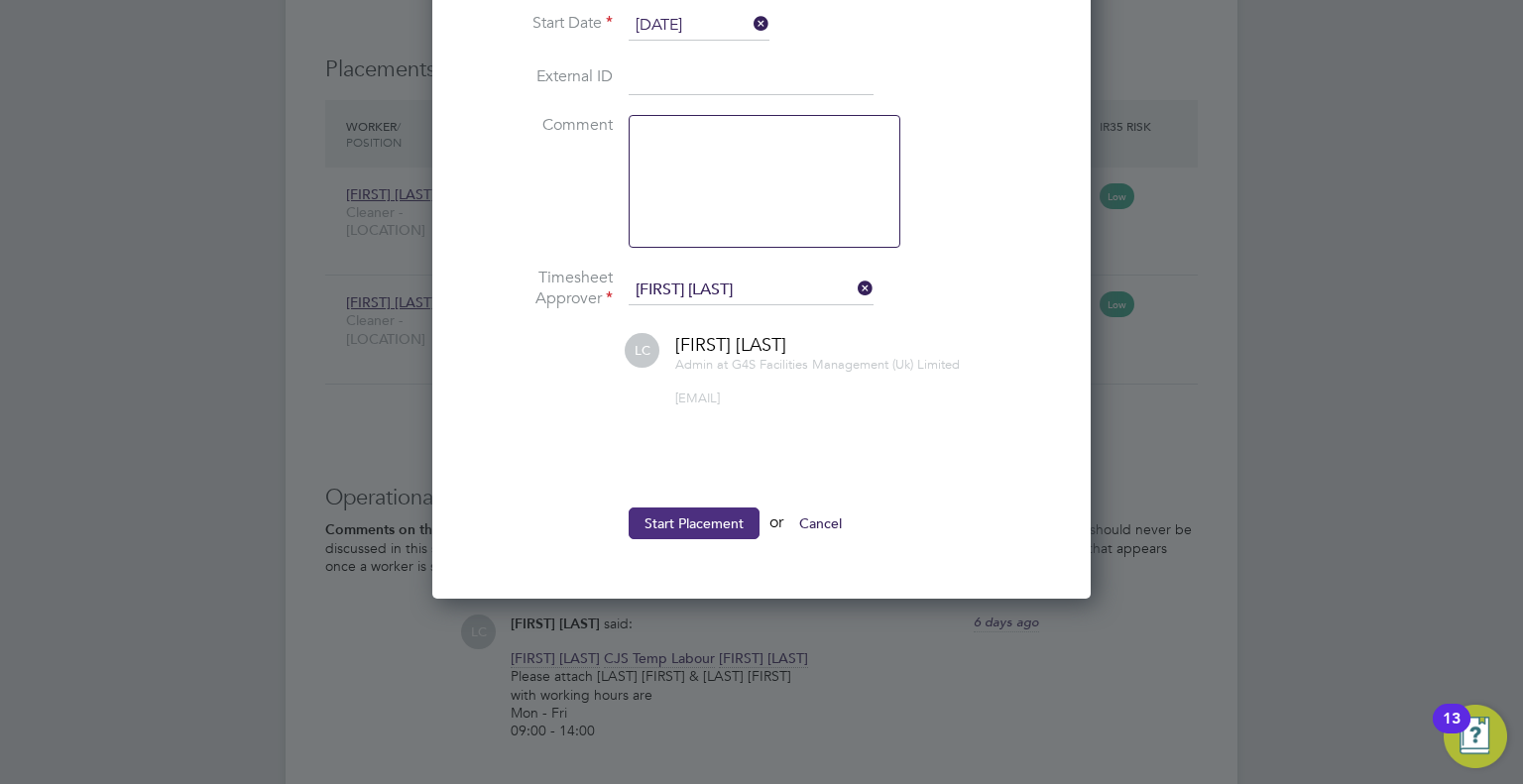 click on "Start Placement" 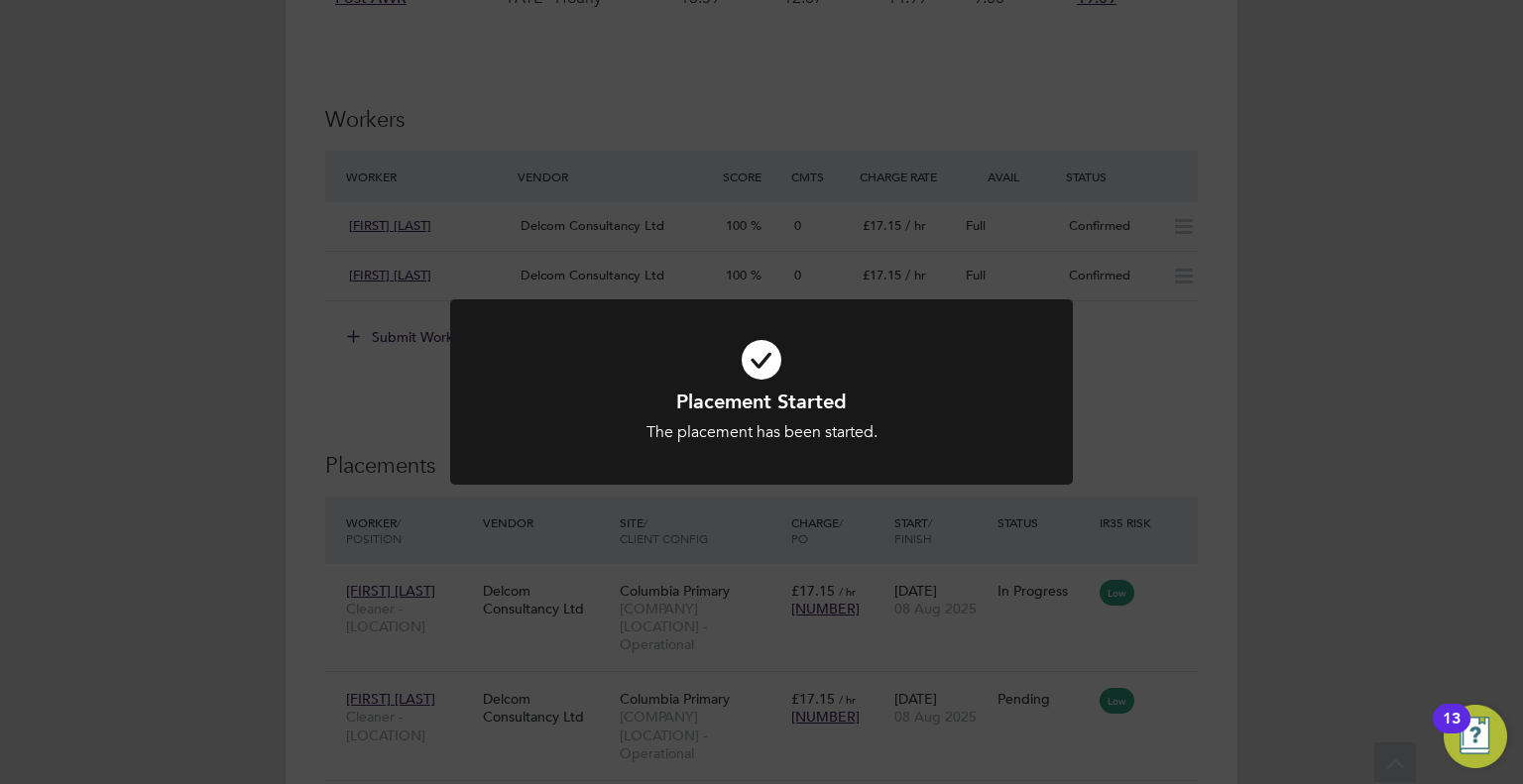 click on "Placement Started The placement has been started. Cancel Okay" 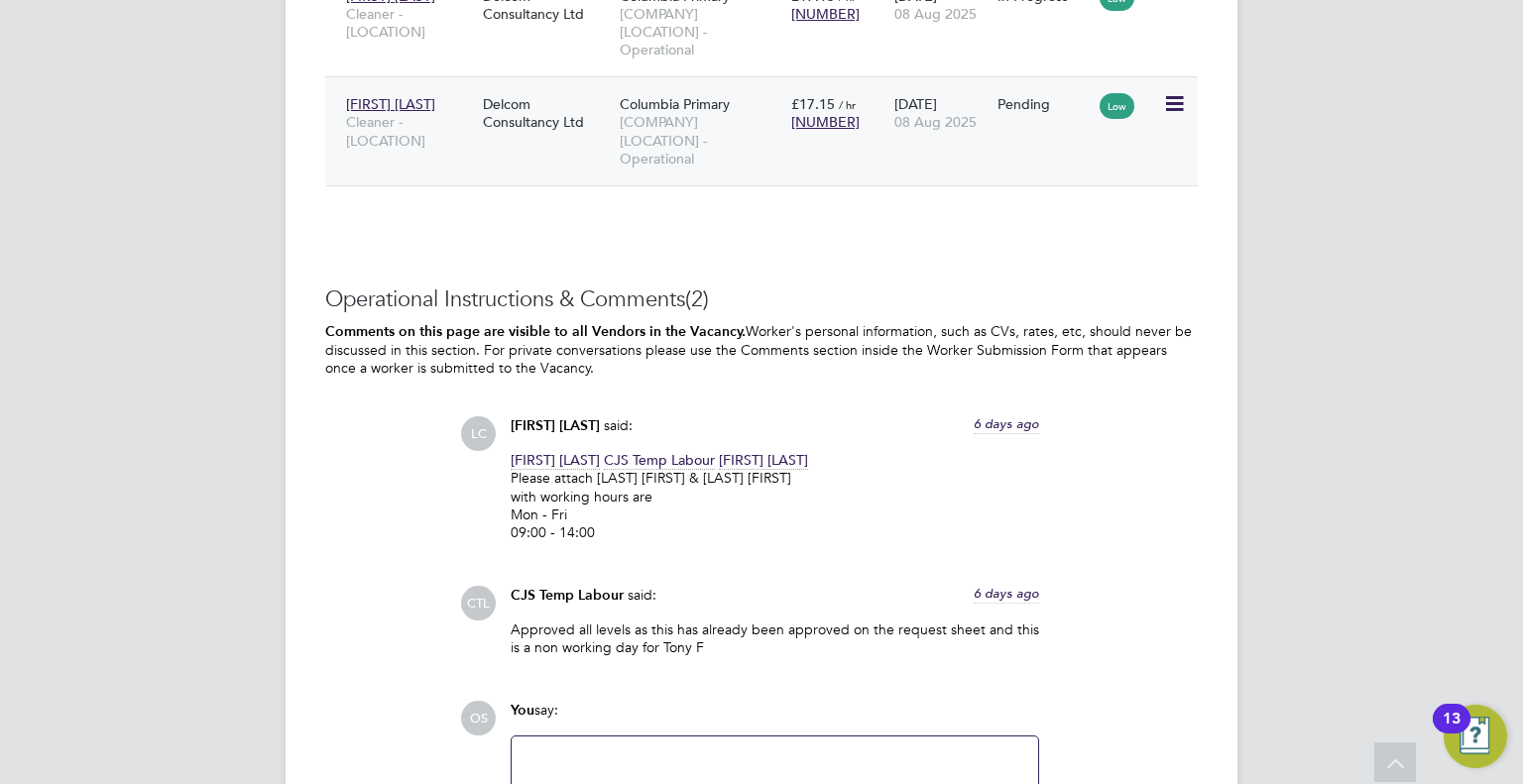click 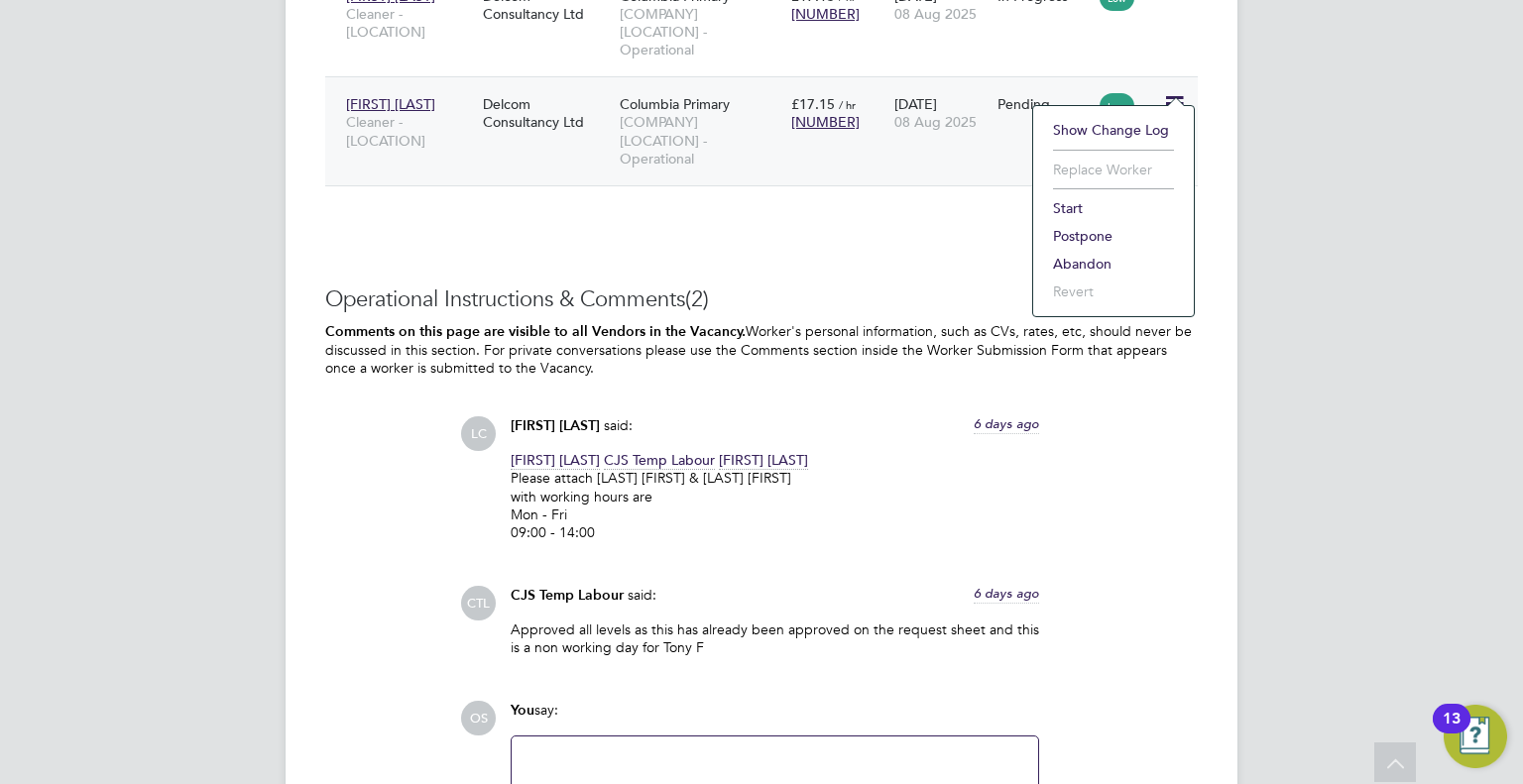 click on "Start" 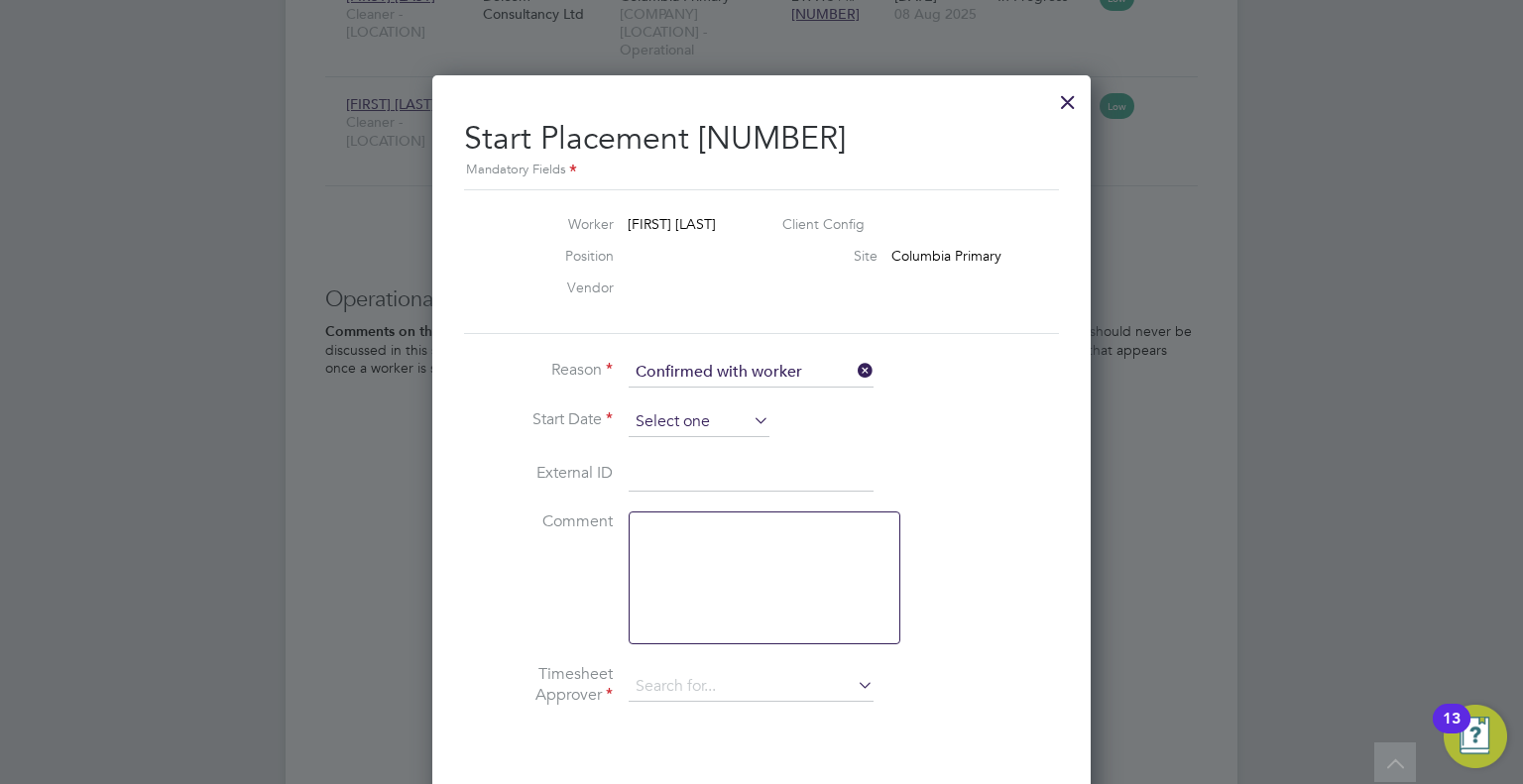 click 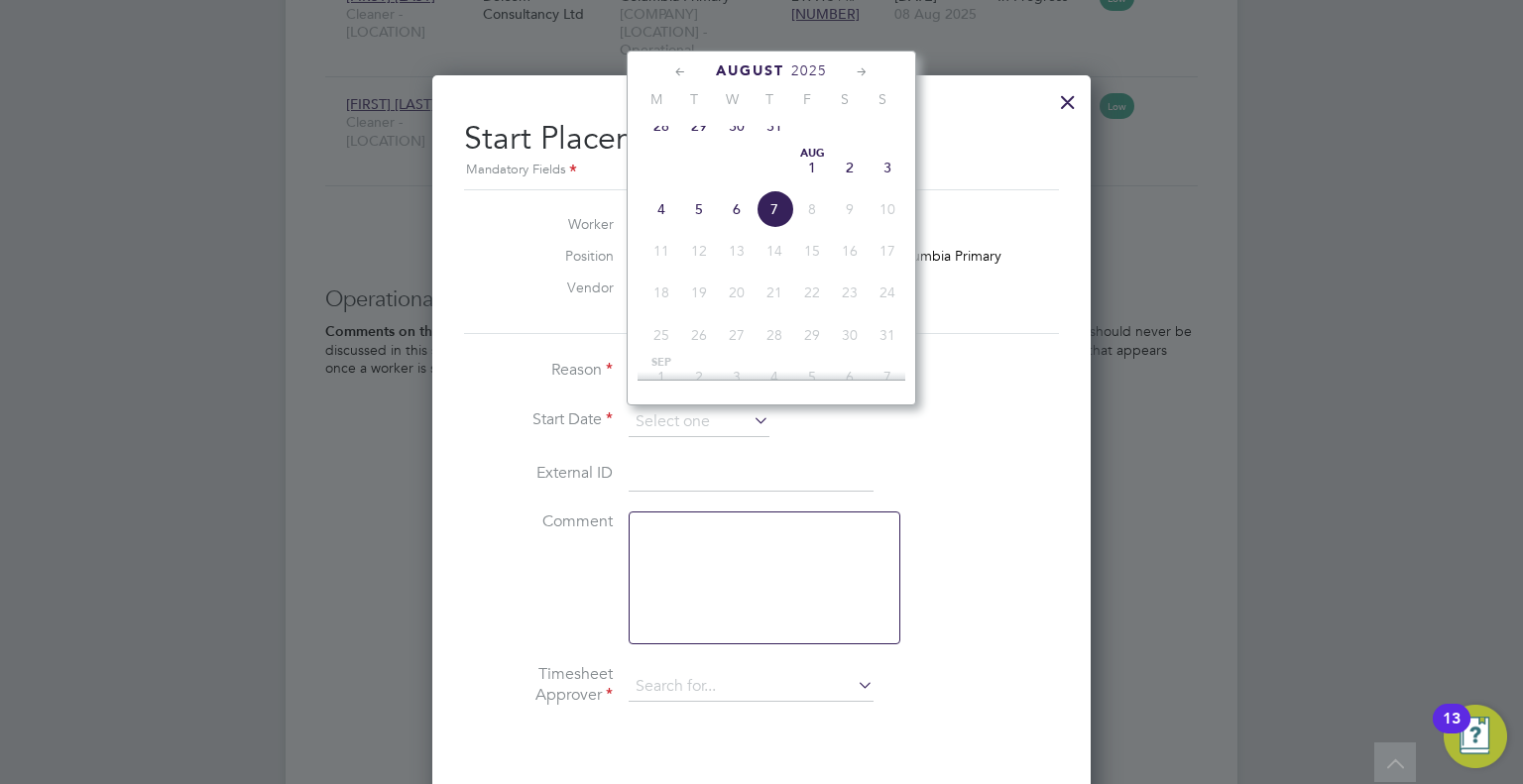 click on "4" 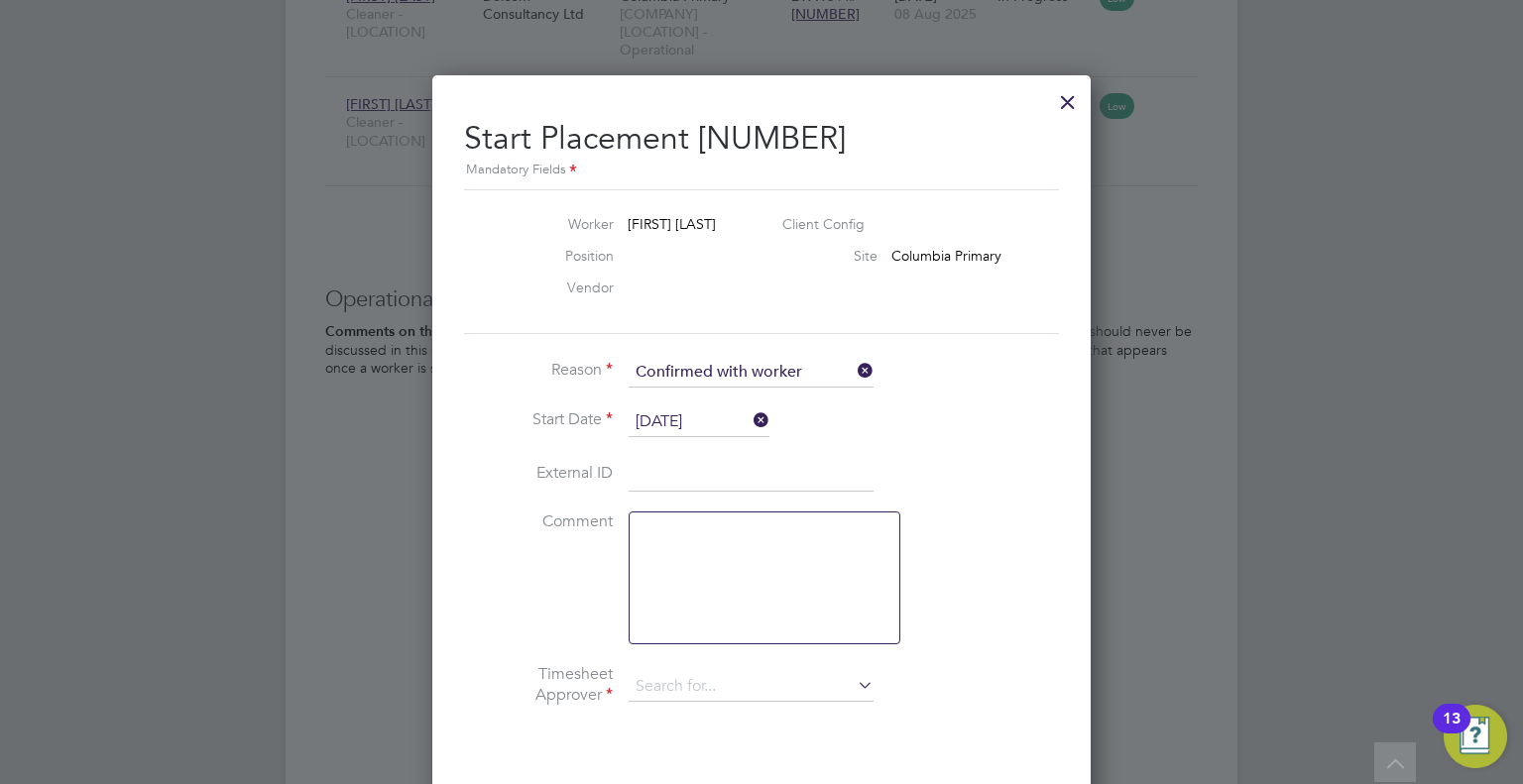 type on "[FIRST] [LAST]" 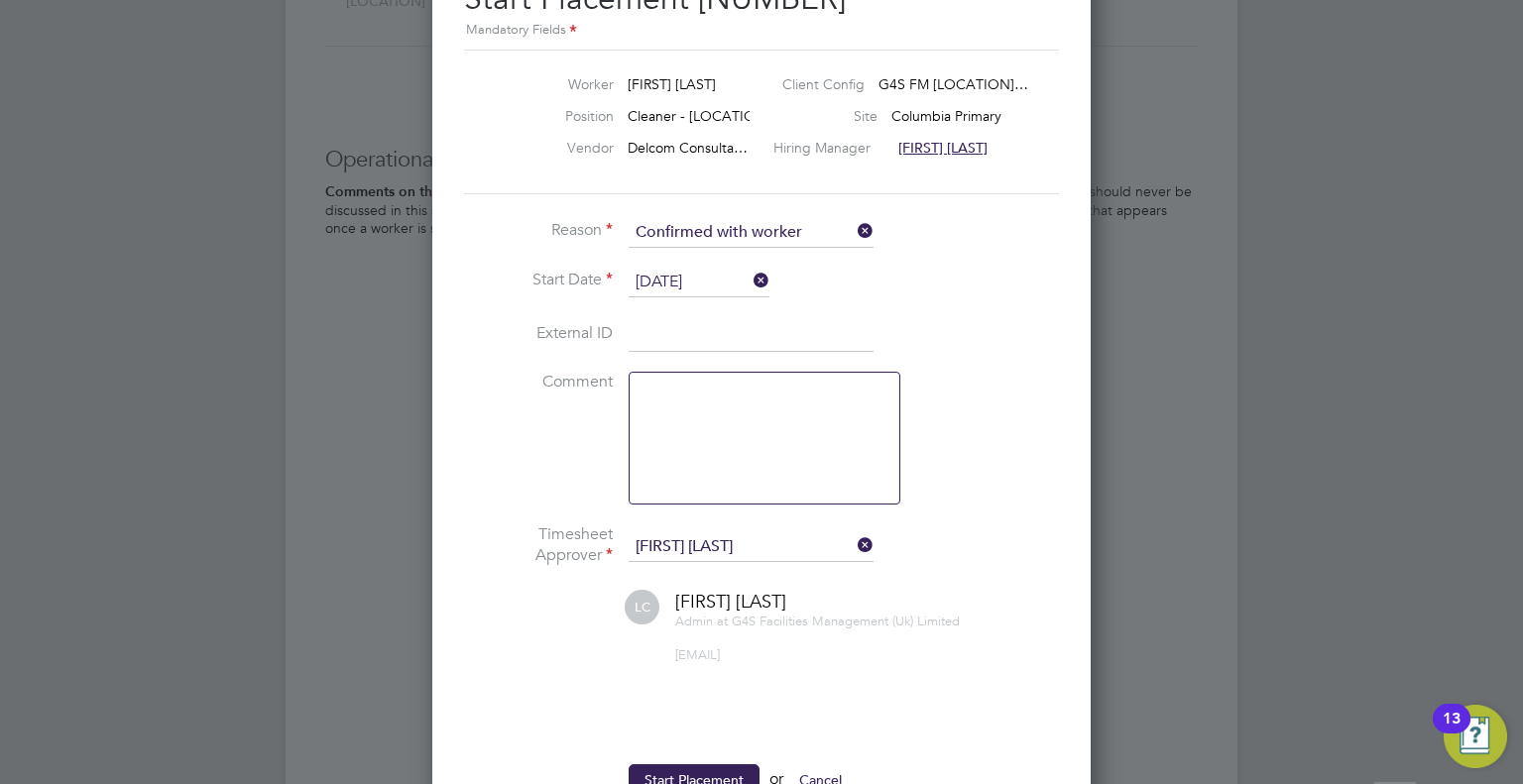 scroll, scrollTop: 3180, scrollLeft: 0, axis: vertical 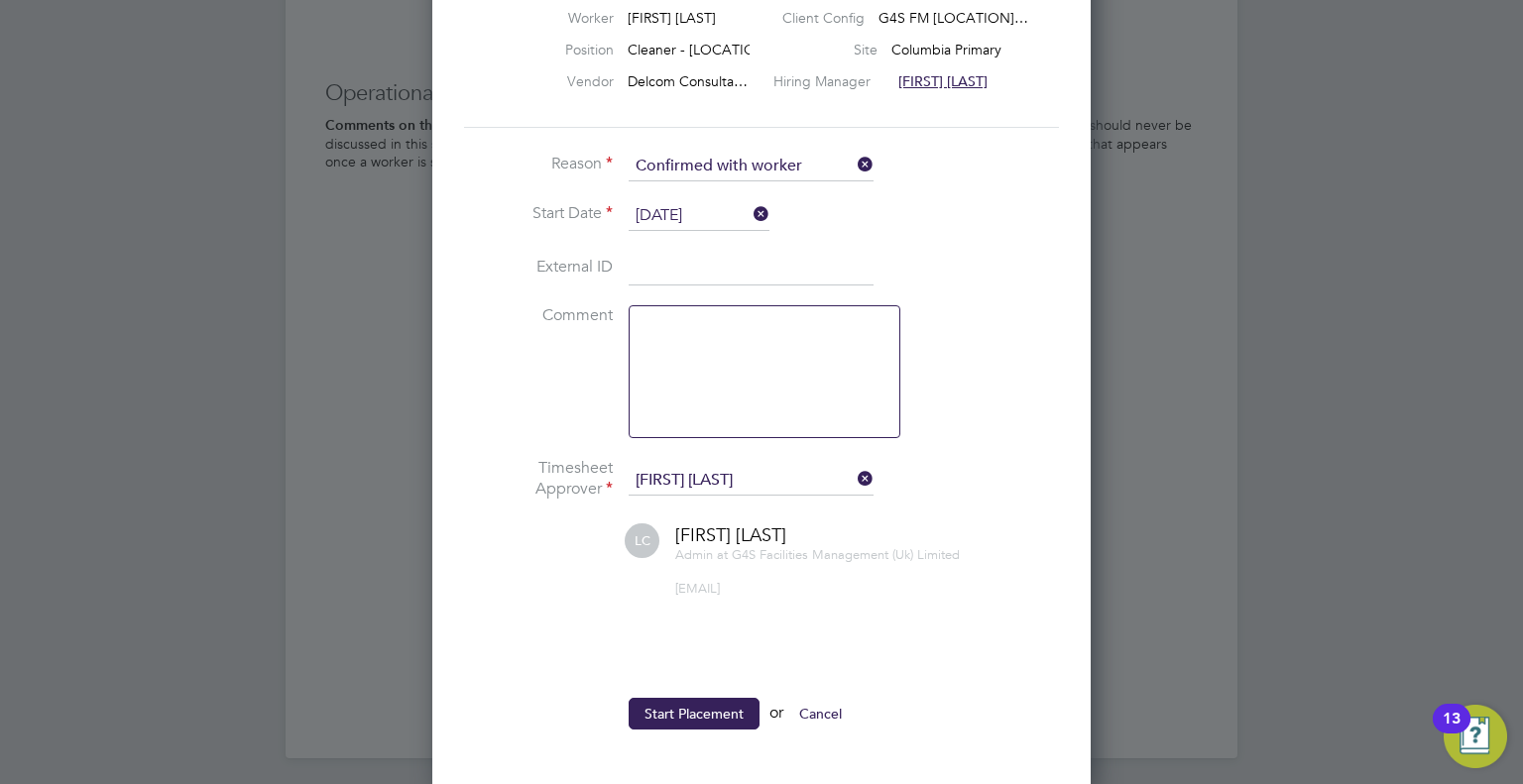 click on "Start Placement" 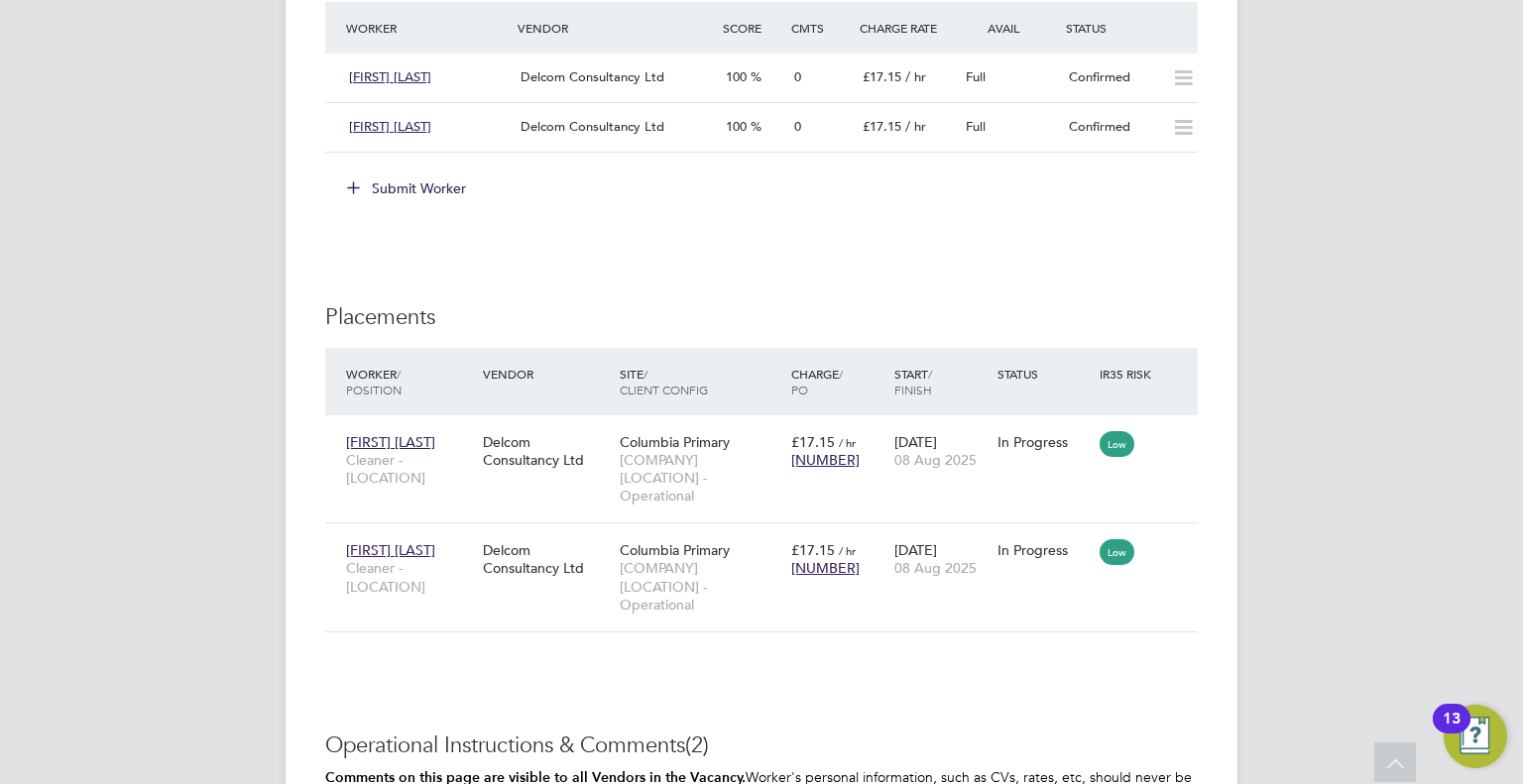 scroll, scrollTop: 2676, scrollLeft: 0, axis: vertical 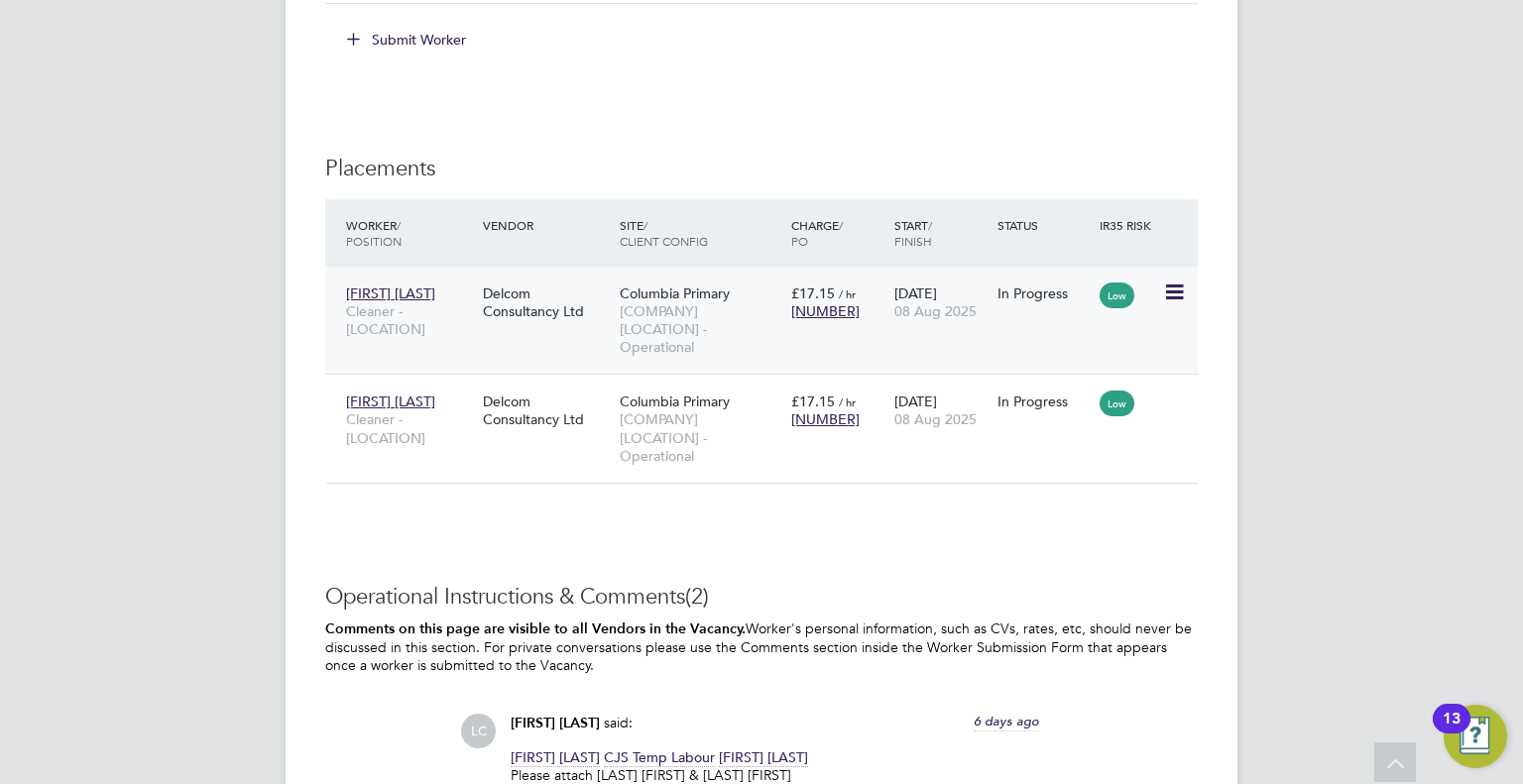 click 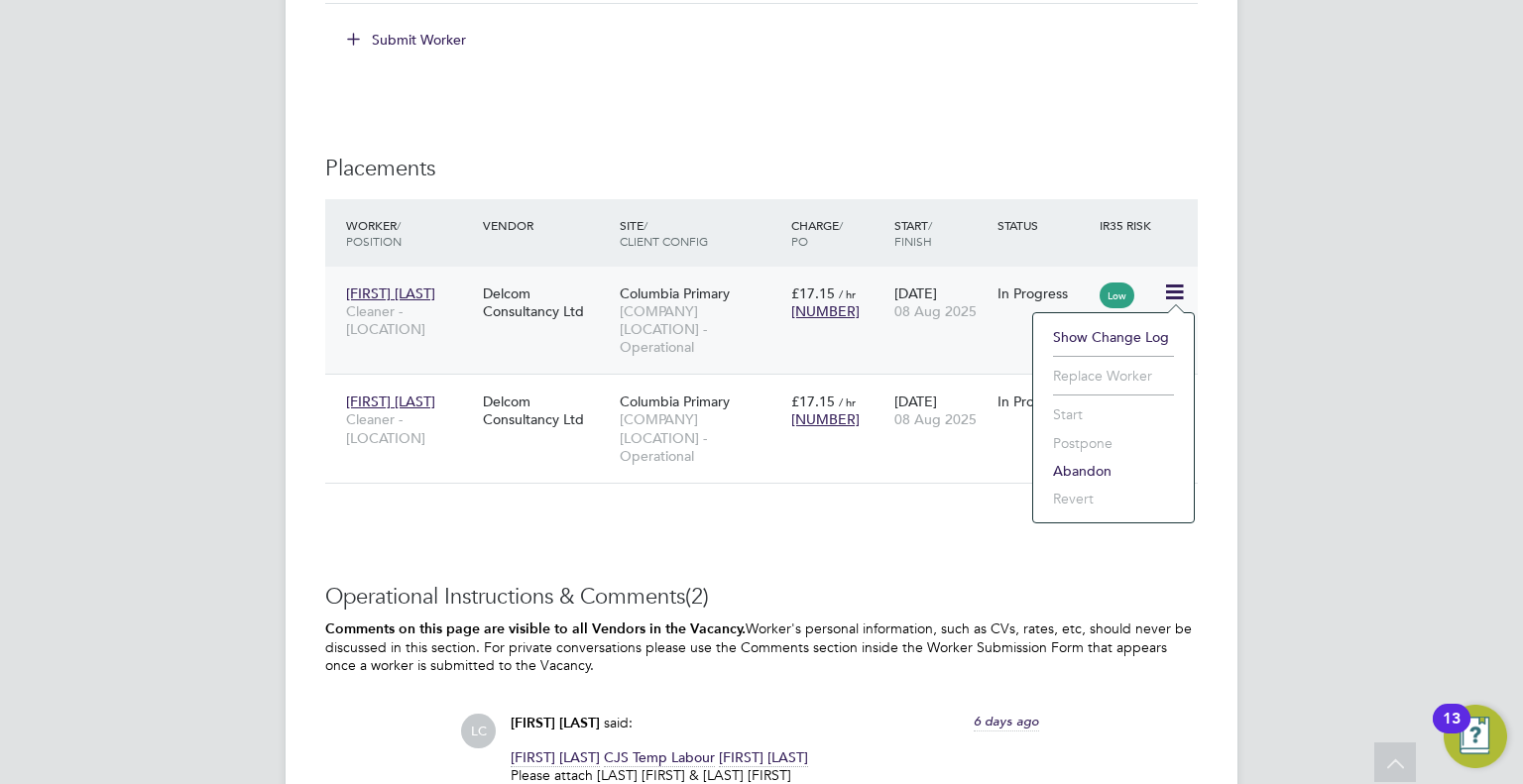 click on "OS   Oladele Peter Shosanya   Notifications
20   Applications:   Network
Team Members   Businesses   Sites   Workers   Contacts   Current page:   Jobs
Positions   Vacancies   Placements   Timesheets
Timesheets   Expenses   Finance
Invoices & Credit Notes   Statements   Payments   Reports
Margin Report   Report Downloads   Preferences
My Business   Doc. Requirements   VMS Configurations   Notifications   Activity Logs
.st0{fill:#C0C1C2;}
Powered by Engage All Vacancies Vacancy Details   Activity Logs   Vacancy Details Activity Logs All Vacancies Vacancy Details   Unfollow   2 x Cleaner - Tower Hamlet - V177733 Confirmed   2 of 2 Duration   5 days Start In     3 days ago Last Updated 6 days ago Status   Open   End Hirer Client Config n/a" at bounding box center (762, -692) 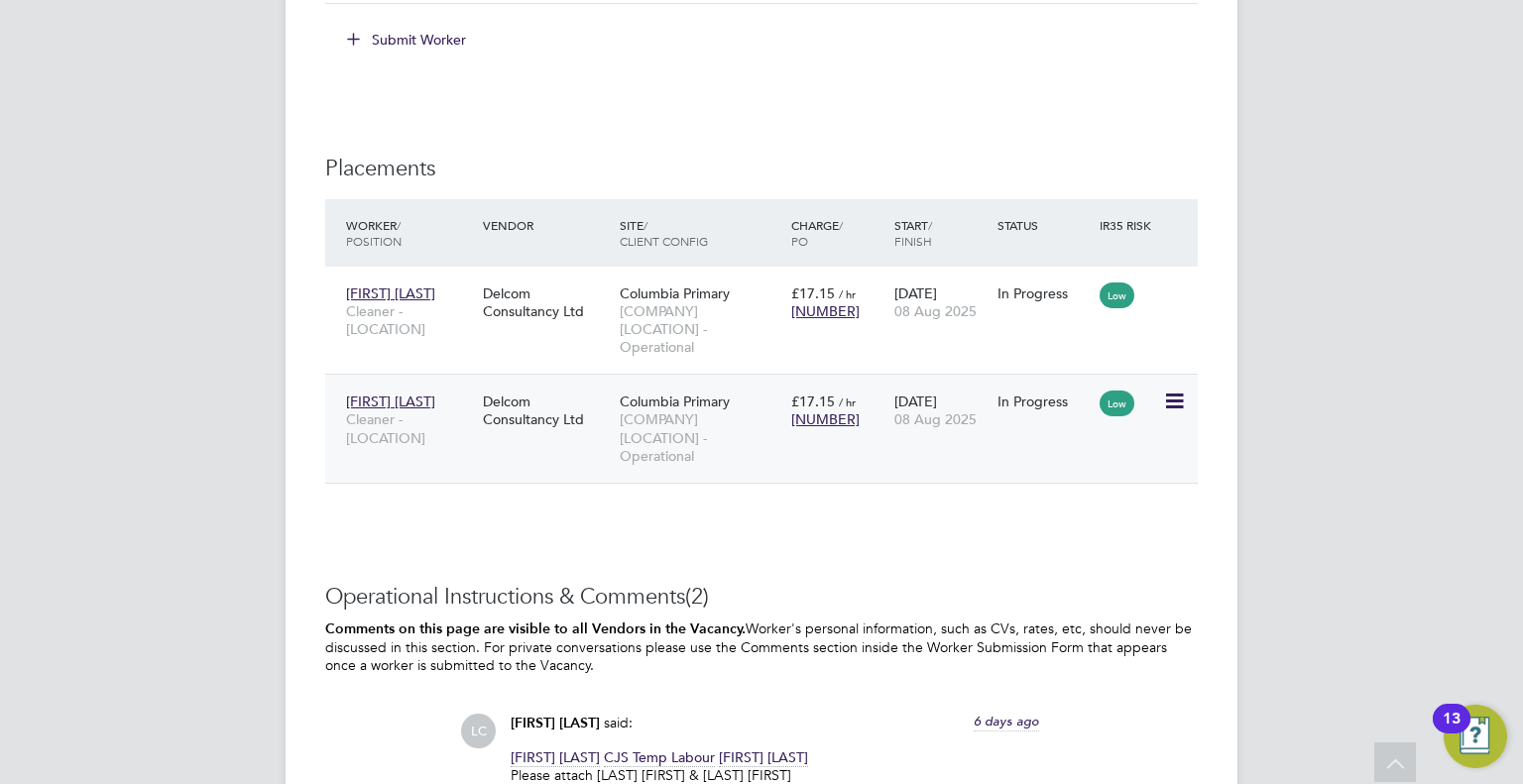 click 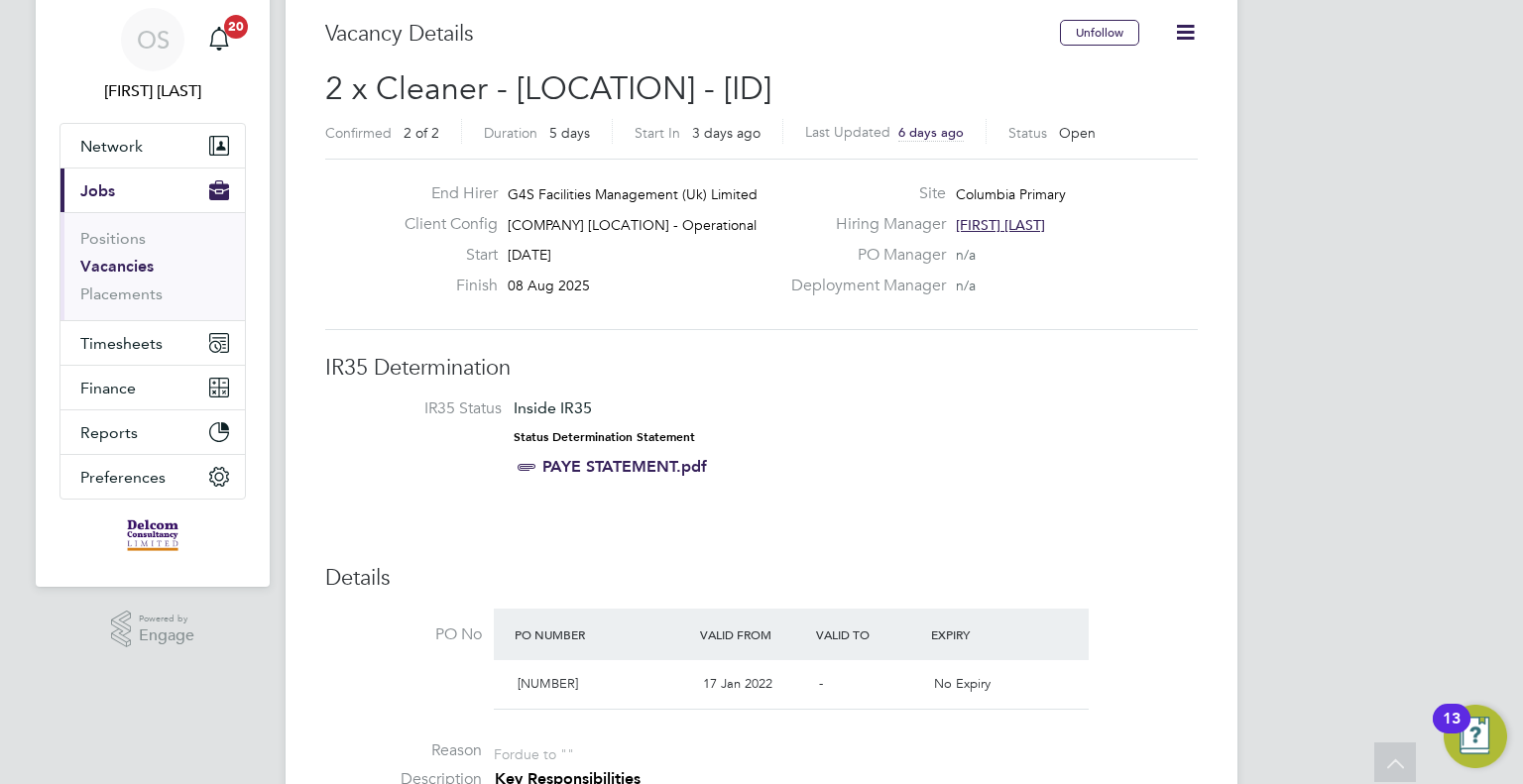 scroll, scrollTop: 0, scrollLeft: 0, axis: both 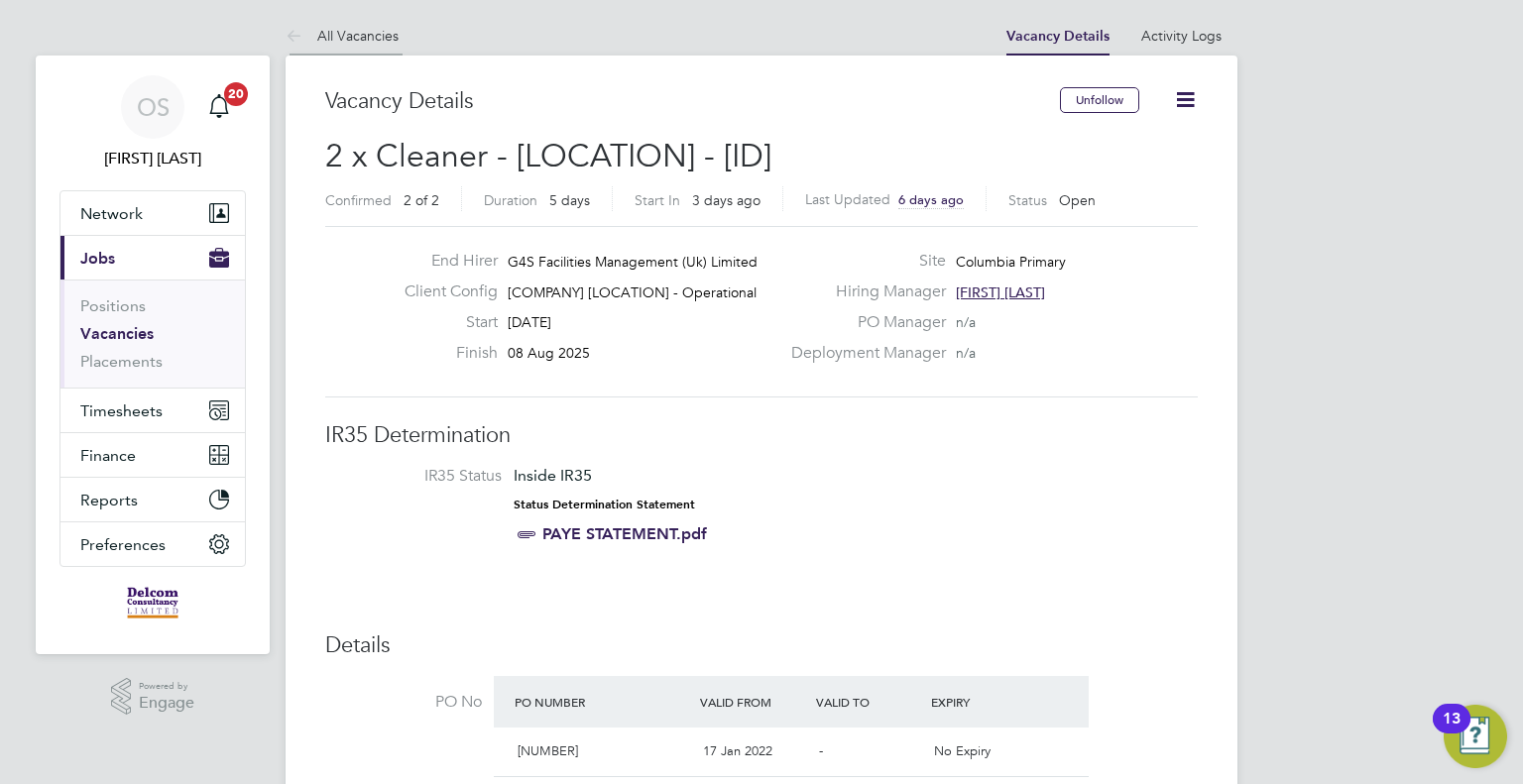 click on "All Vacancies" at bounding box center [342, 36] 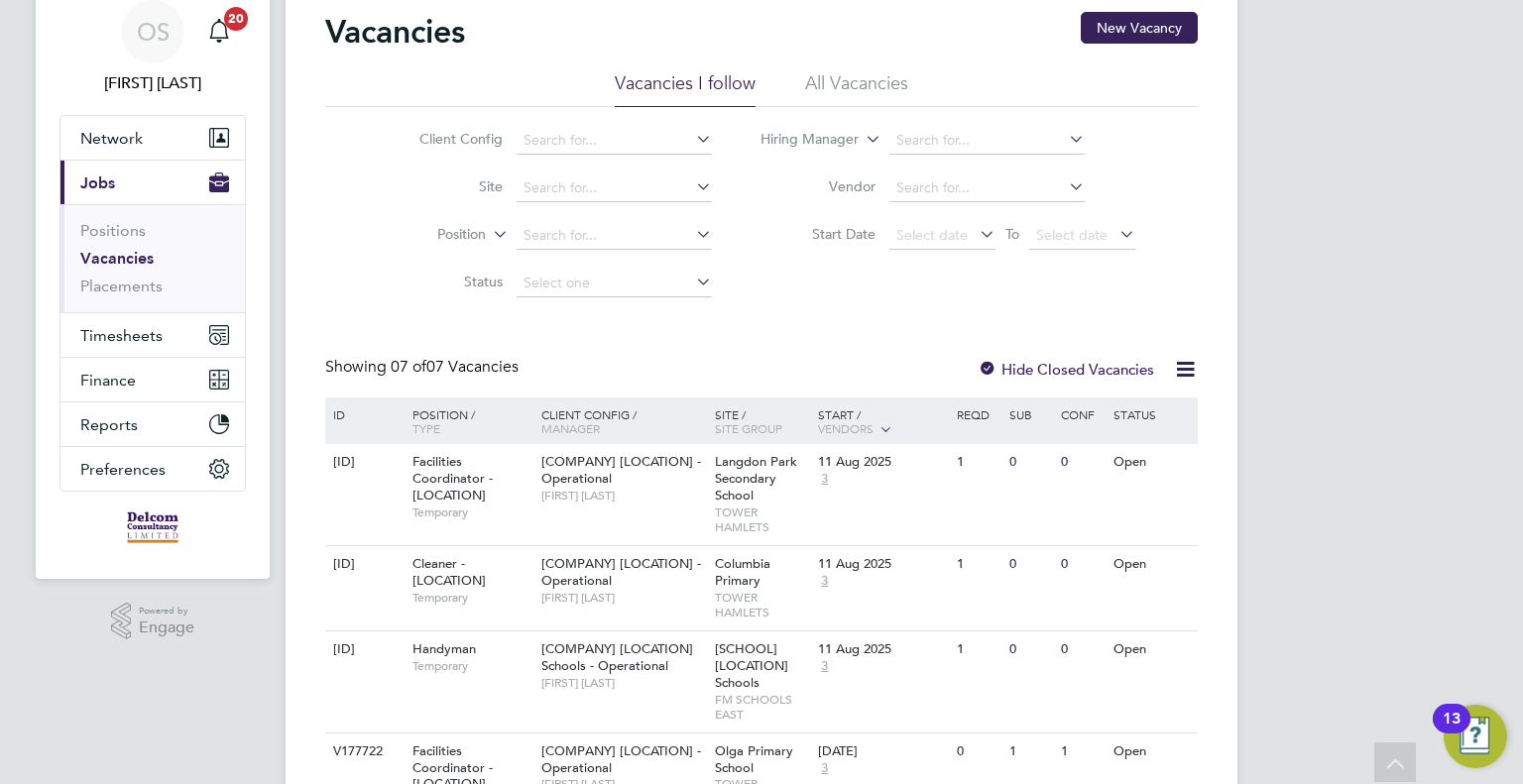 scroll, scrollTop: 0, scrollLeft: 0, axis: both 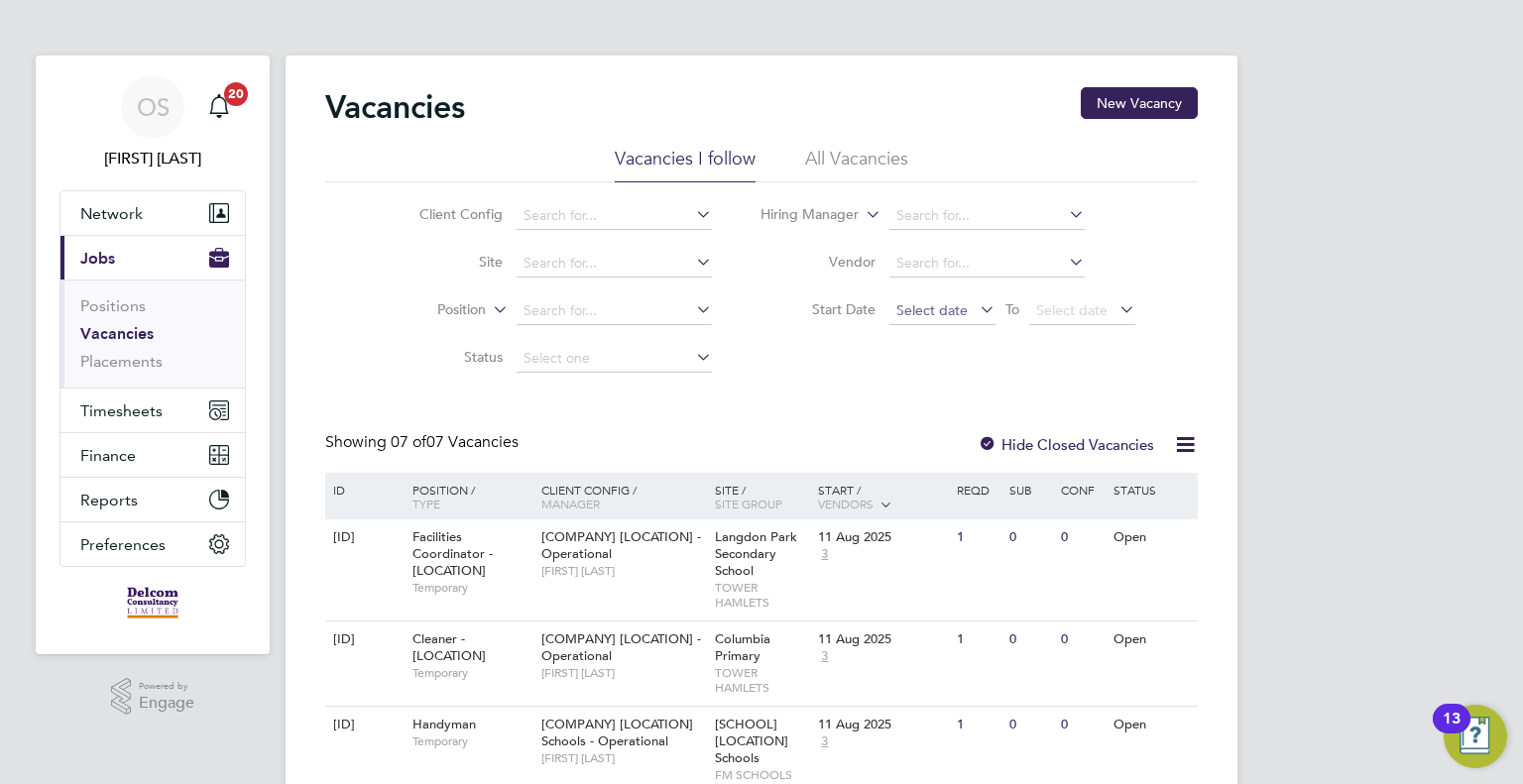click on "Select date" 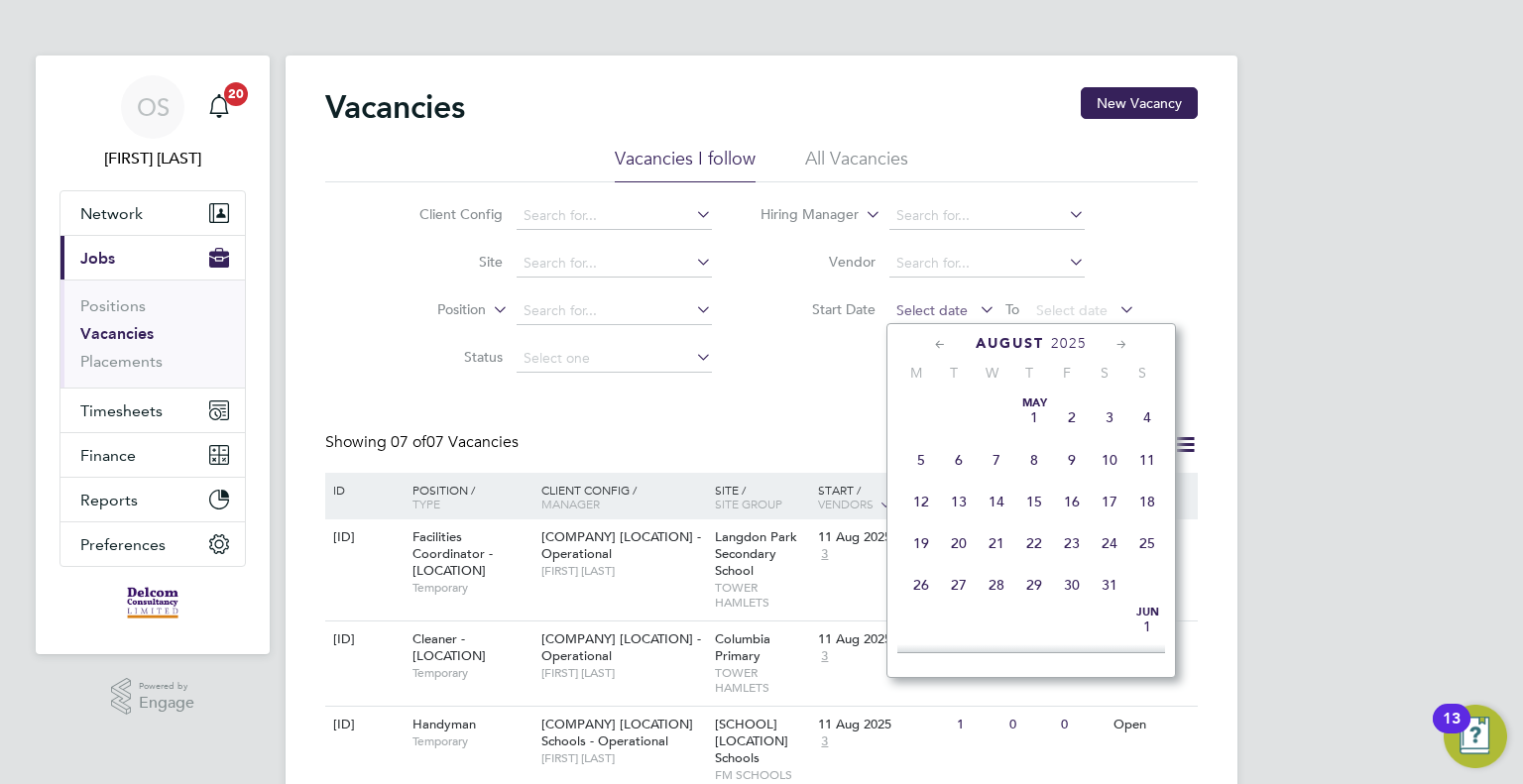 scroll, scrollTop: 646, scrollLeft: 0, axis: vertical 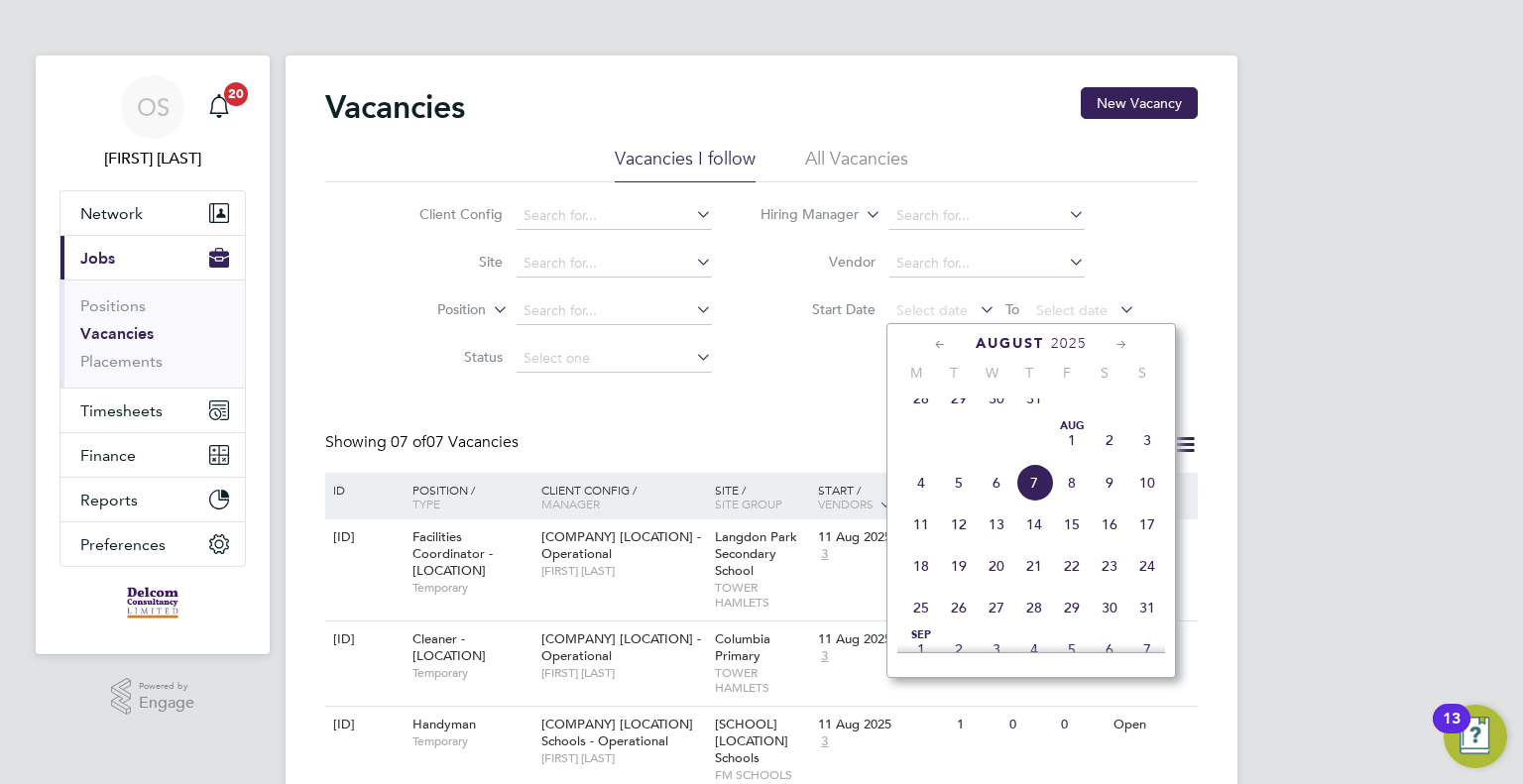 click on "4" 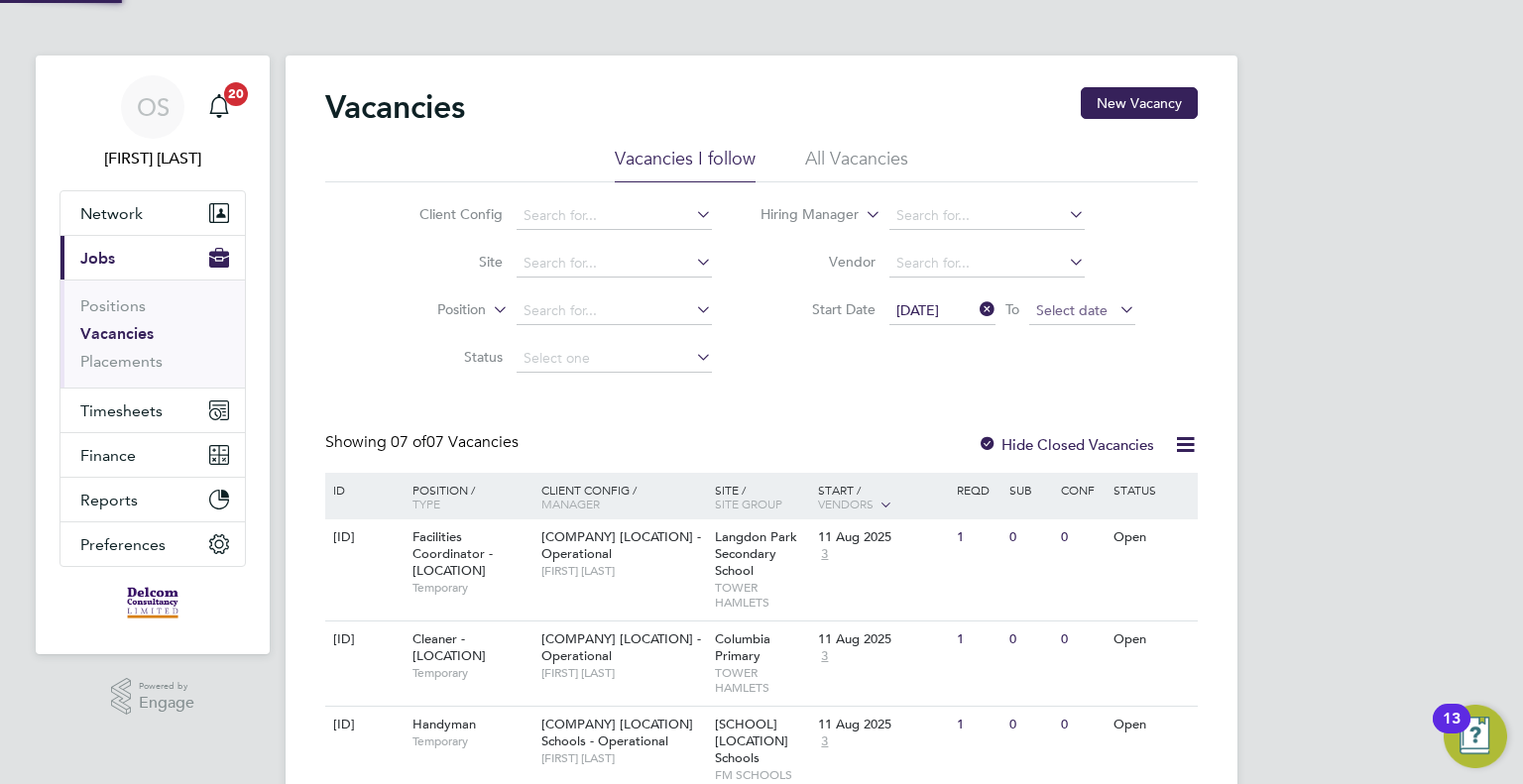 click on "Select date" 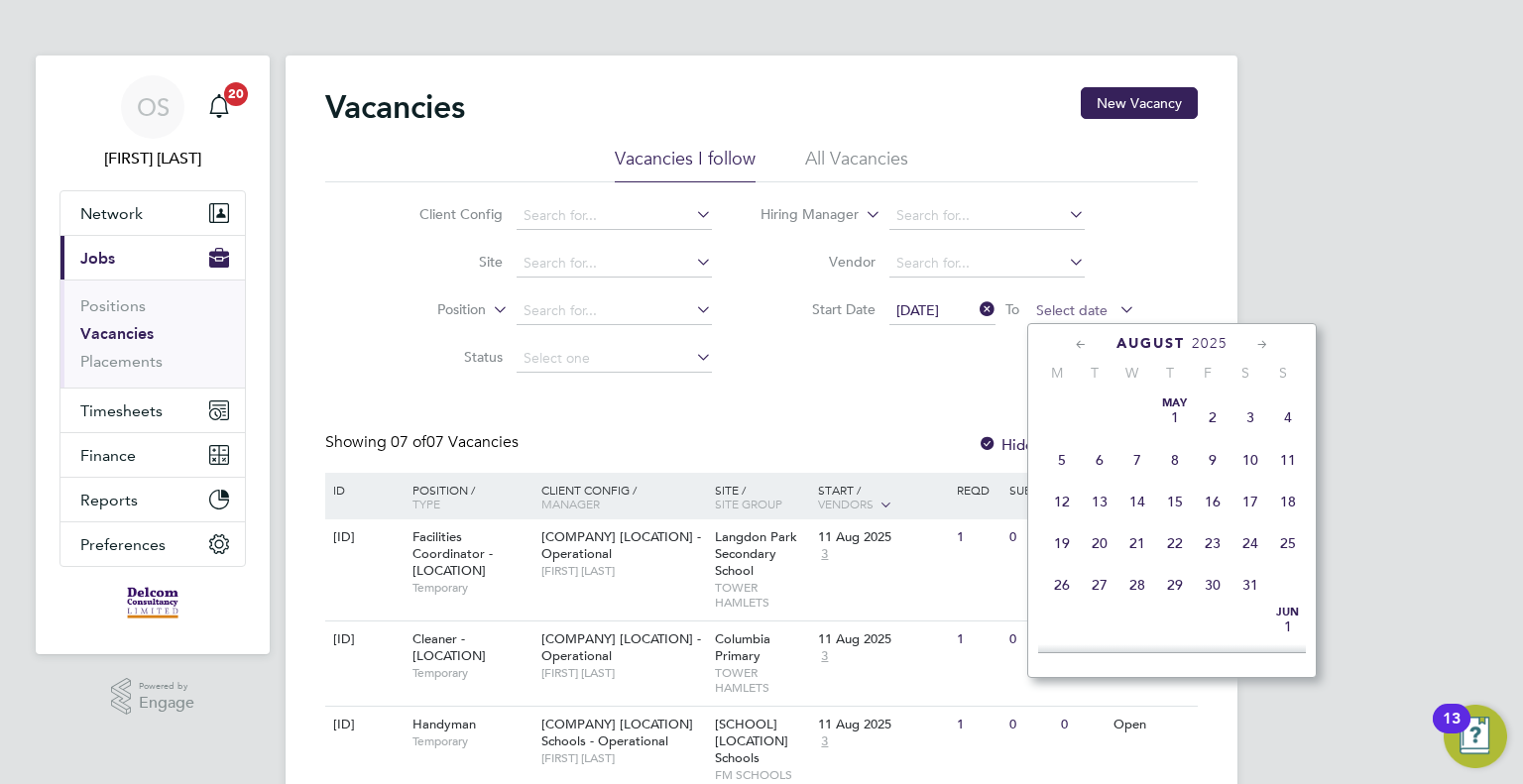 scroll, scrollTop: 646, scrollLeft: 0, axis: vertical 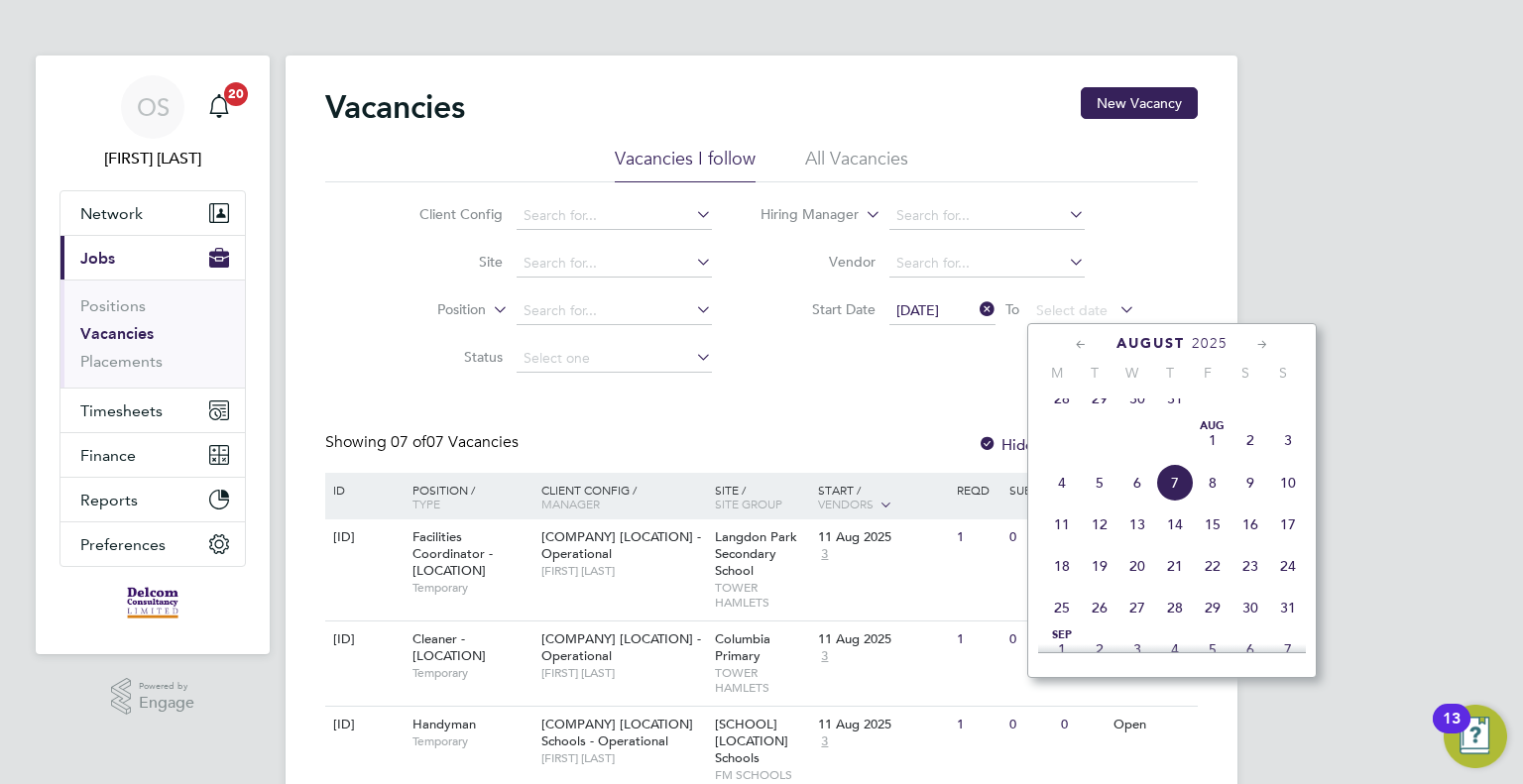 click on "10" 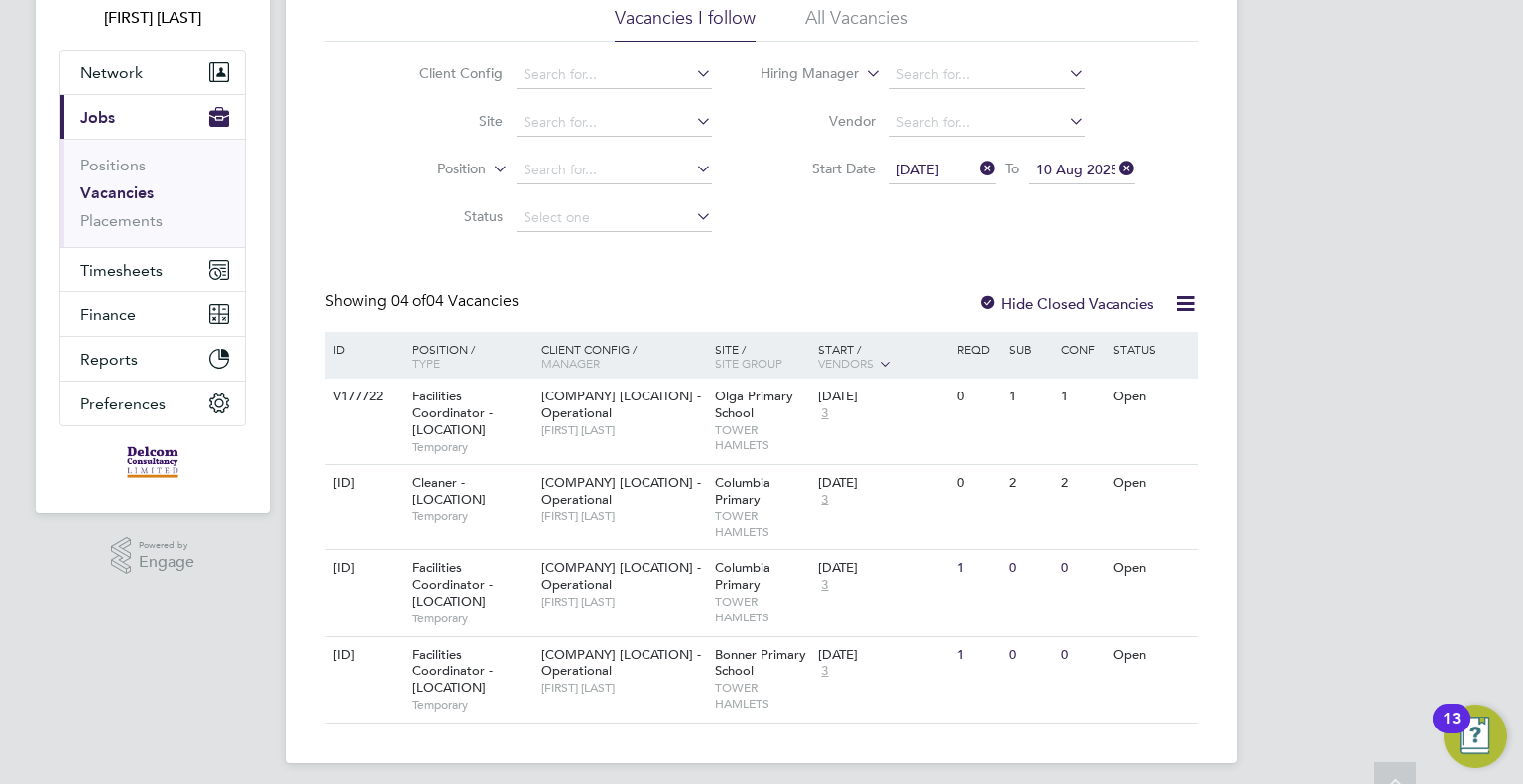 scroll, scrollTop: 151, scrollLeft: 0, axis: vertical 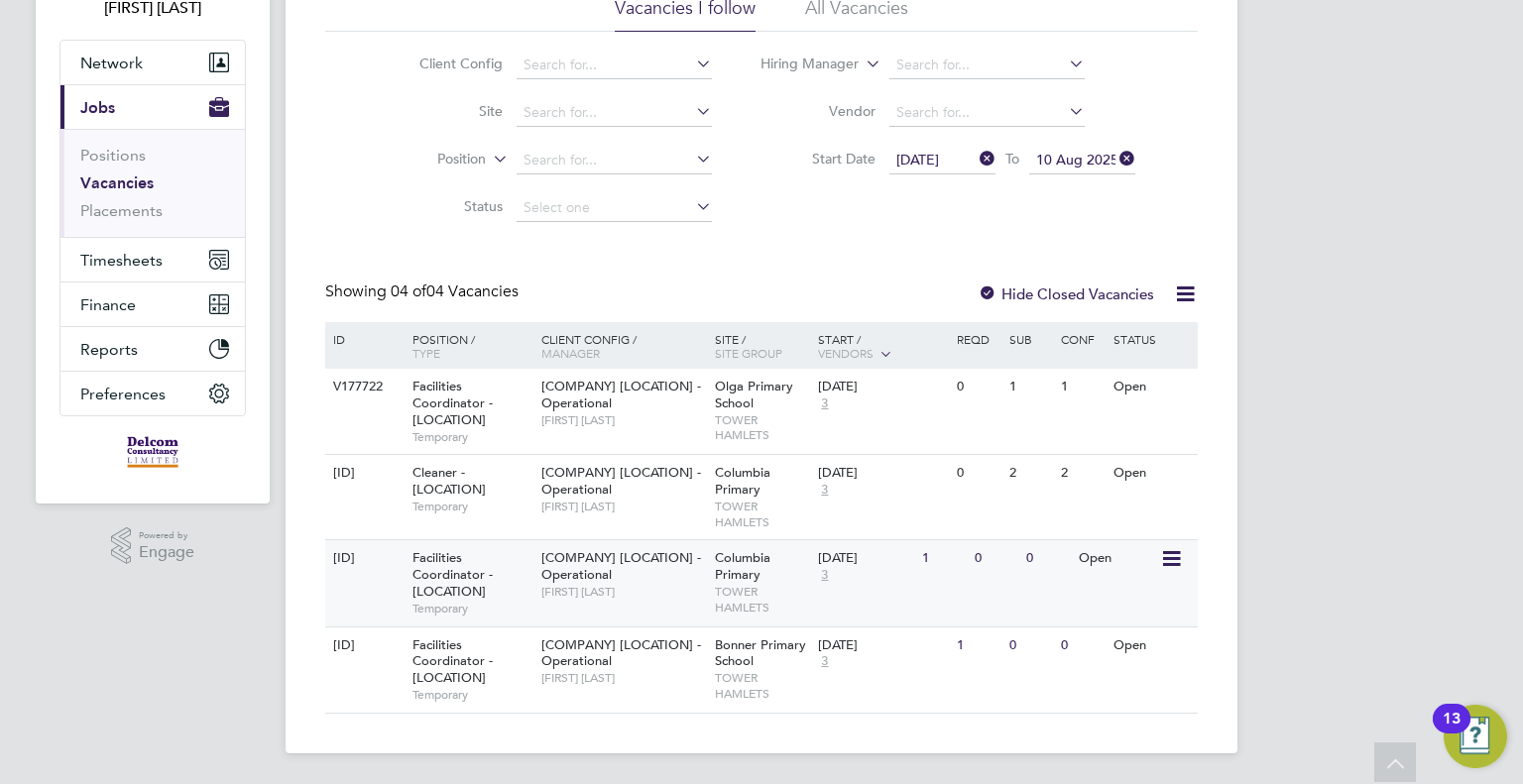 click on "G4S FM Tower Hamlets - Operational" 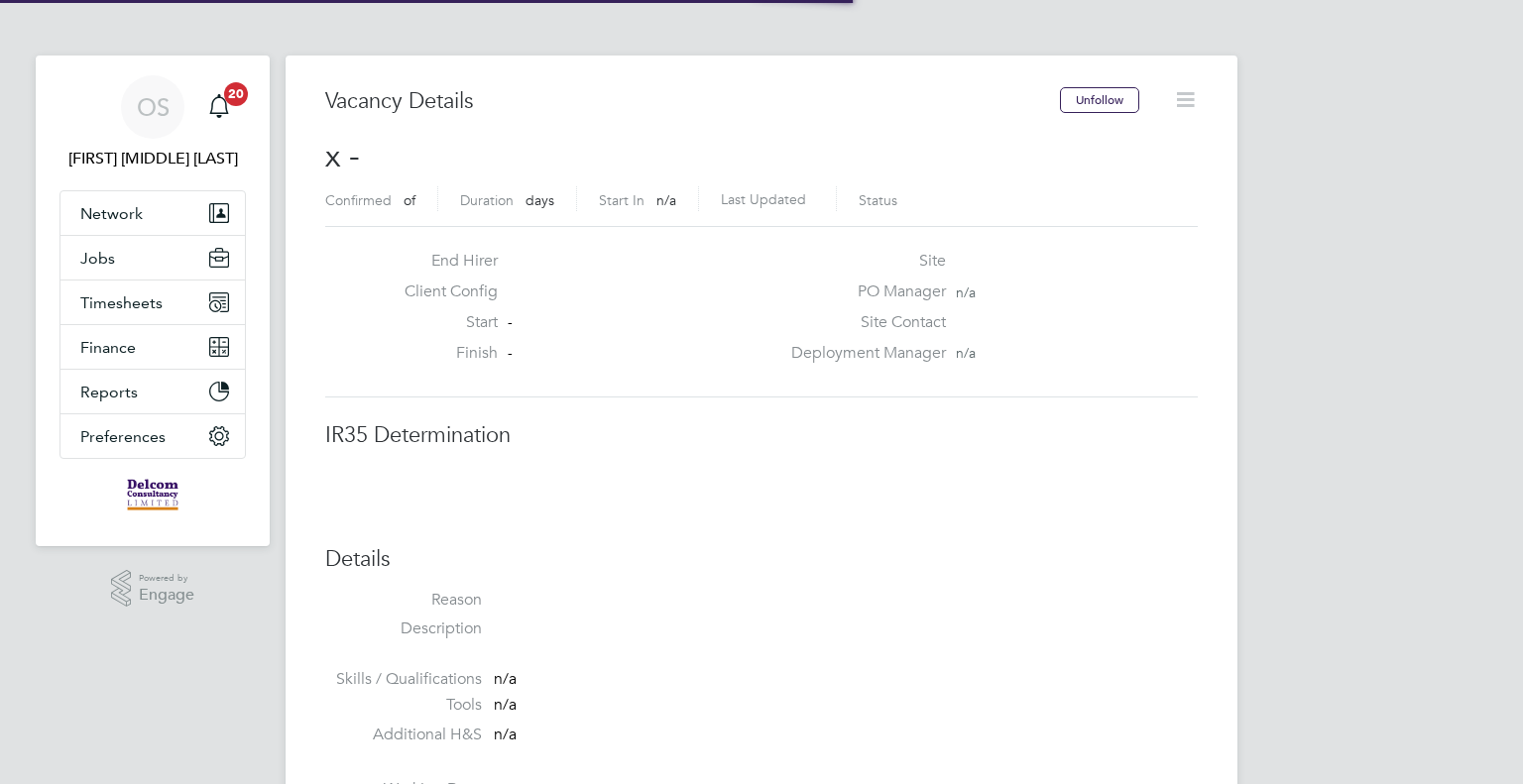 scroll, scrollTop: 0, scrollLeft: 0, axis: both 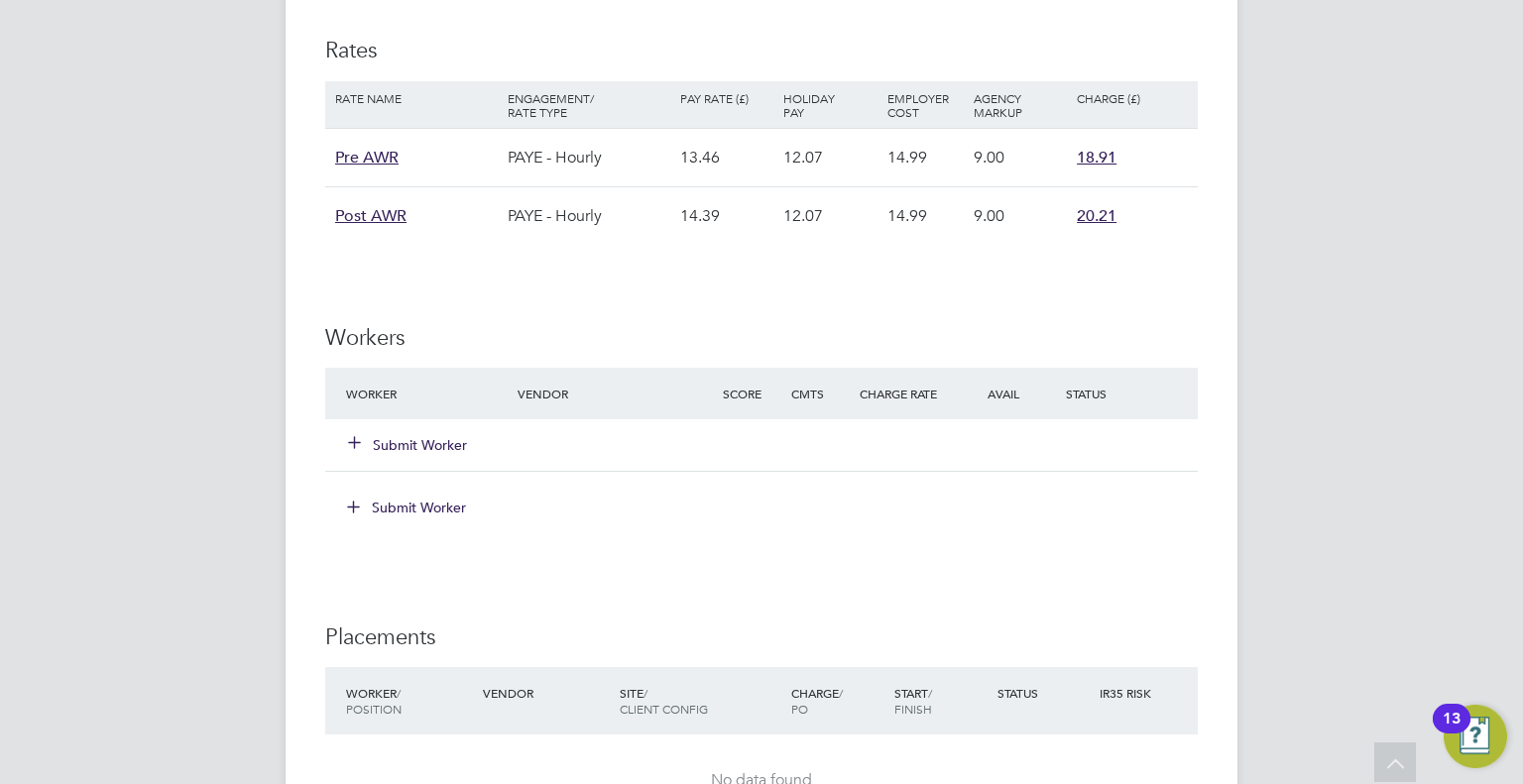 click on "Submit Worker" 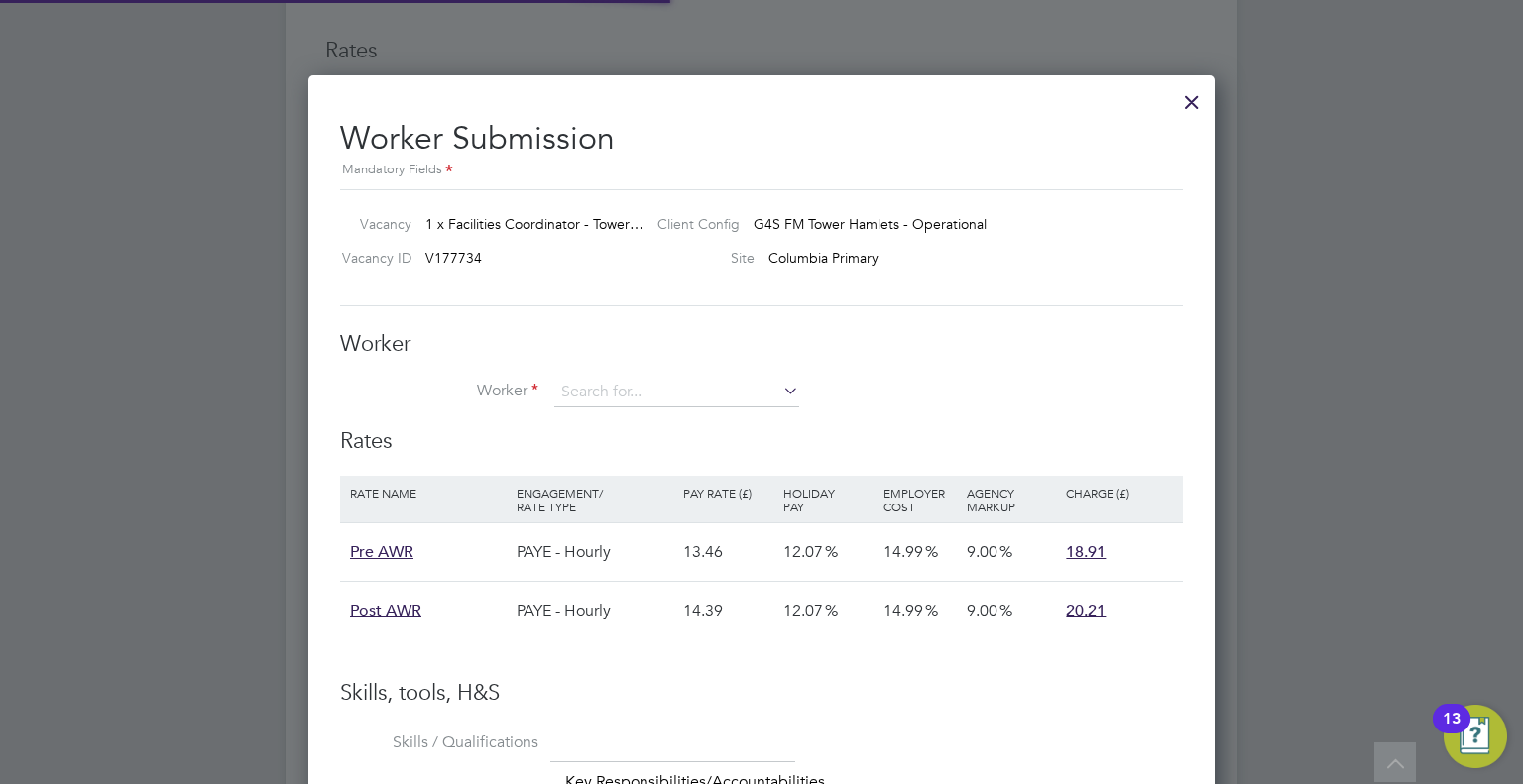 scroll, scrollTop: 10, scrollLeft: 9, axis: both 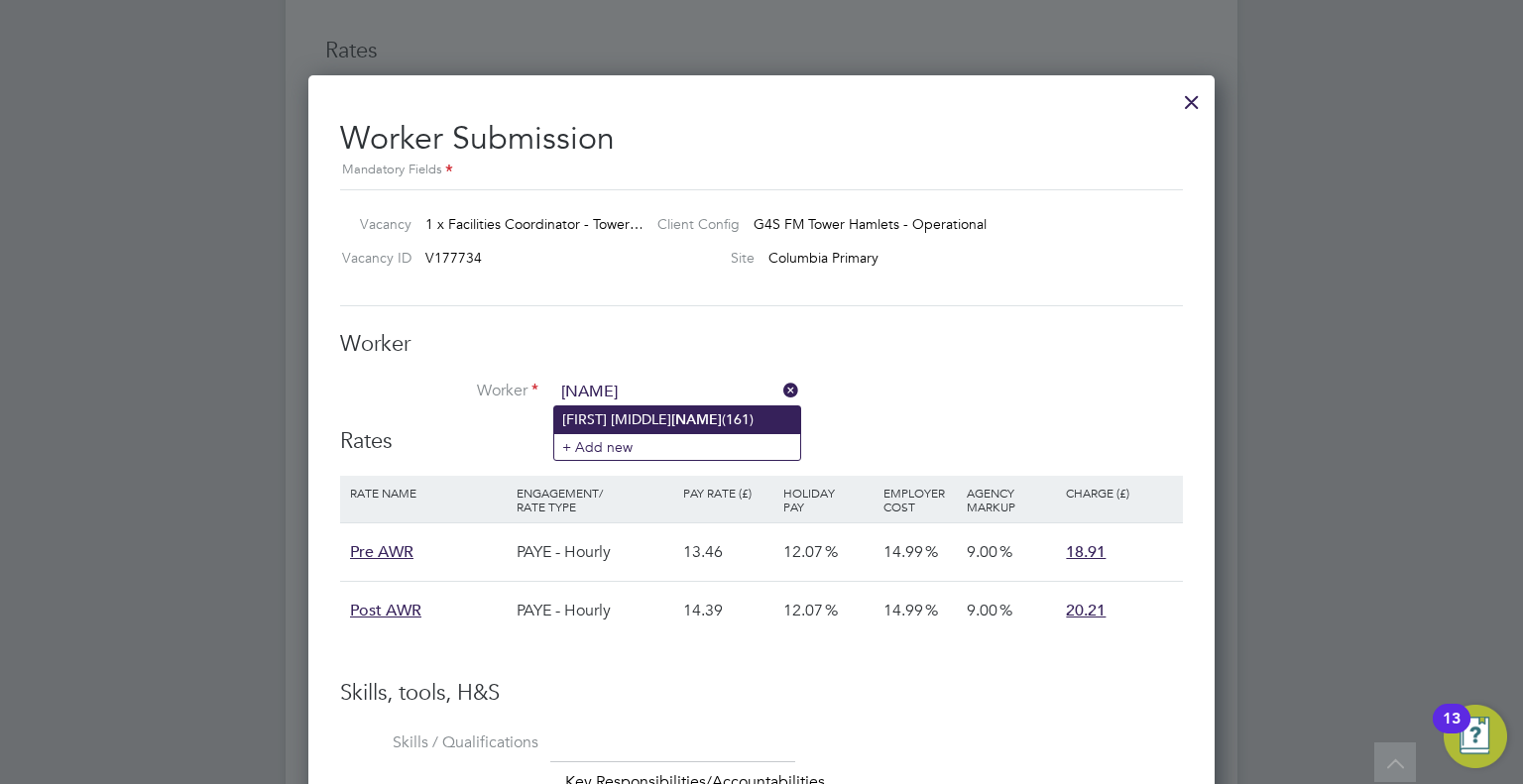 click on "Lateef Olanrewaju  Ogunlesi  (161)" 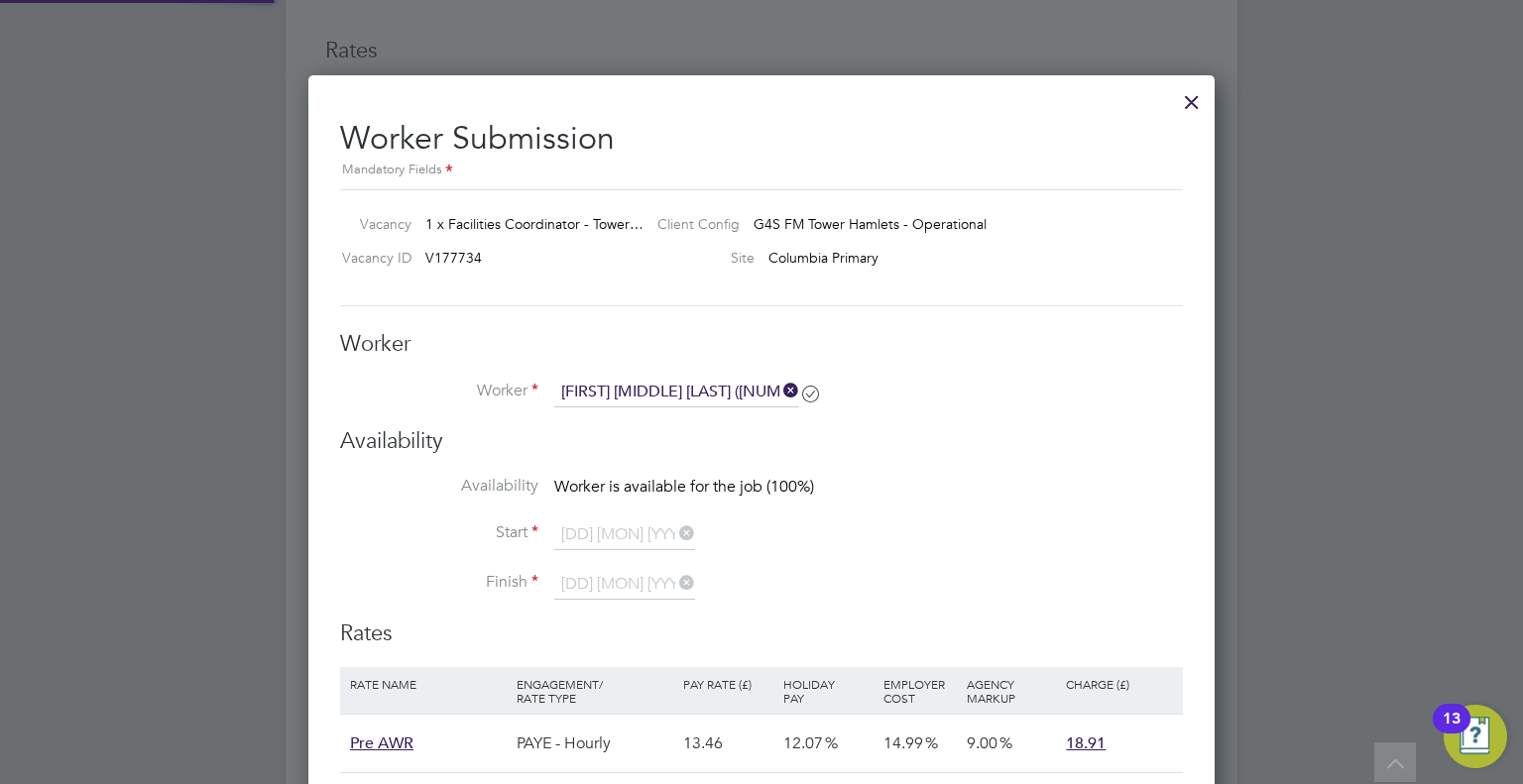 scroll, scrollTop: 10, scrollLeft: 9, axis: both 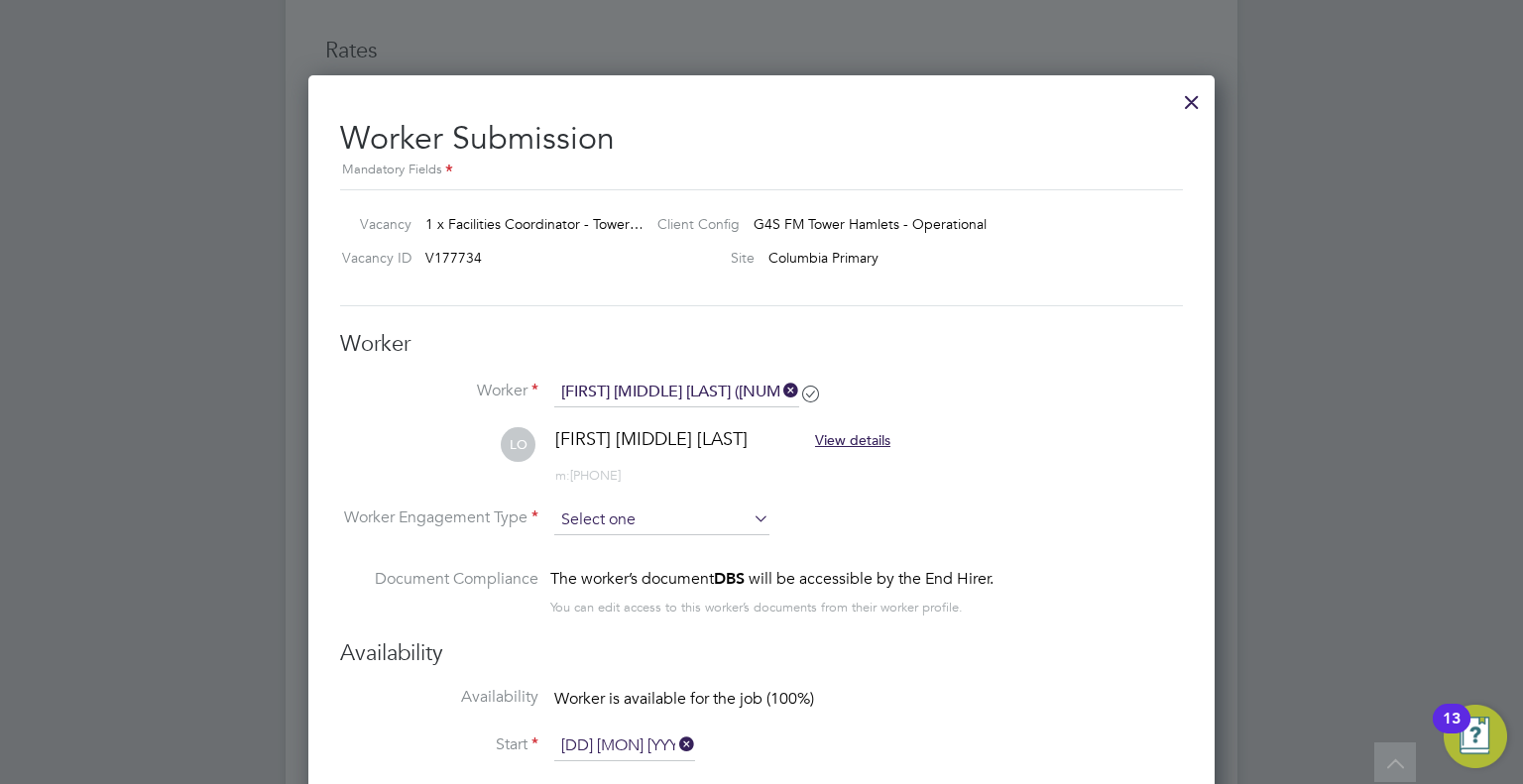 click at bounding box center [661, 520] 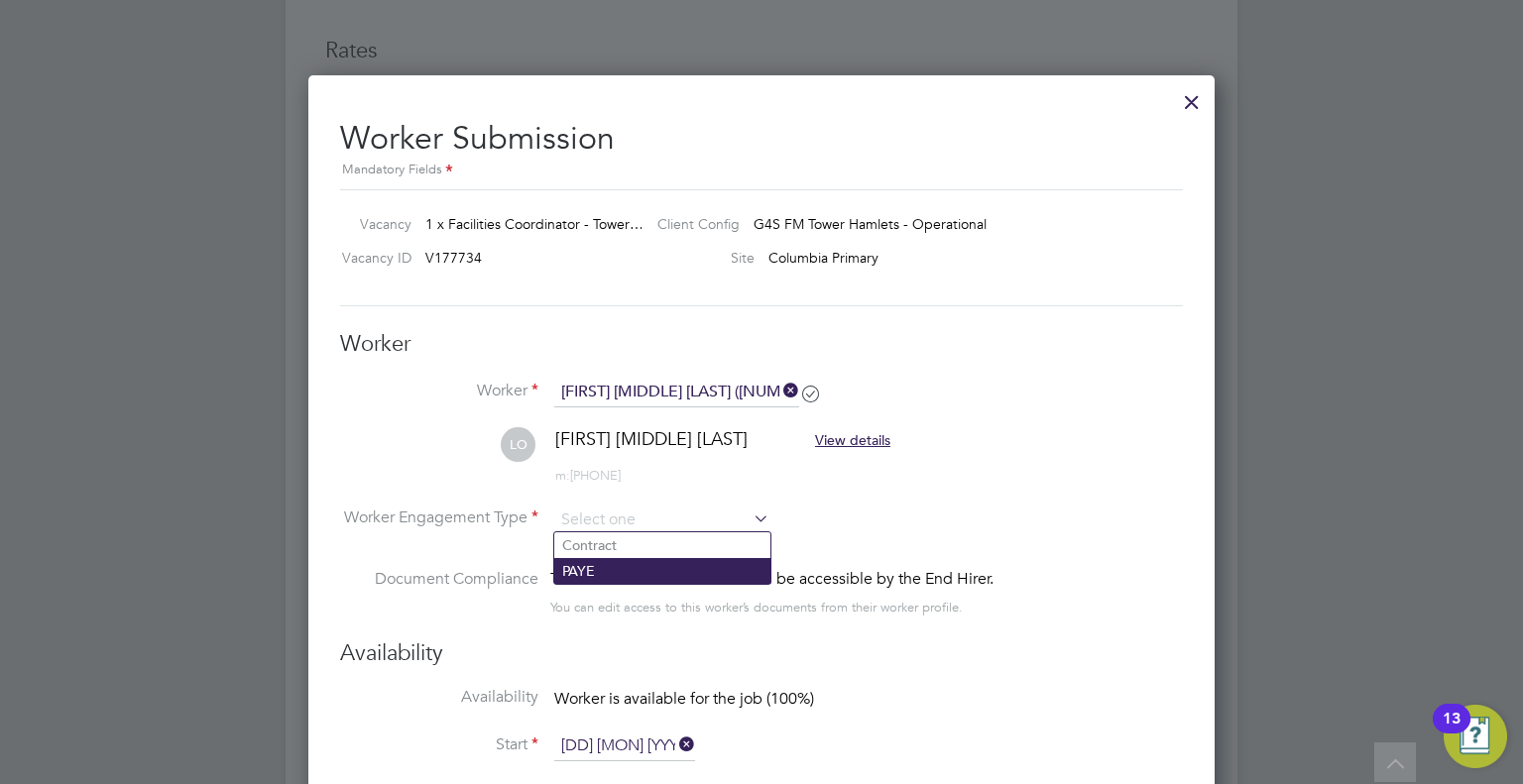 click on "PAYE" 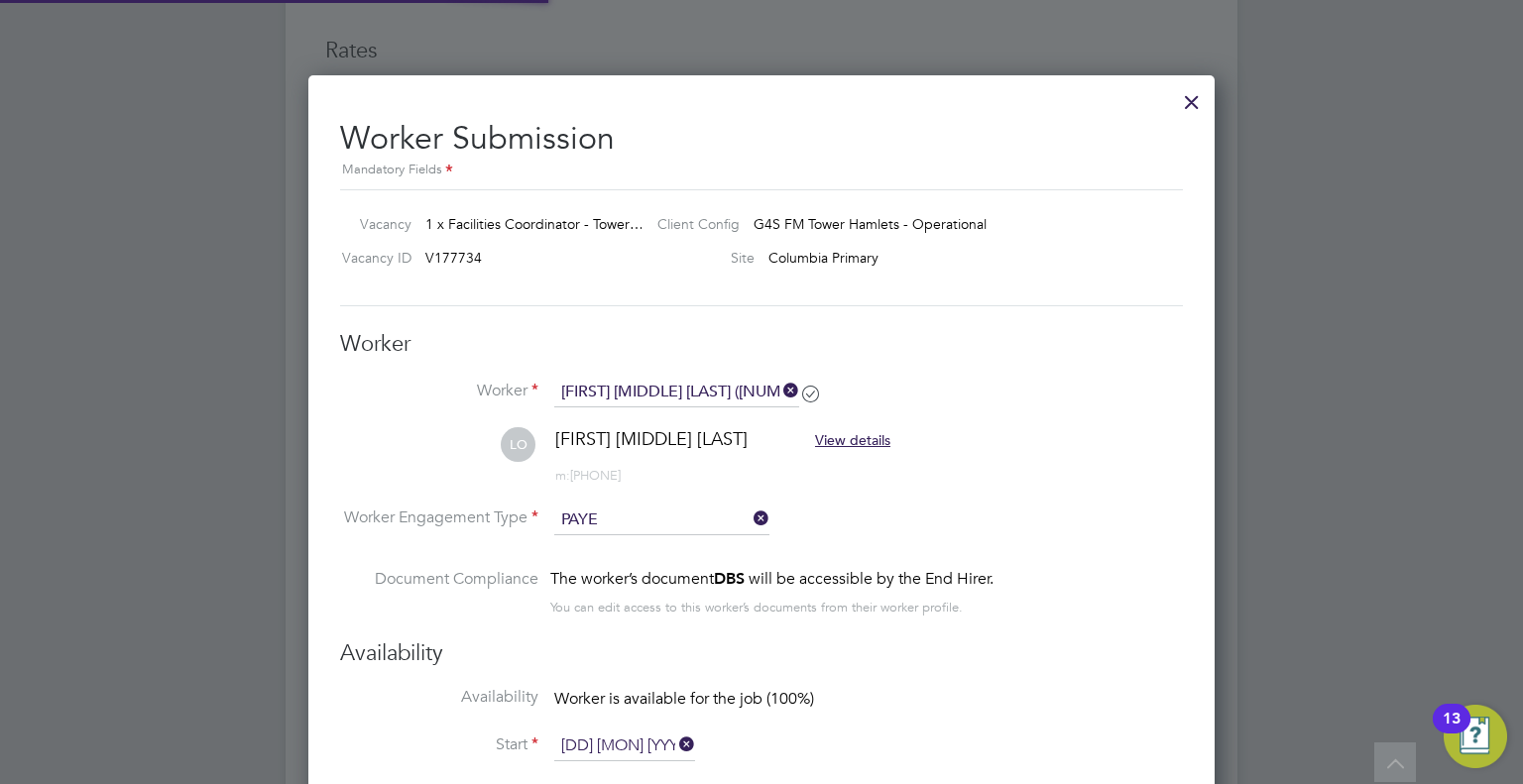 scroll, scrollTop: 9, scrollLeft: 9, axis: both 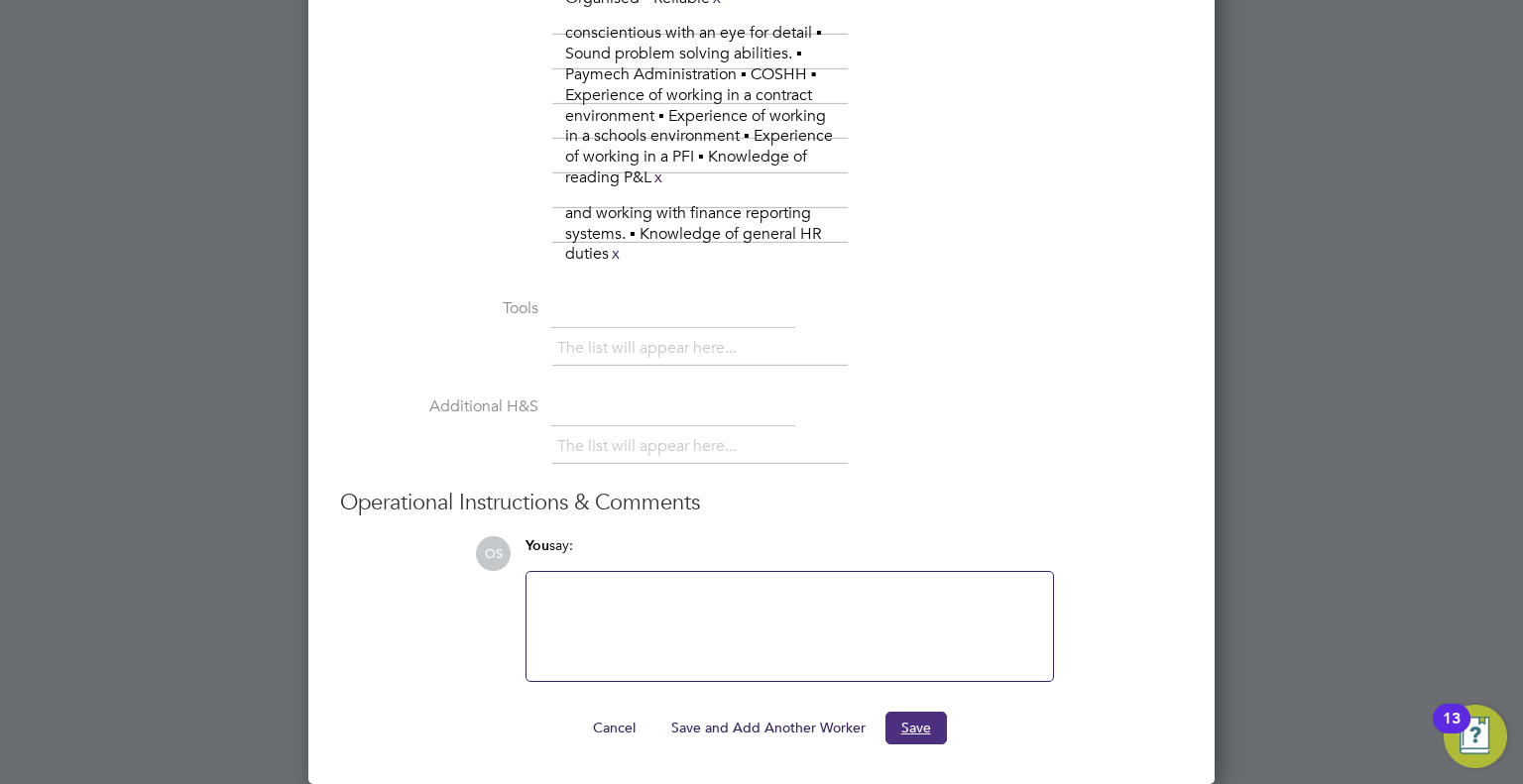 click on "Save" at bounding box center [916, 728] 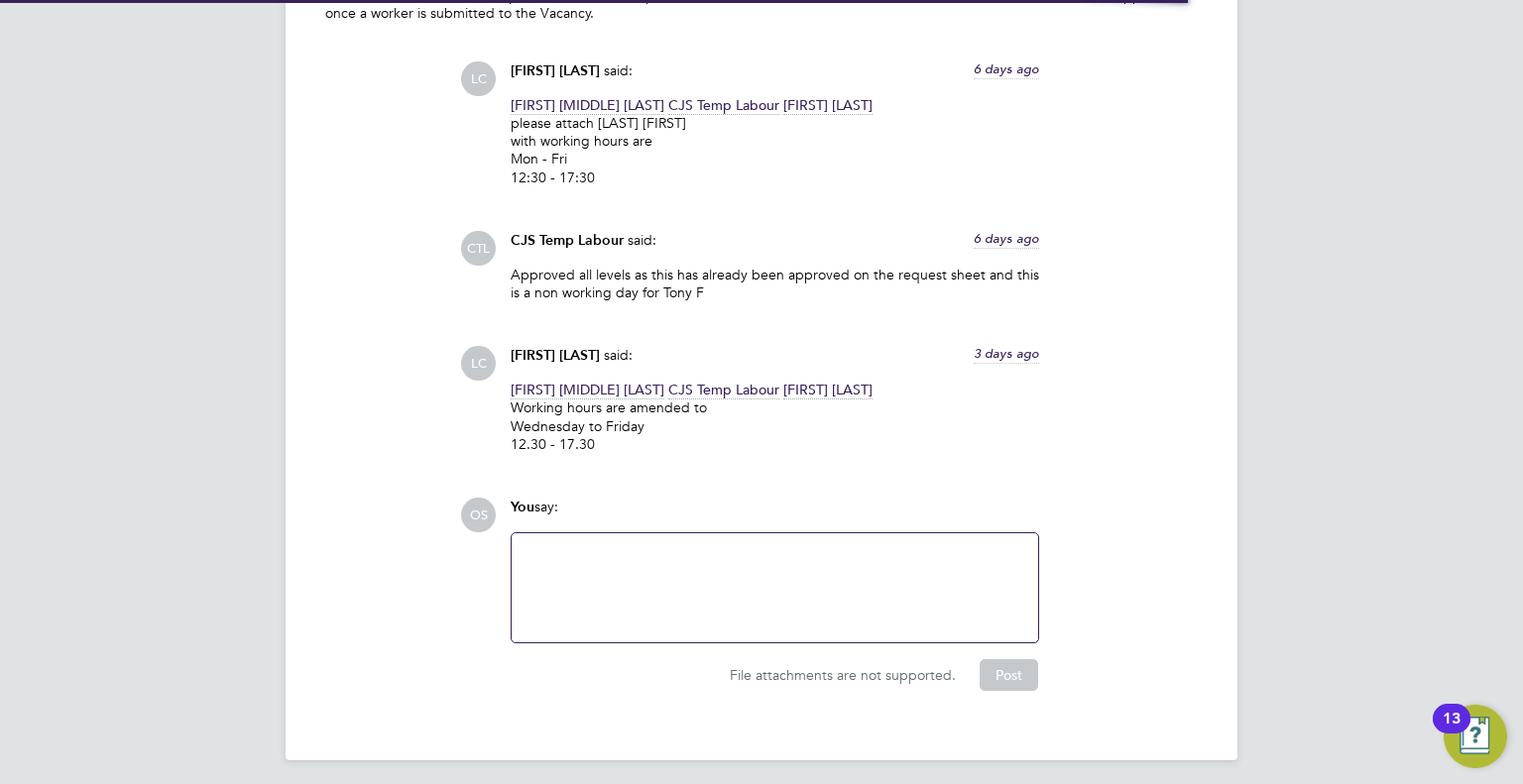 scroll, scrollTop: 4468, scrollLeft: 0, axis: vertical 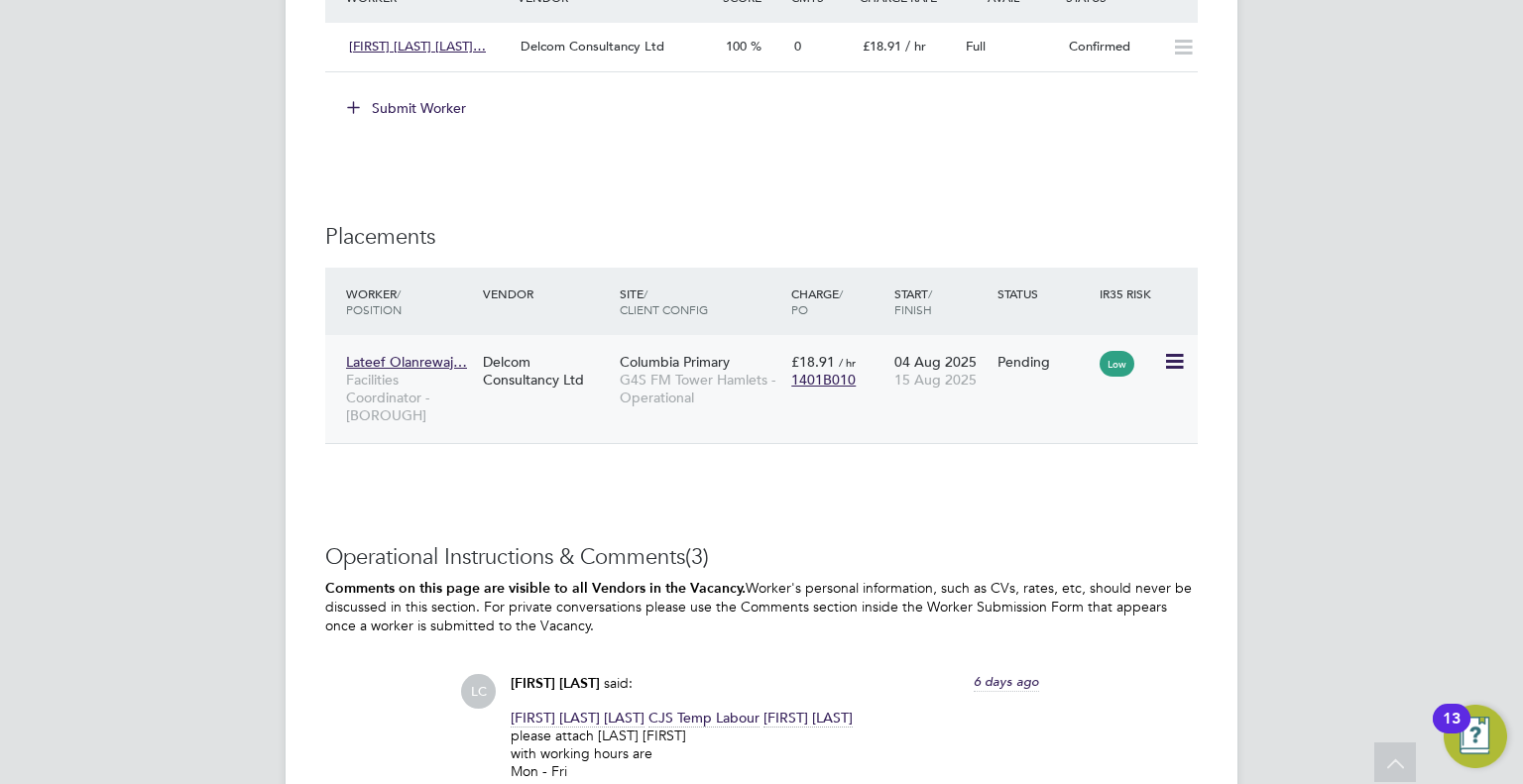 click 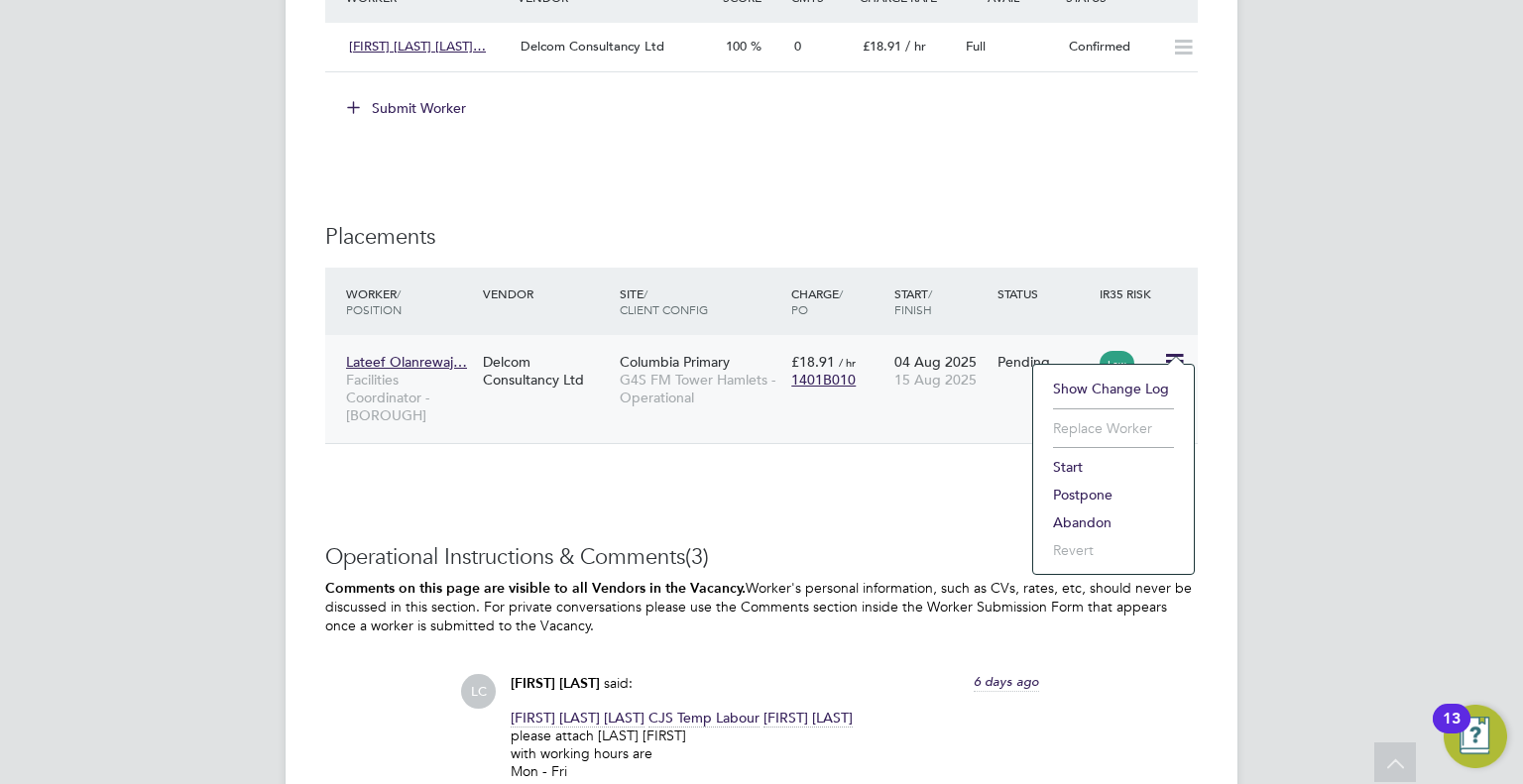 click on "Start" 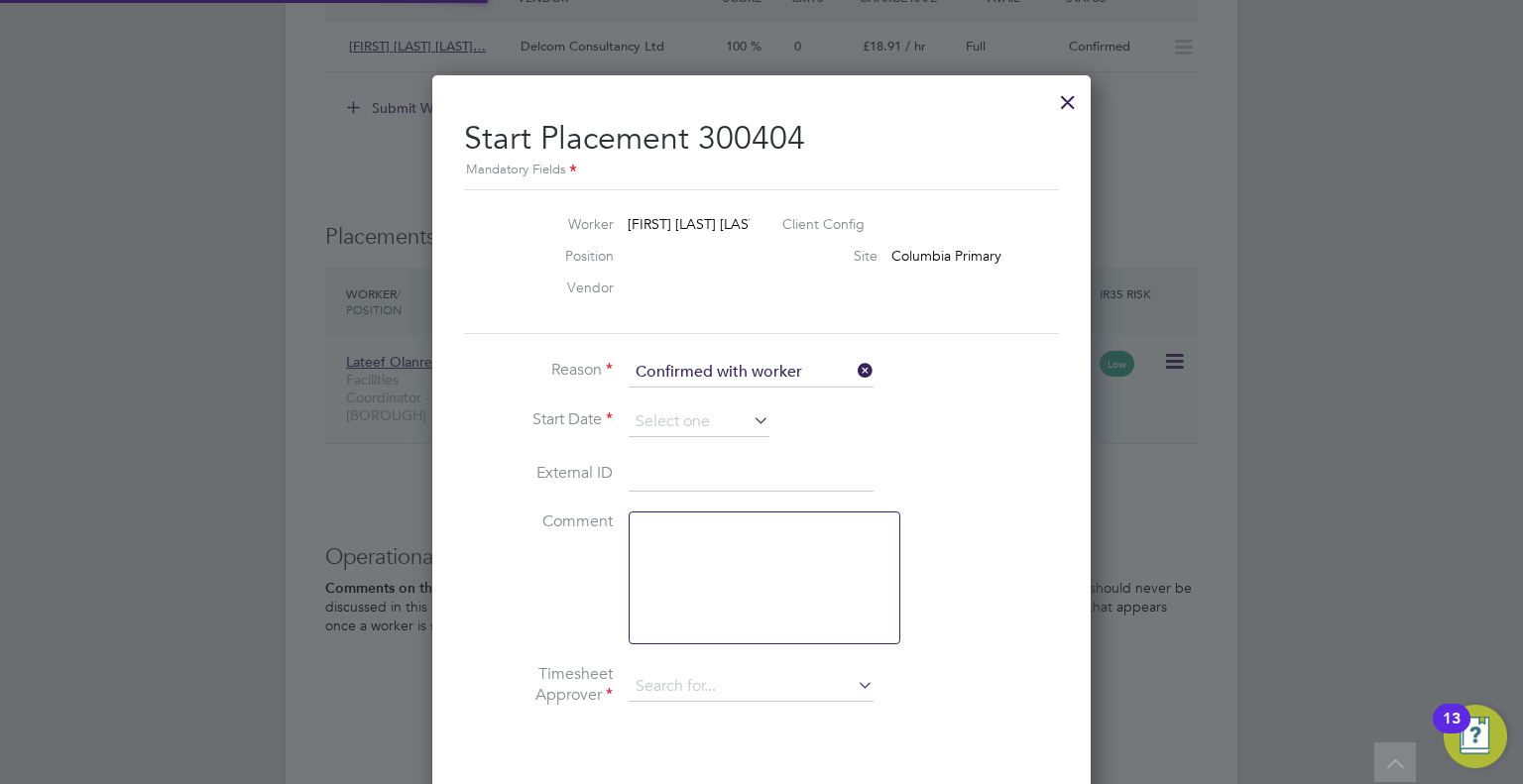 scroll, scrollTop: 10, scrollLeft: 9, axis: both 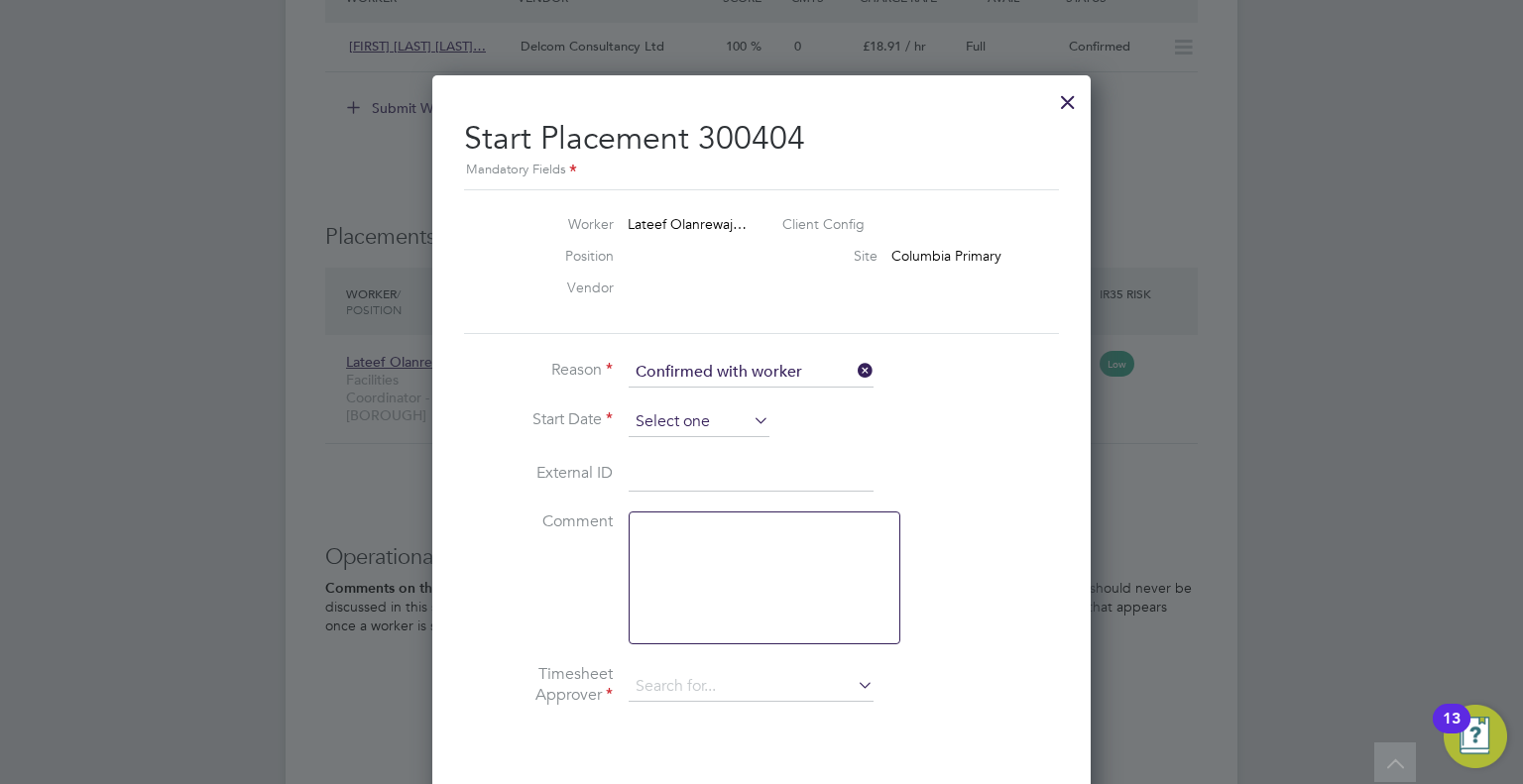 click 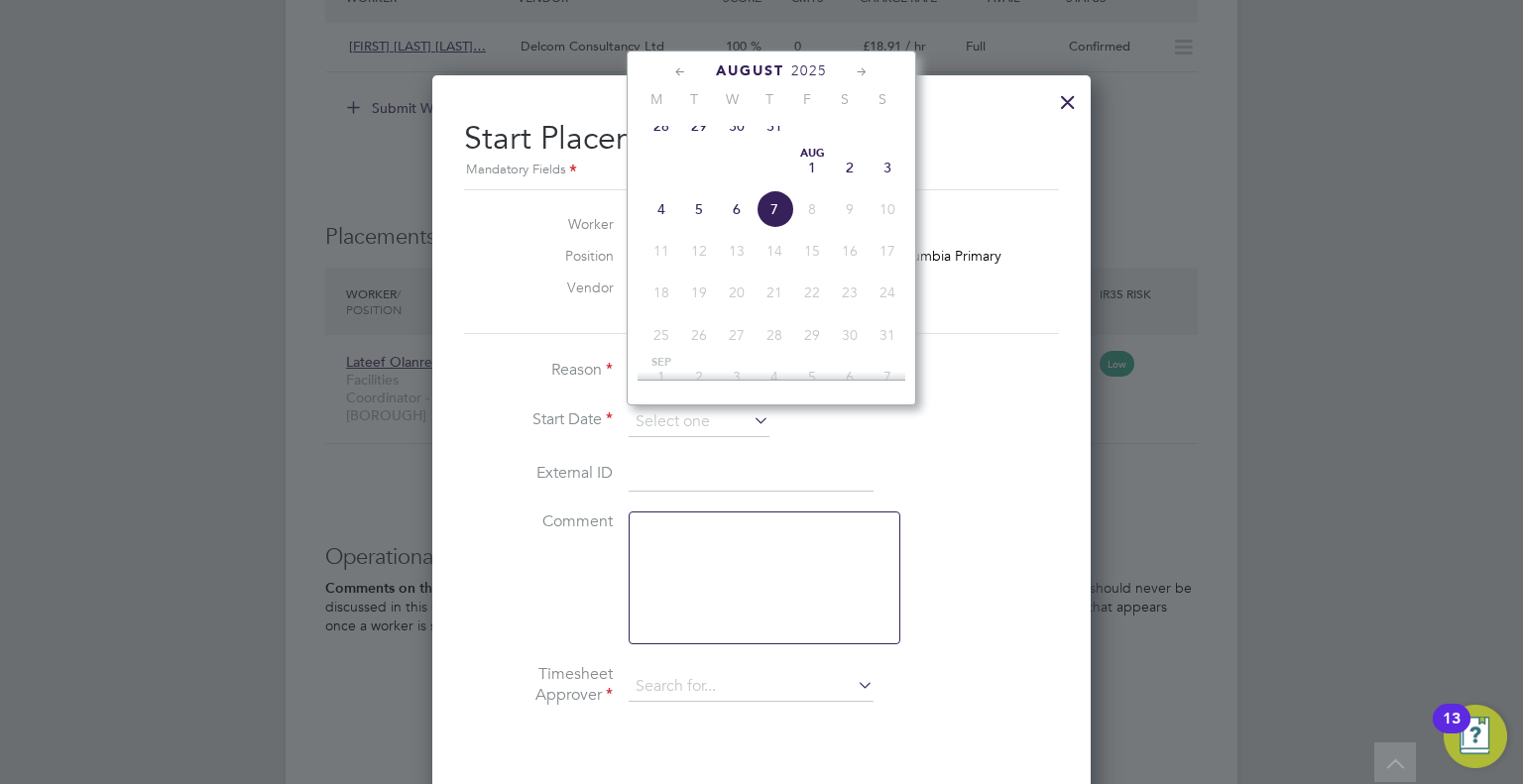 click on "4" 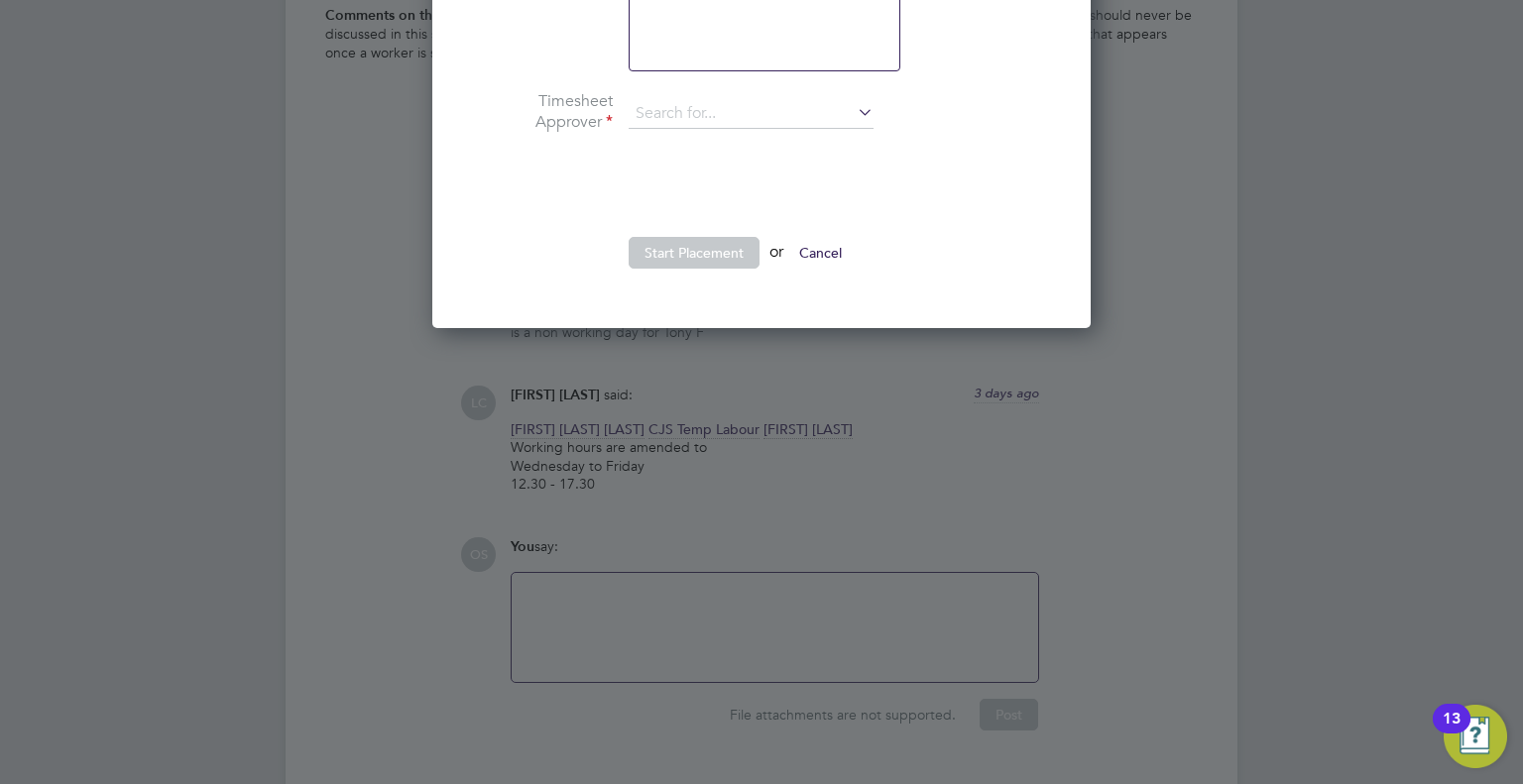 scroll, scrollTop: 5451, scrollLeft: 0, axis: vertical 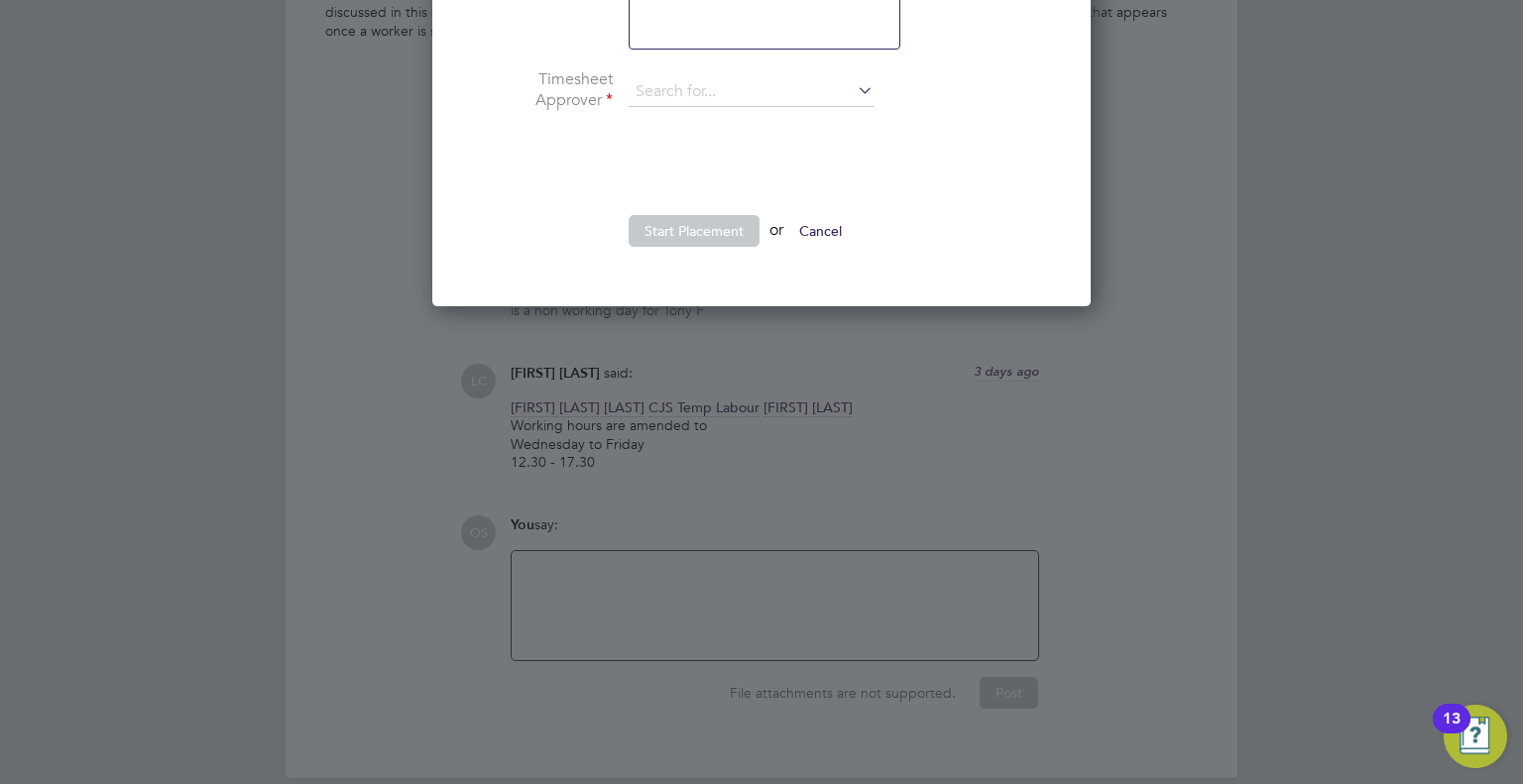 type on "[FIRST] [LAST]" 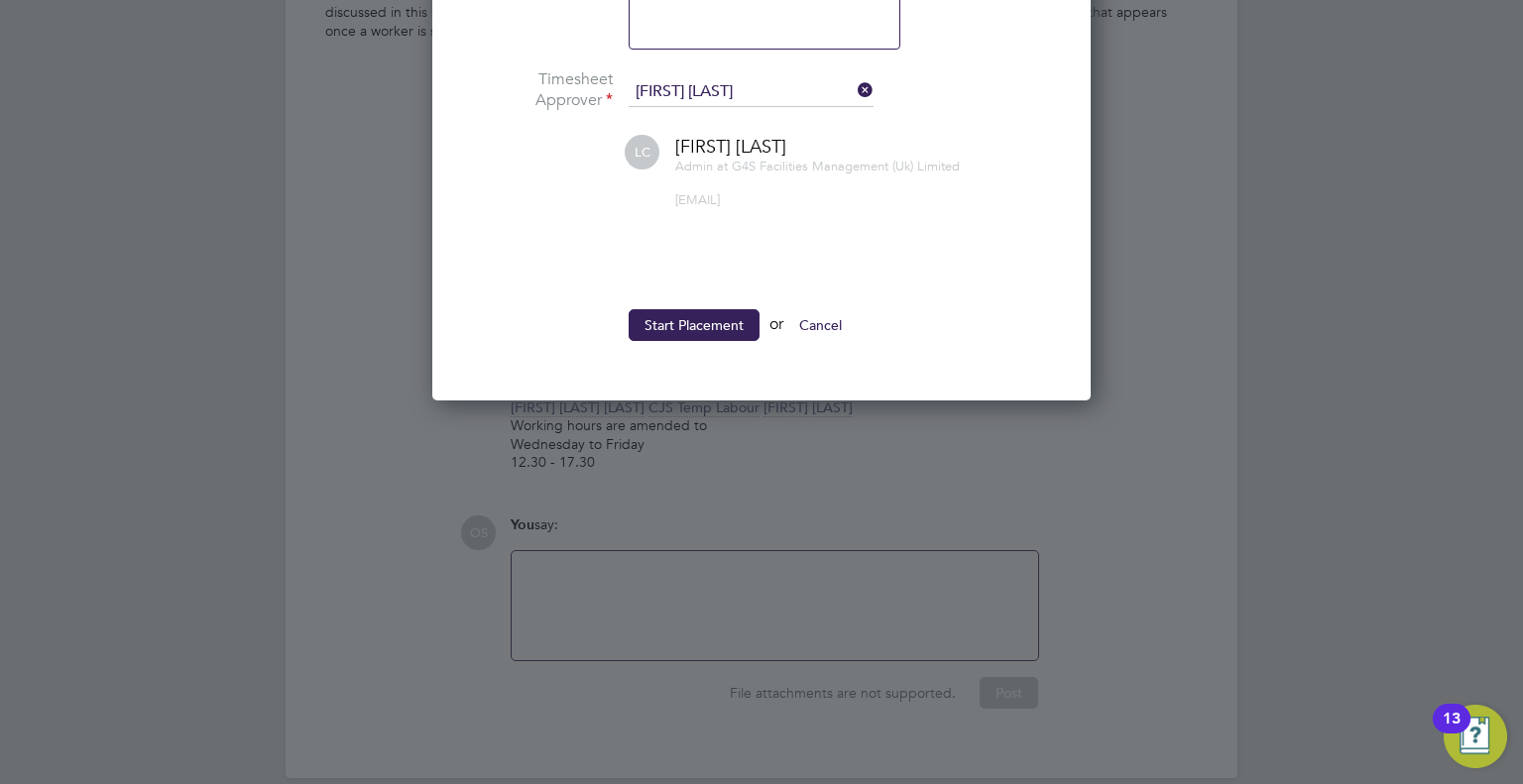 scroll, scrollTop: 10, scrollLeft: 10, axis: both 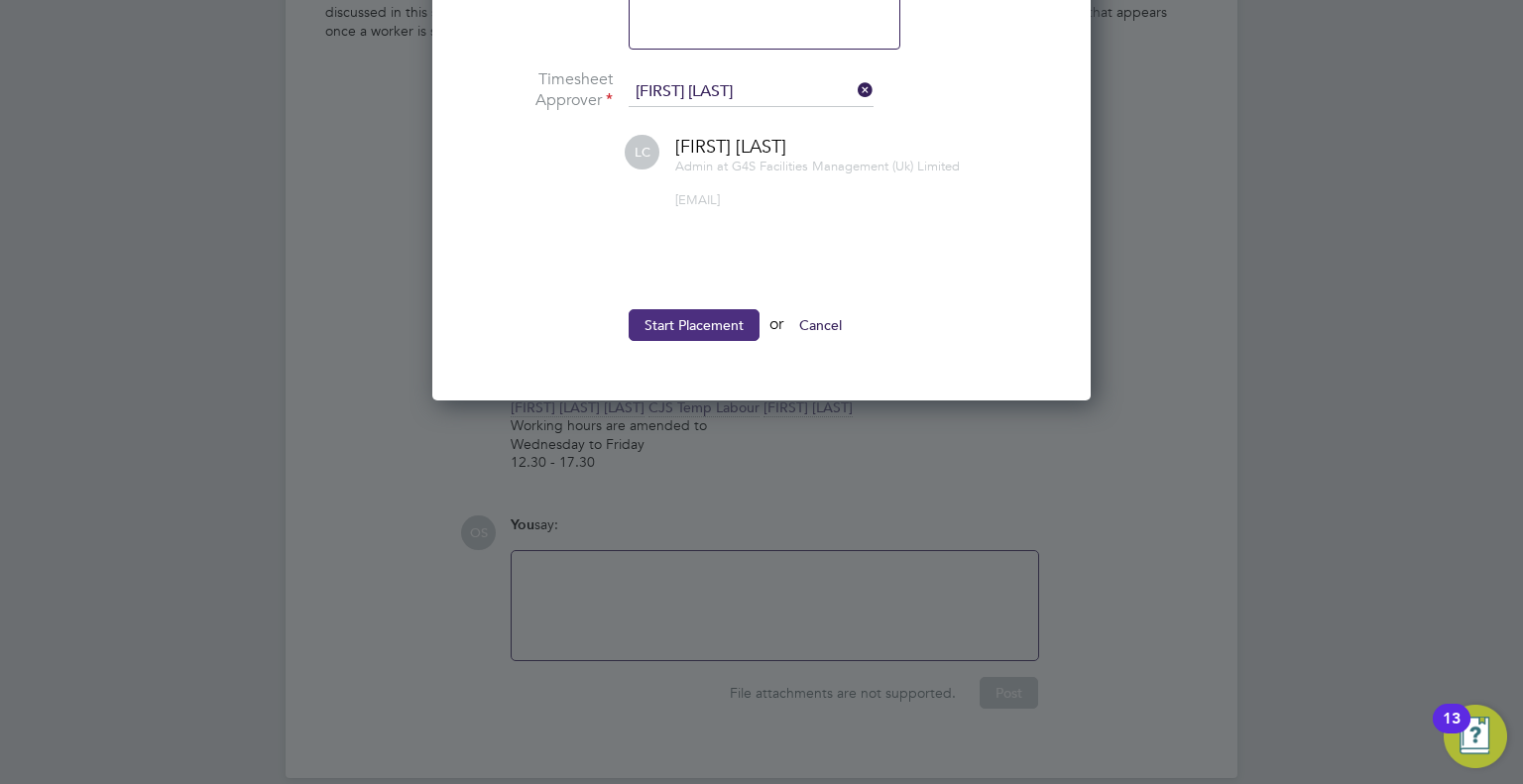click on "Start Placement" 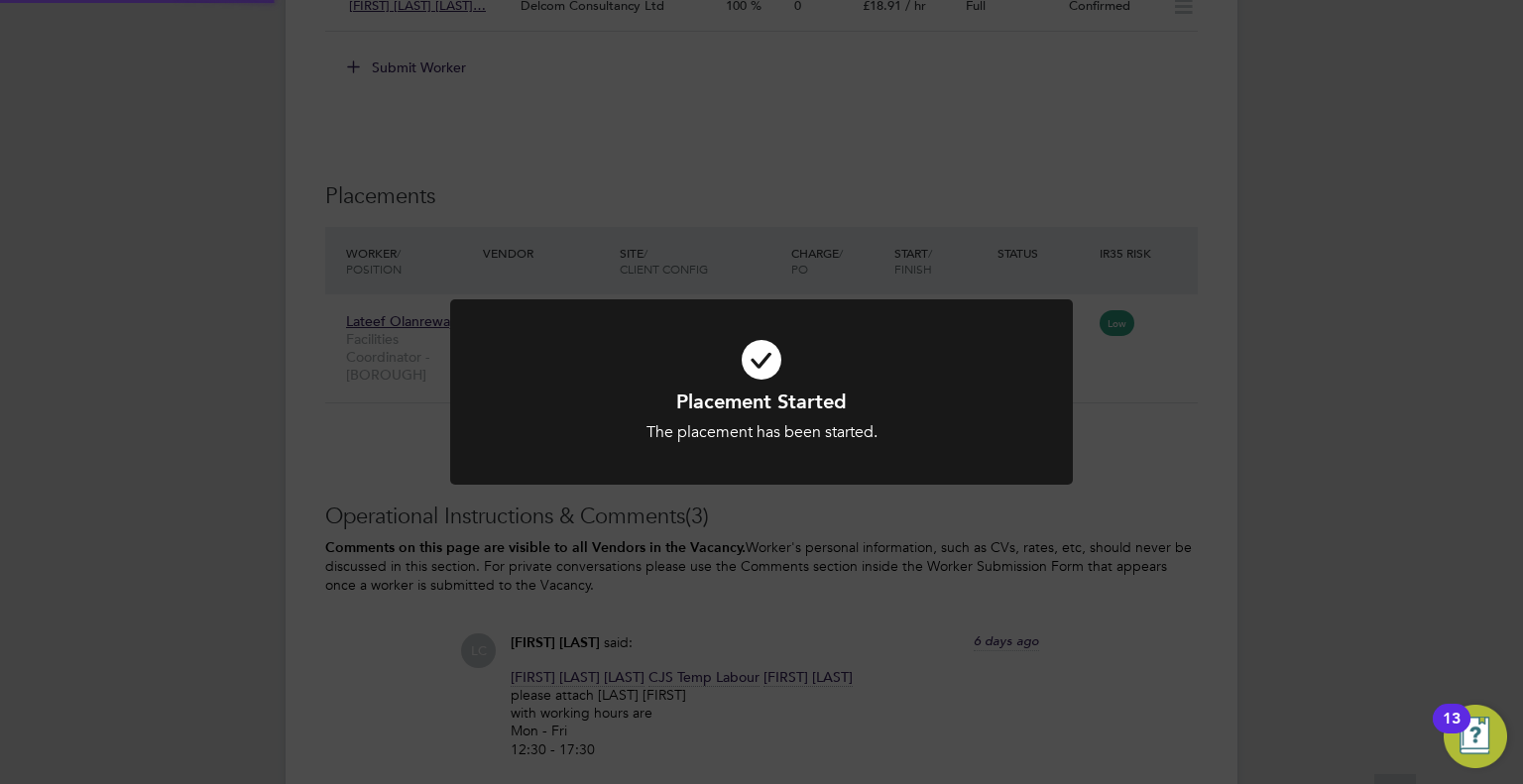scroll, scrollTop: 4857, scrollLeft: 0, axis: vertical 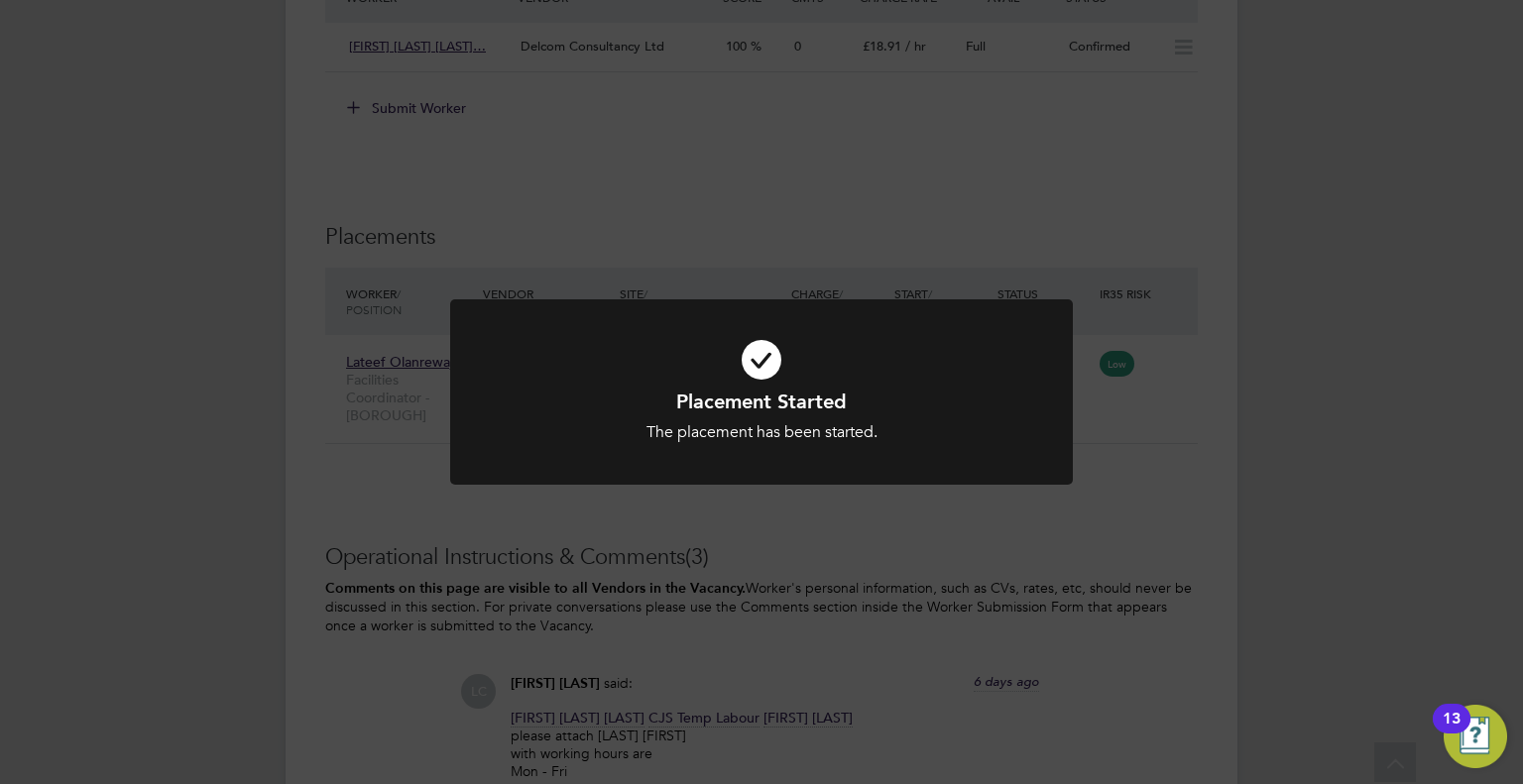 click on "Placement Started The placement has been started. Cancel Okay" 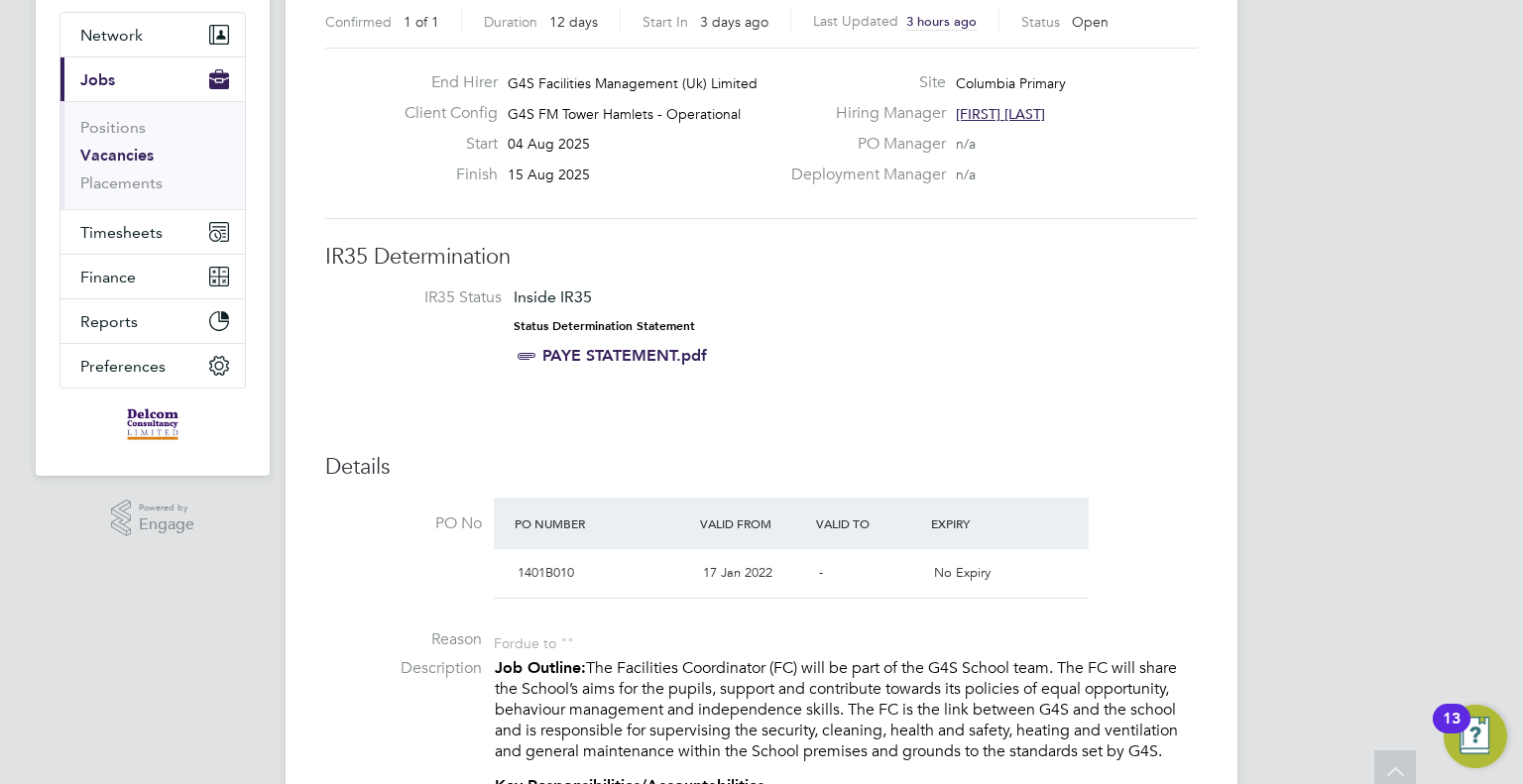scroll, scrollTop: 0, scrollLeft: 0, axis: both 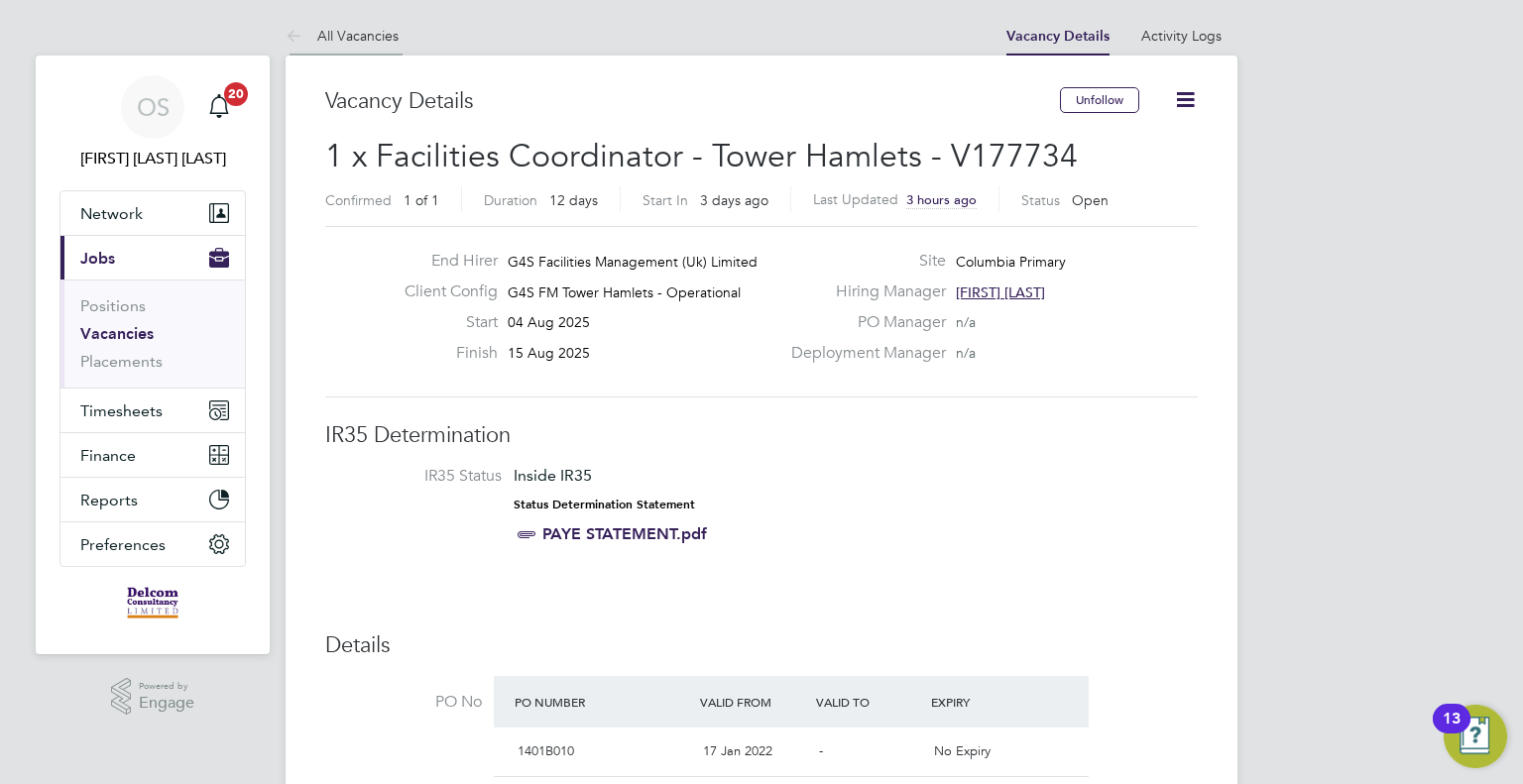 click on "All Vacancies" at bounding box center (342, 36) 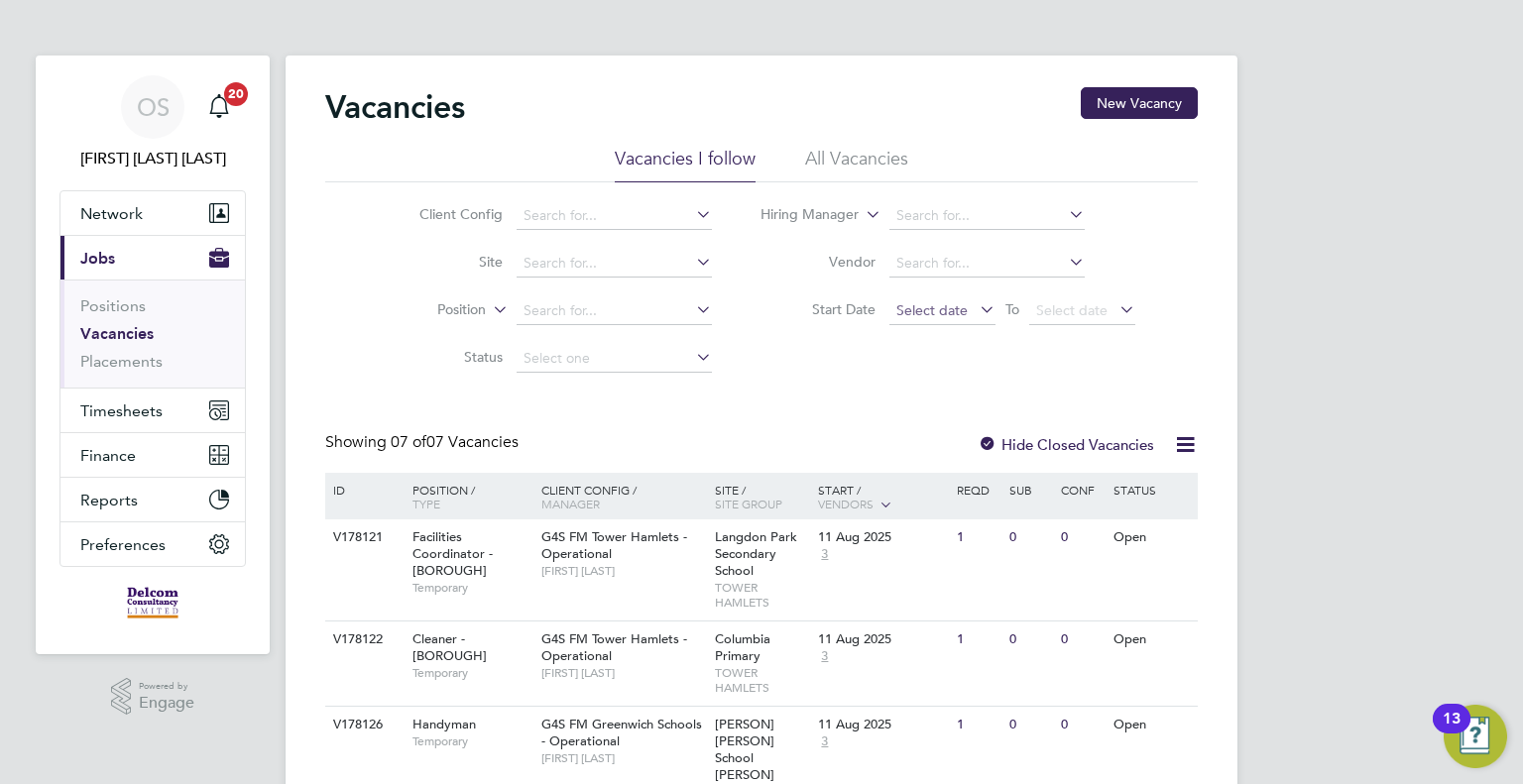 click on "Select date" 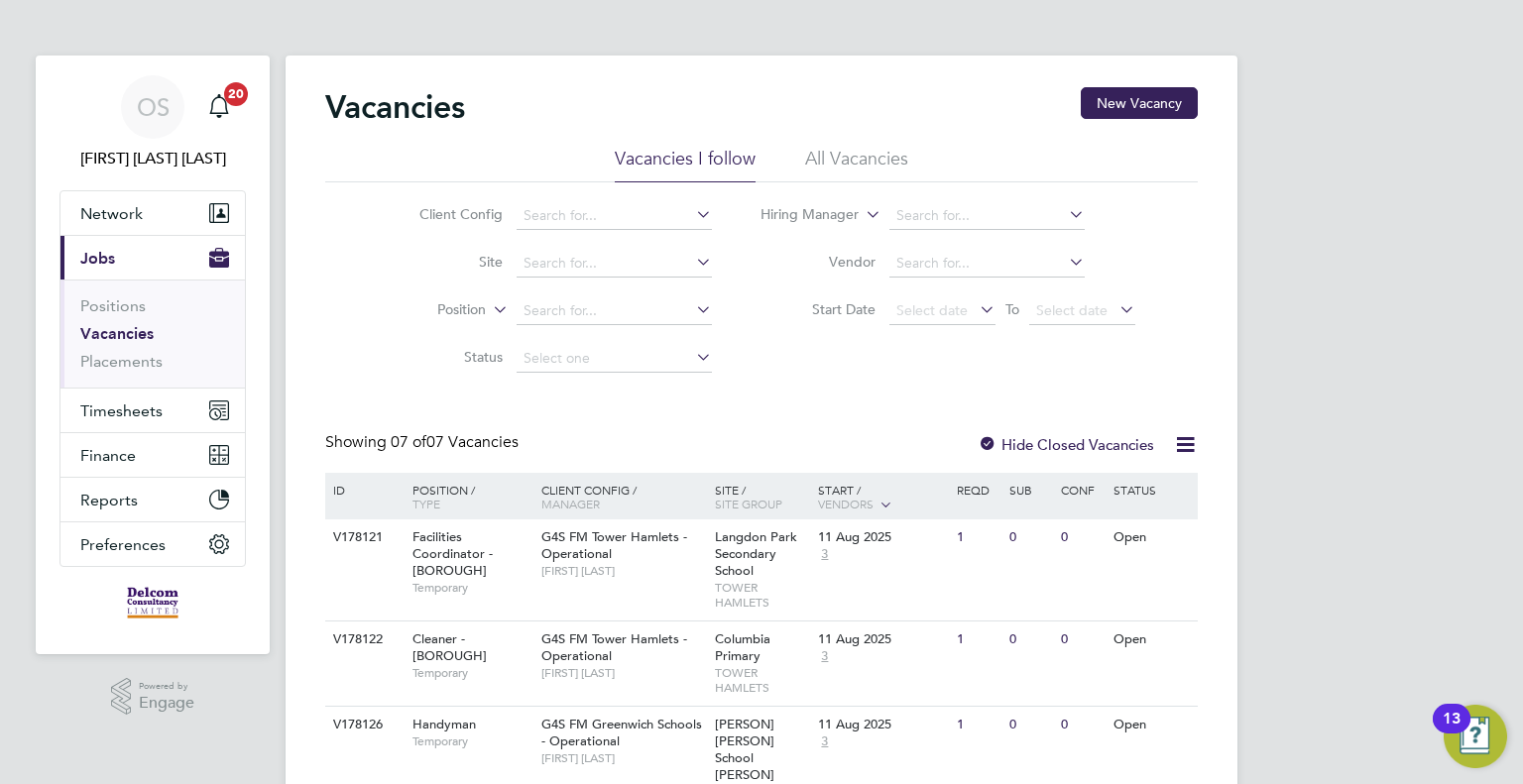 scroll, scrollTop: 646, scrollLeft: 0, axis: vertical 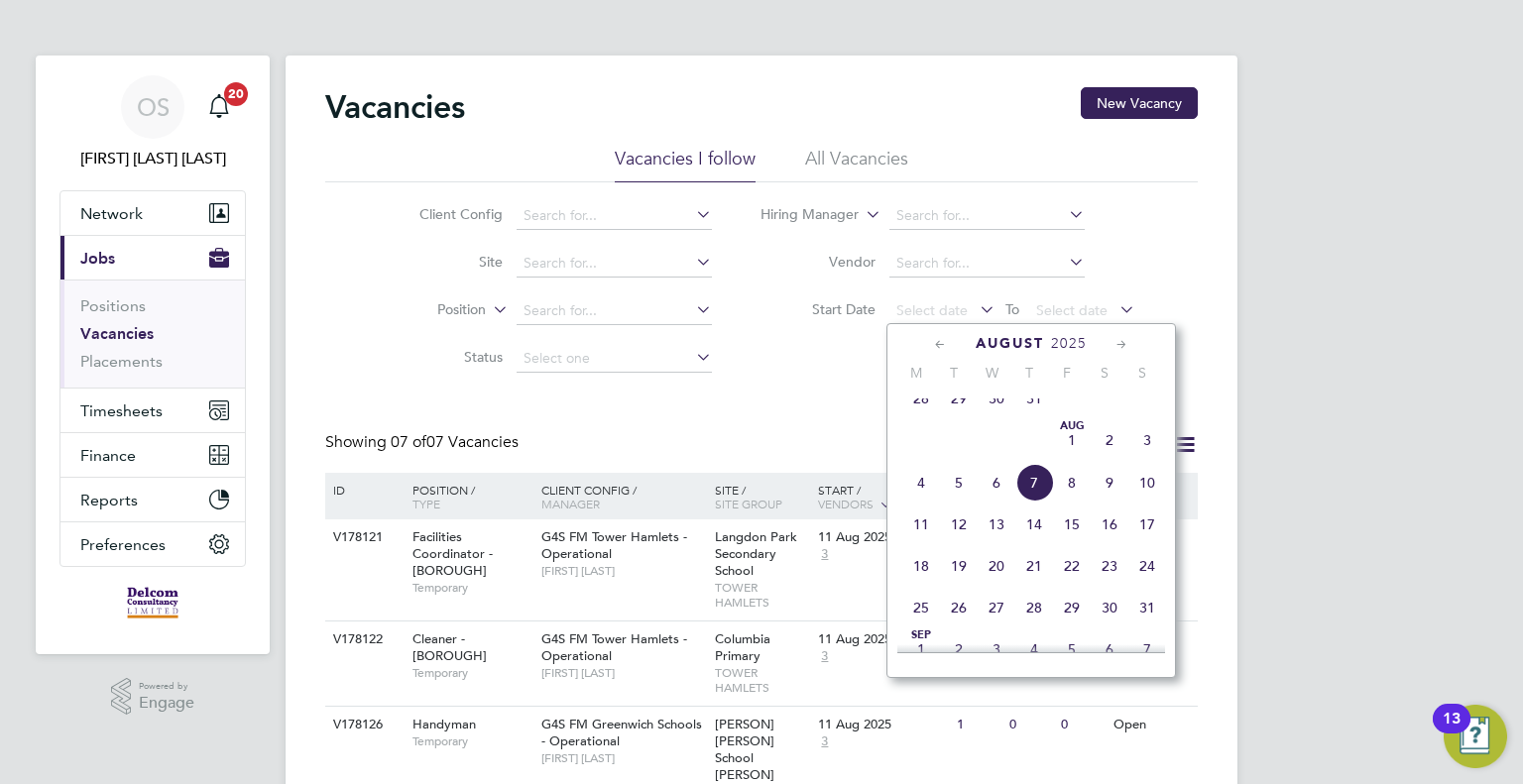 click on "4" 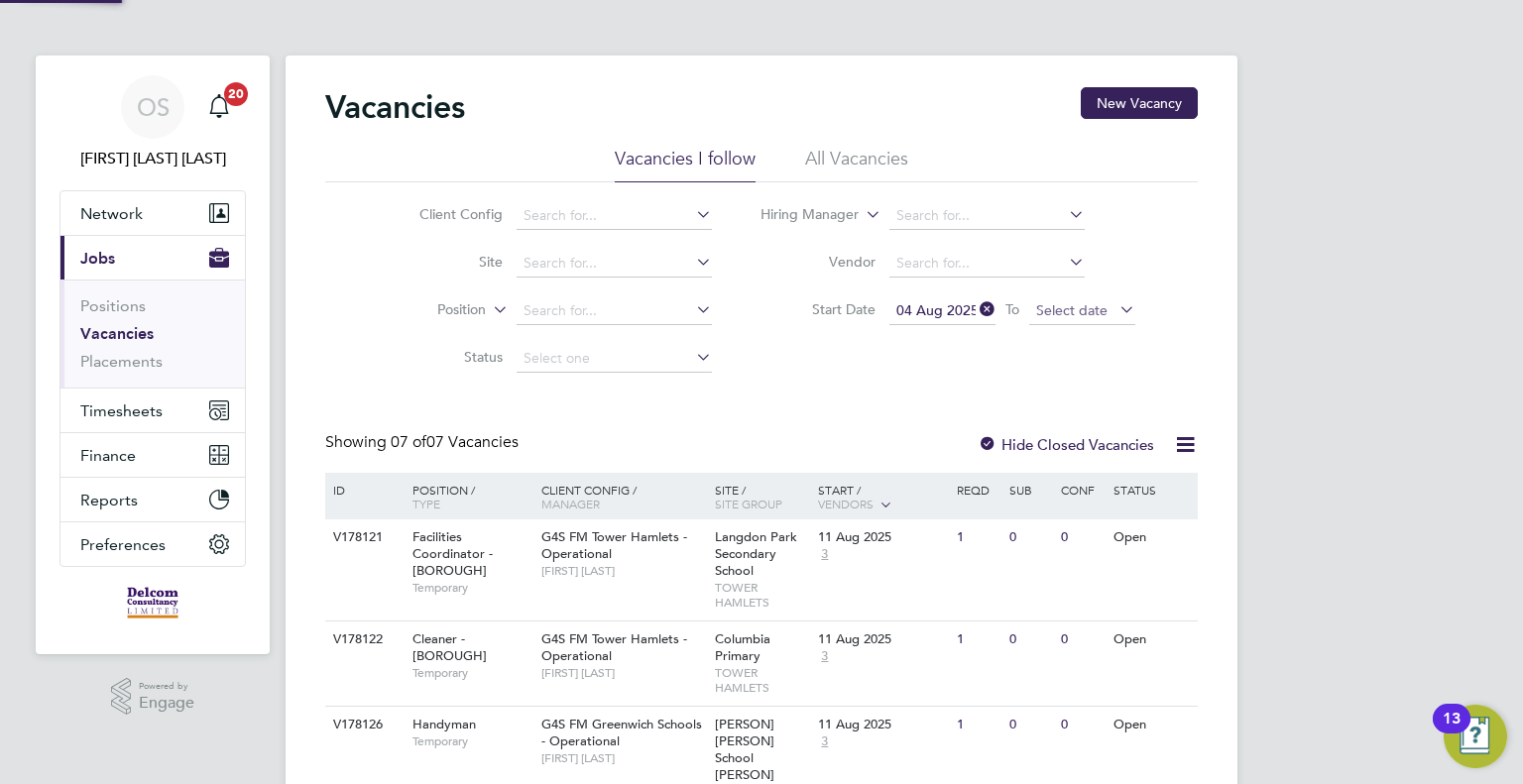 click on "Select date" 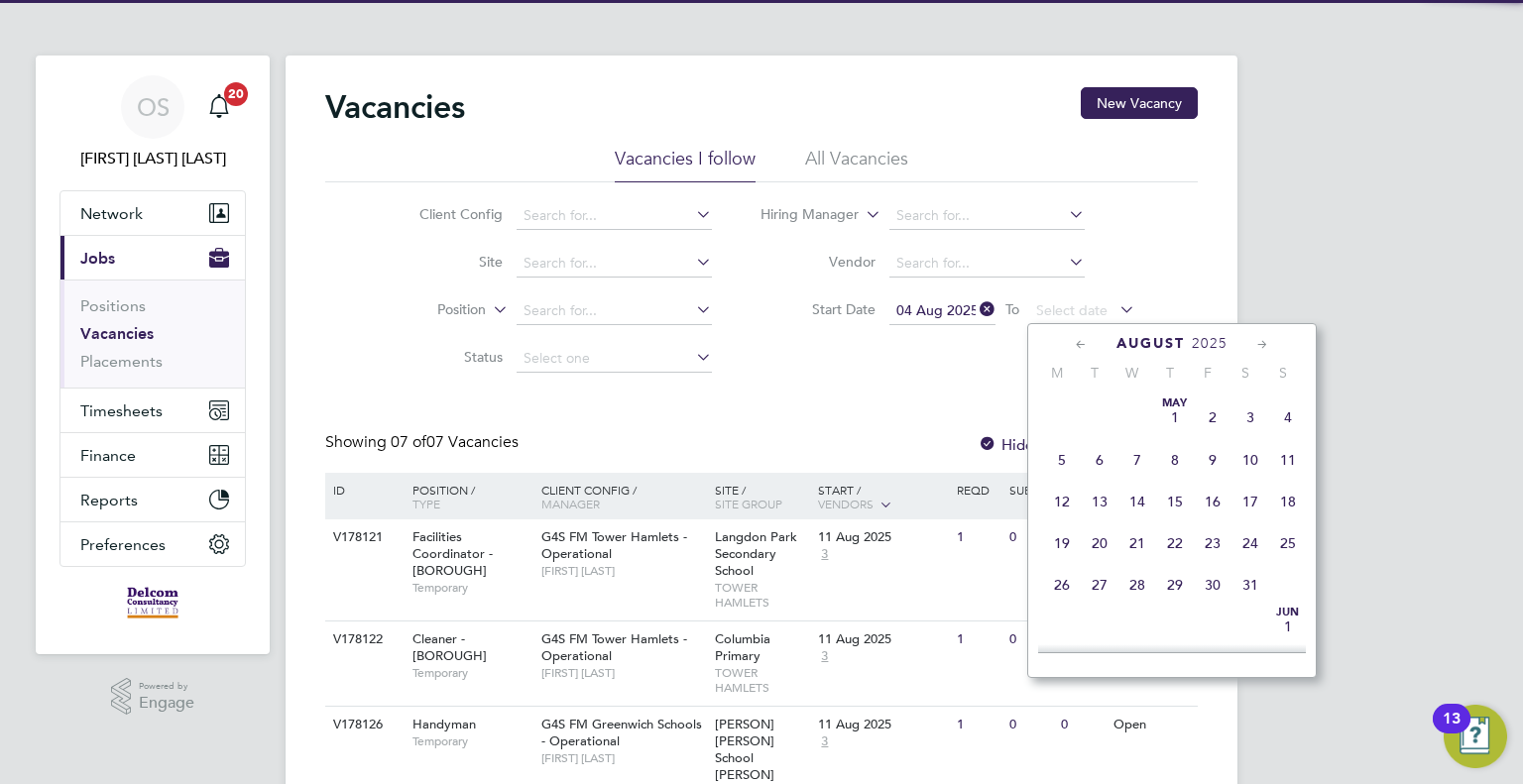 scroll, scrollTop: 646, scrollLeft: 0, axis: vertical 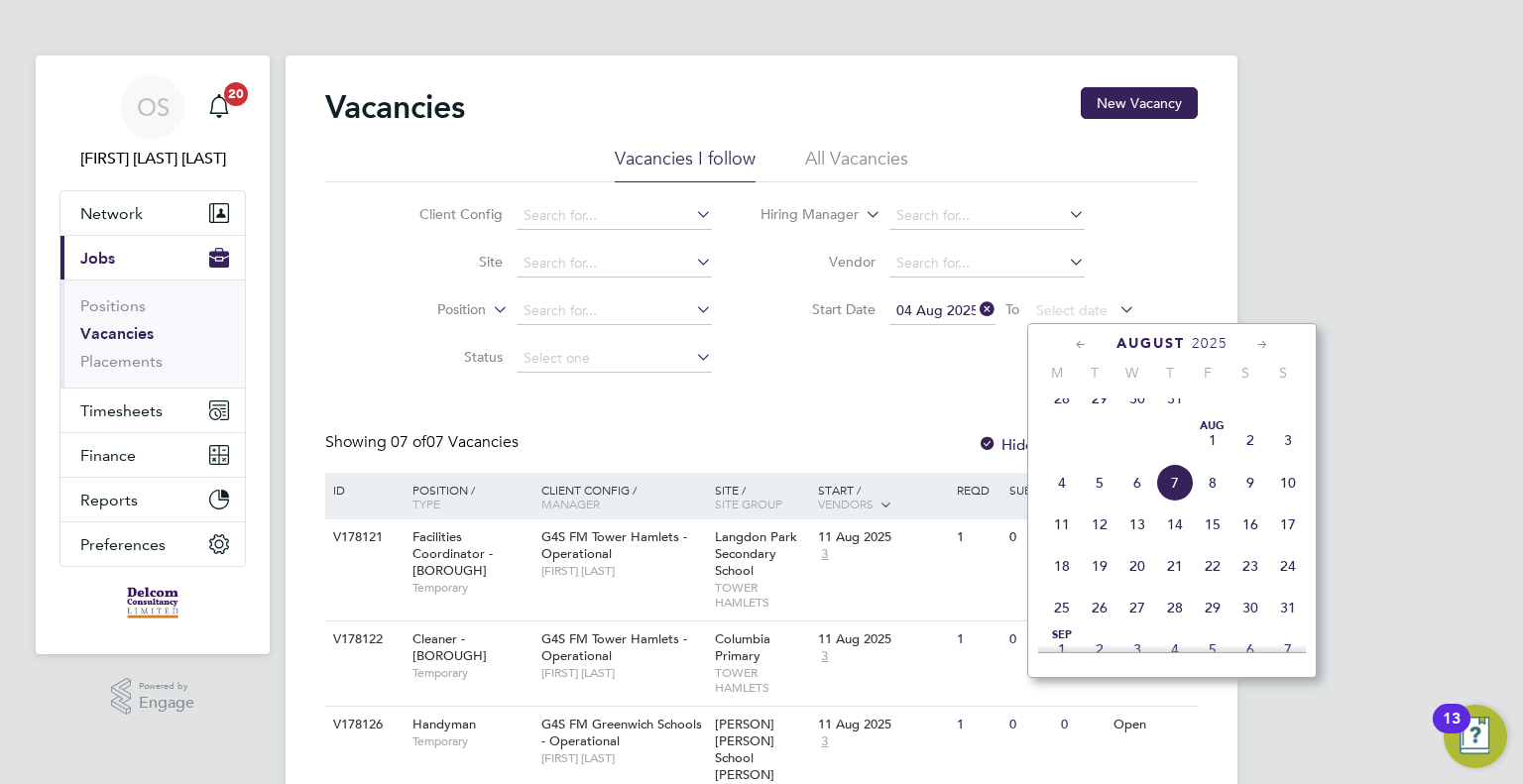 click on "10" 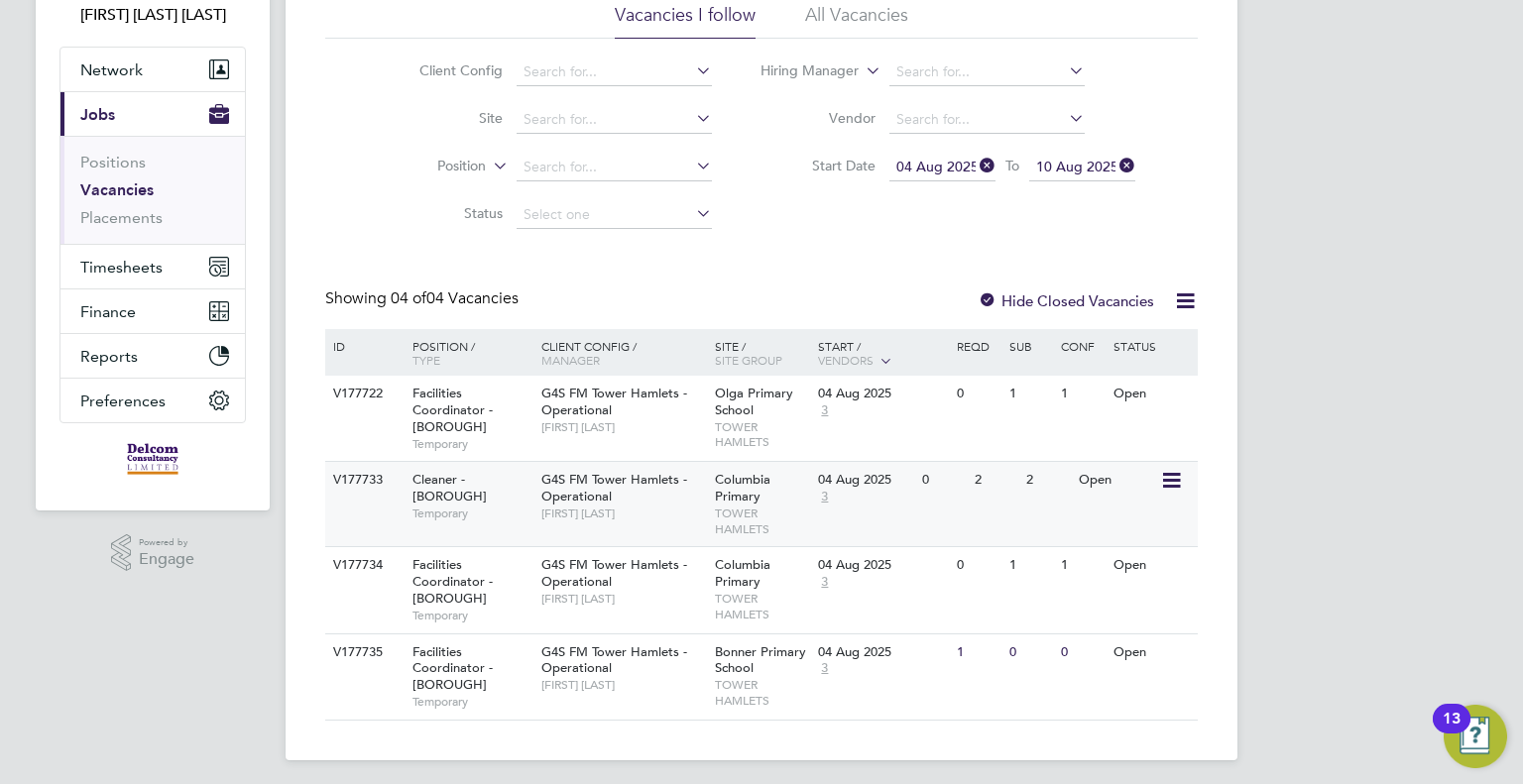 scroll, scrollTop: 151, scrollLeft: 0, axis: vertical 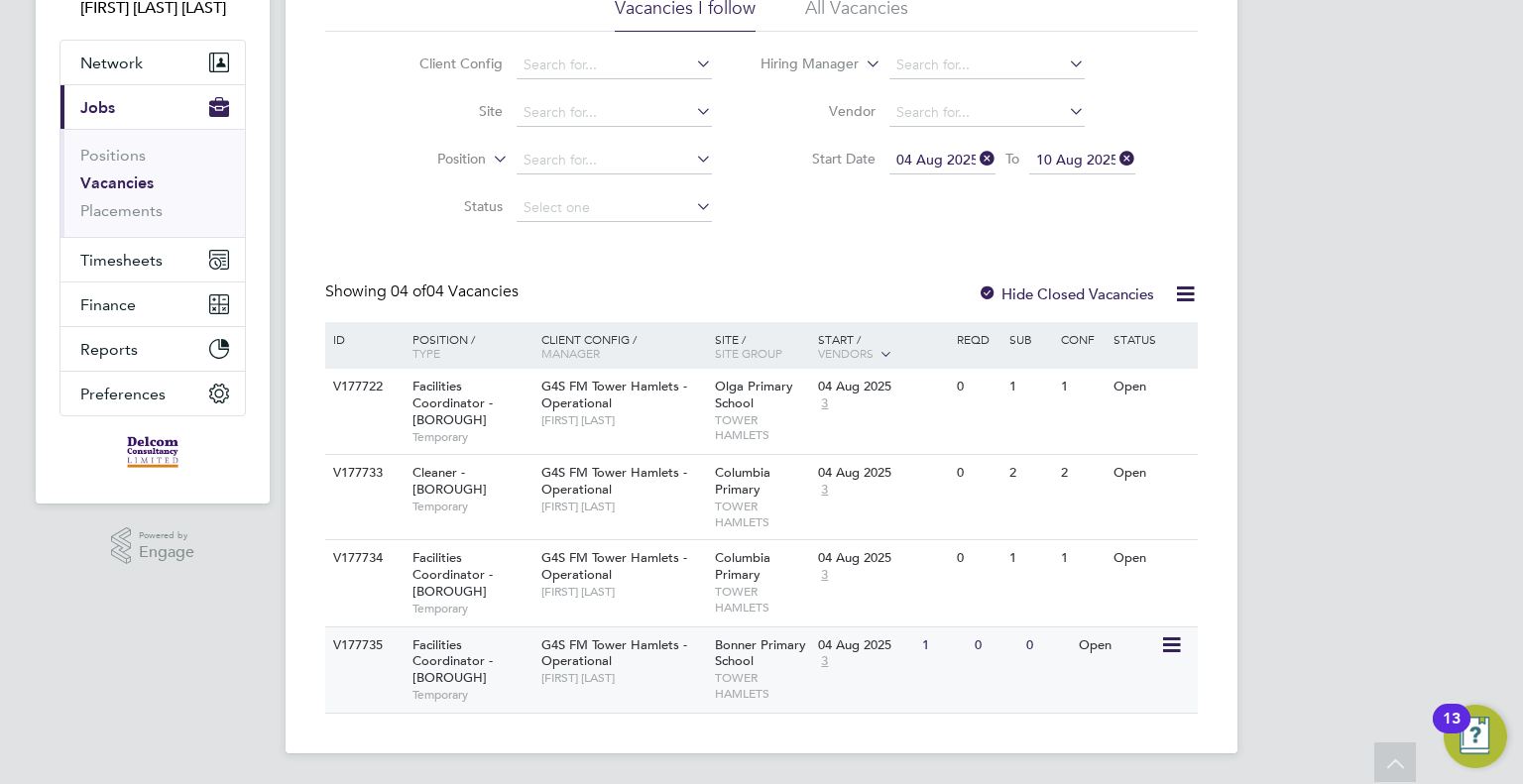 click on "G4S FM Tower Hamlets - Operational" 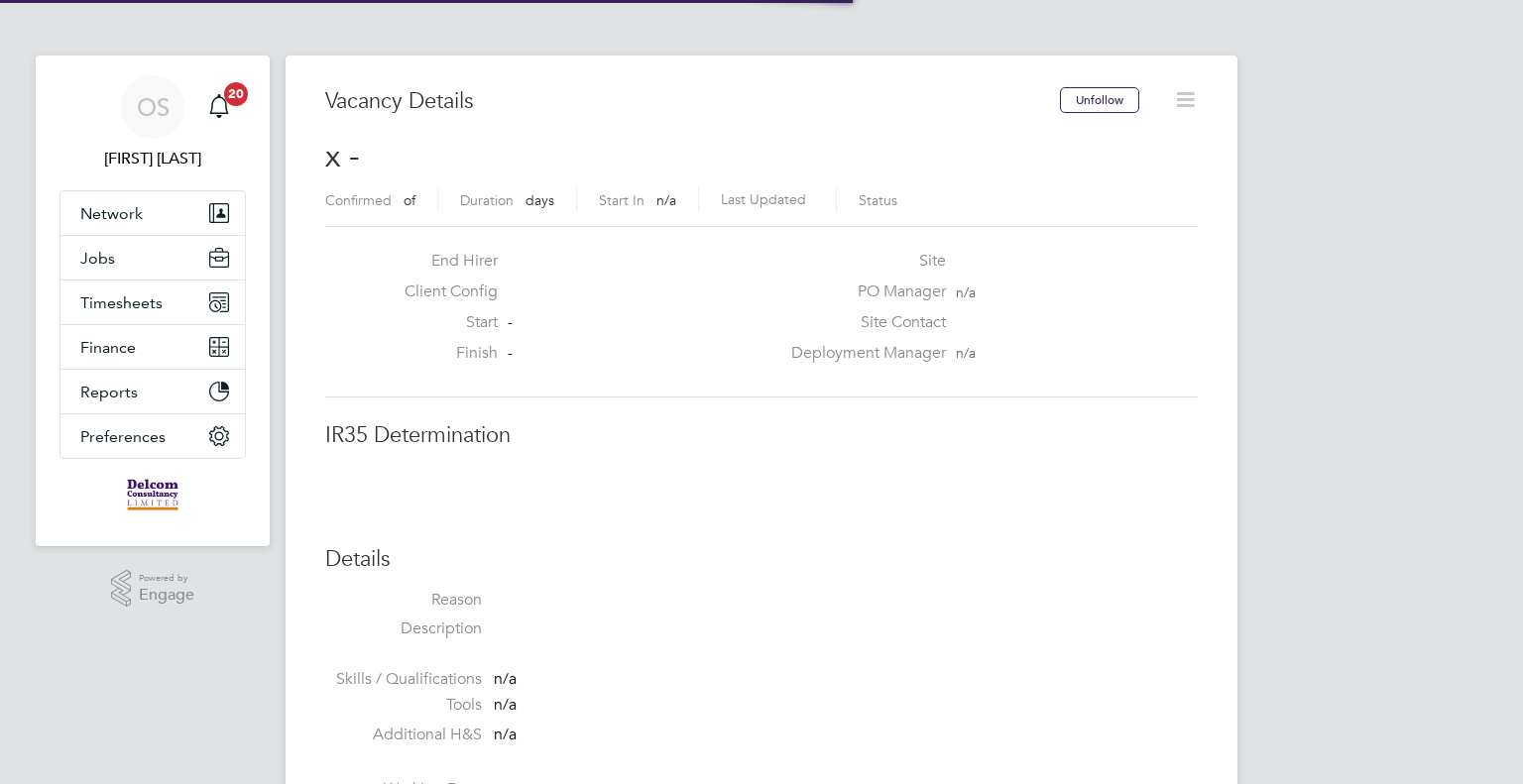 scroll, scrollTop: 0, scrollLeft: 0, axis: both 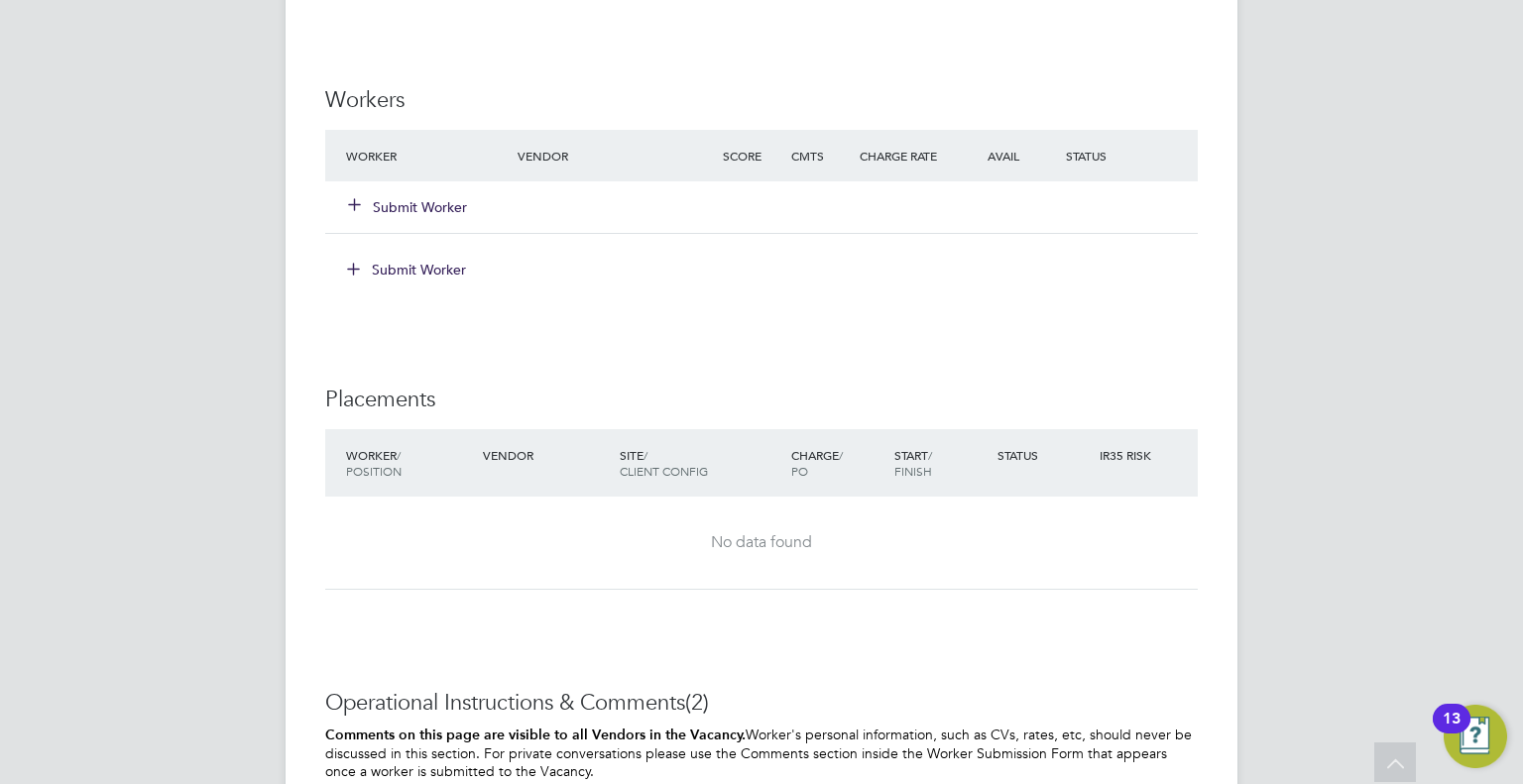 click on "Submit Worker" 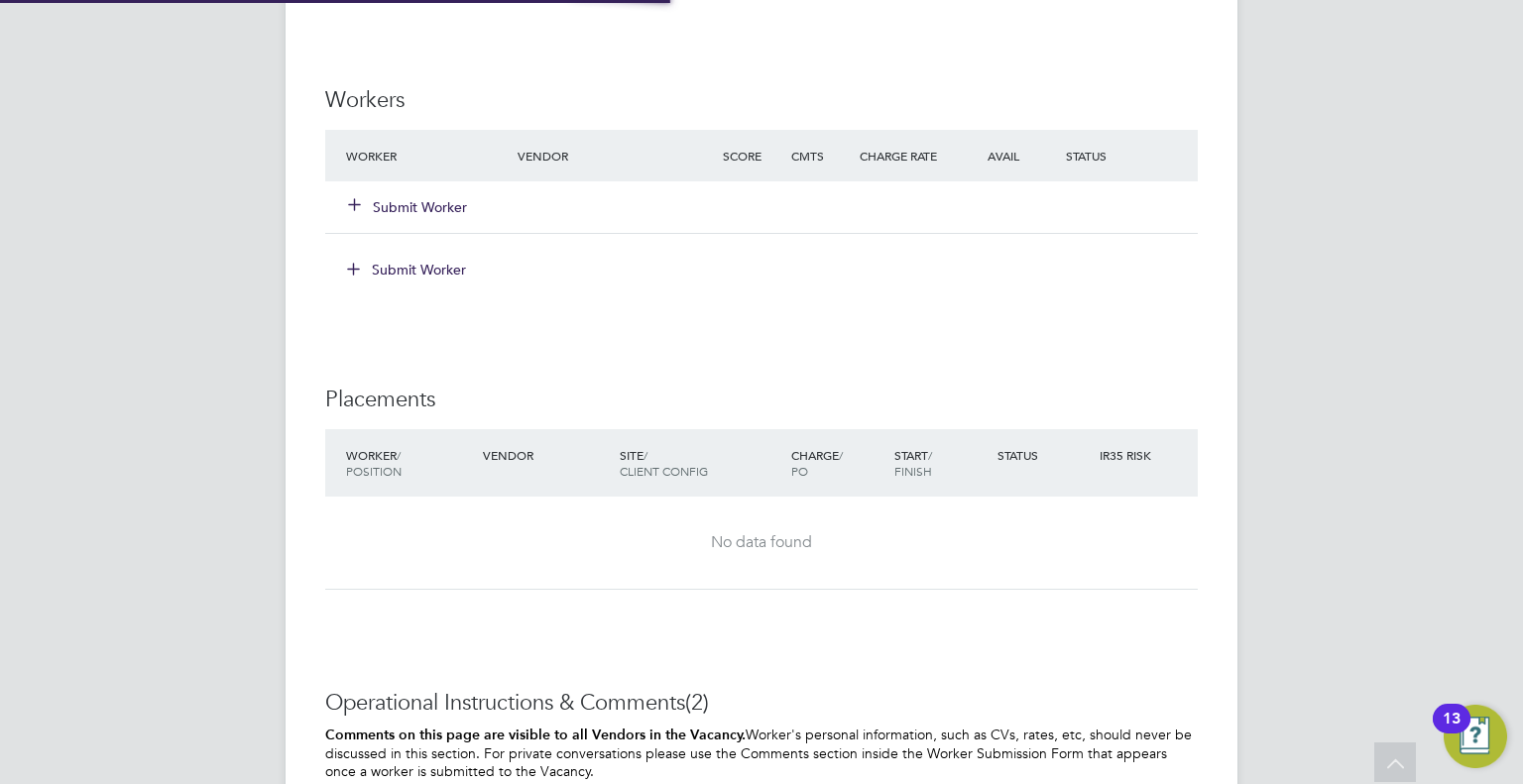 scroll, scrollTop: 10, scrollLeft: 10, axis: both 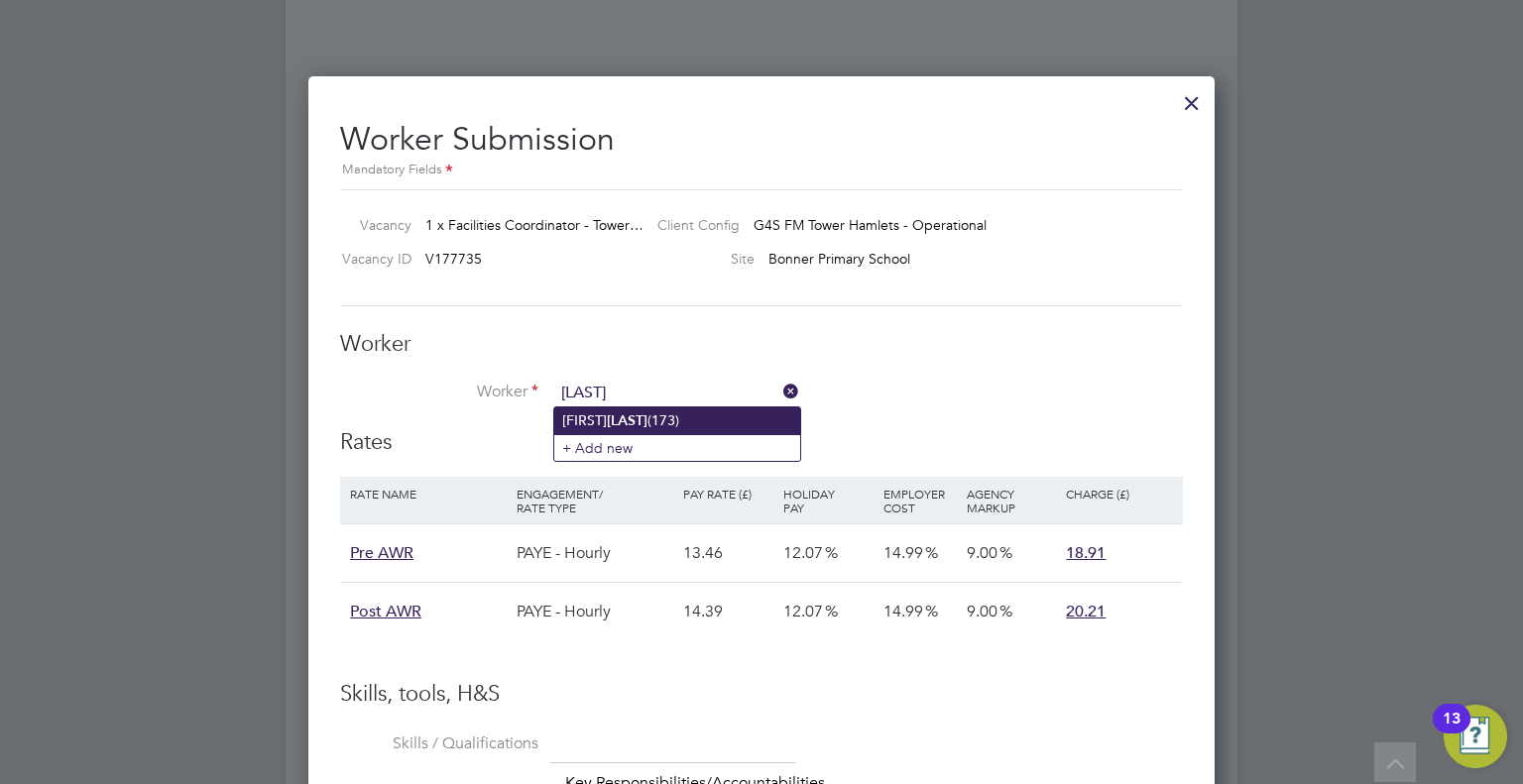 click on "[LAST]" 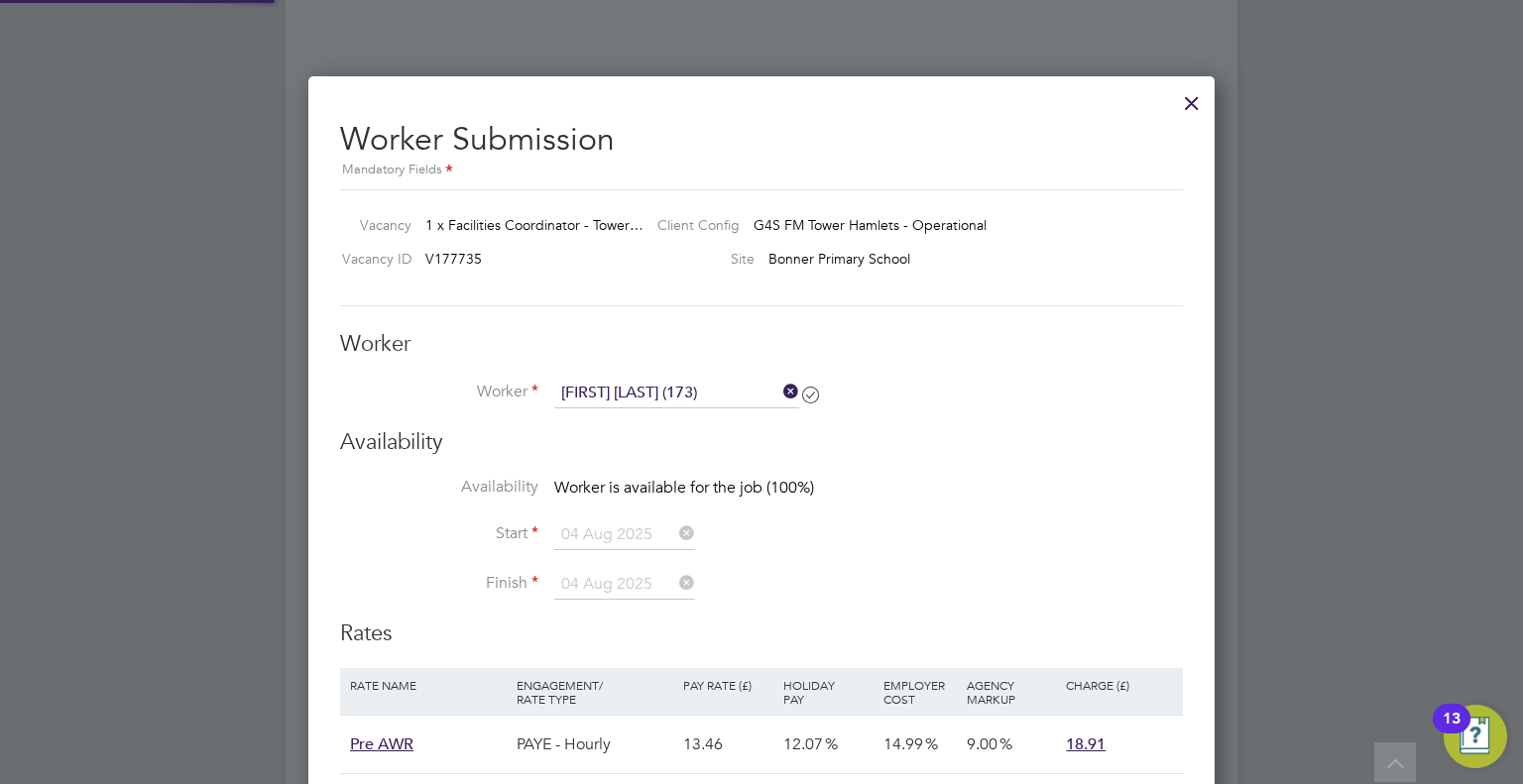 scroll, scrollTop: 10, scrollLeft: 9, axis: both 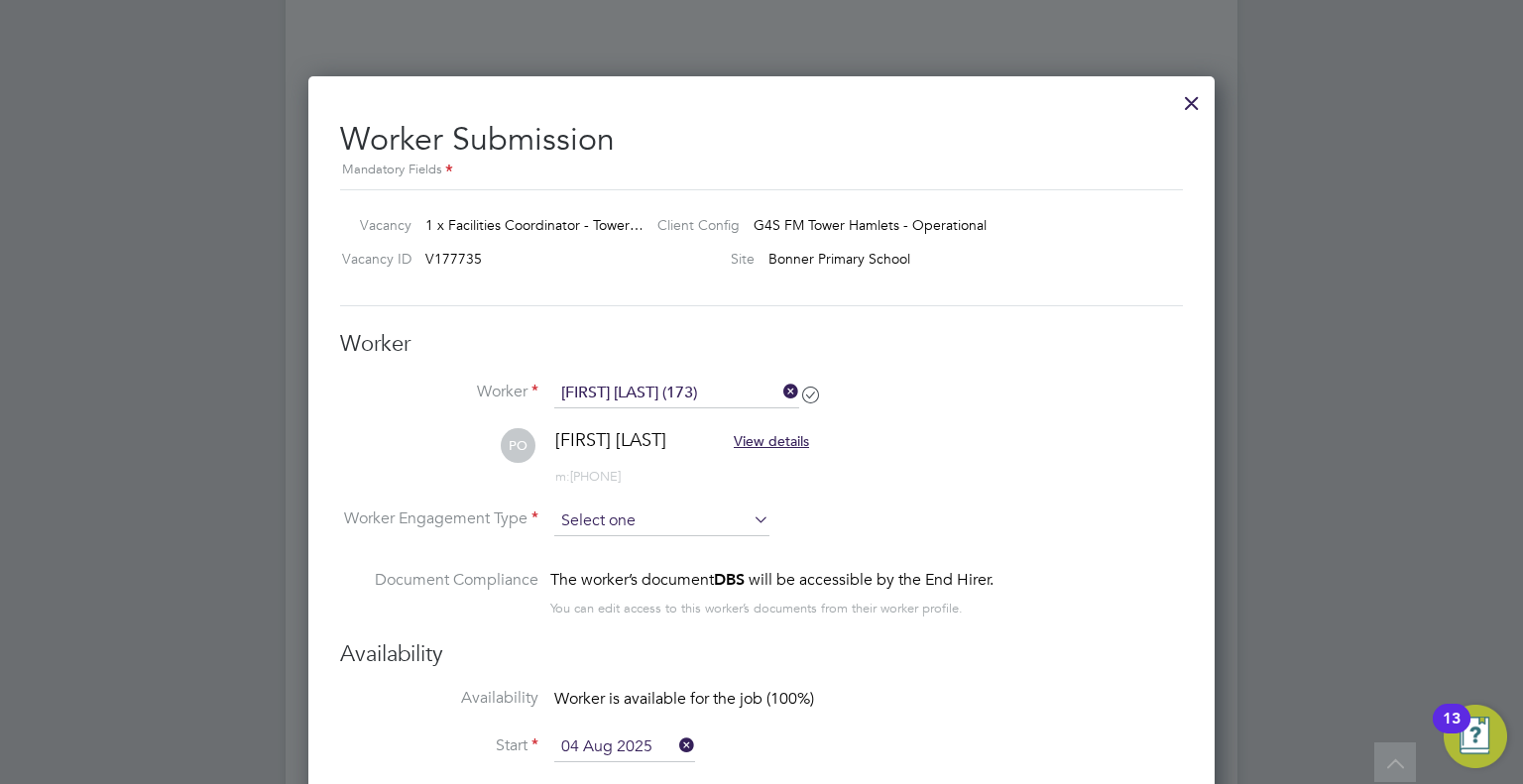 click at bounding box center [661, 521] 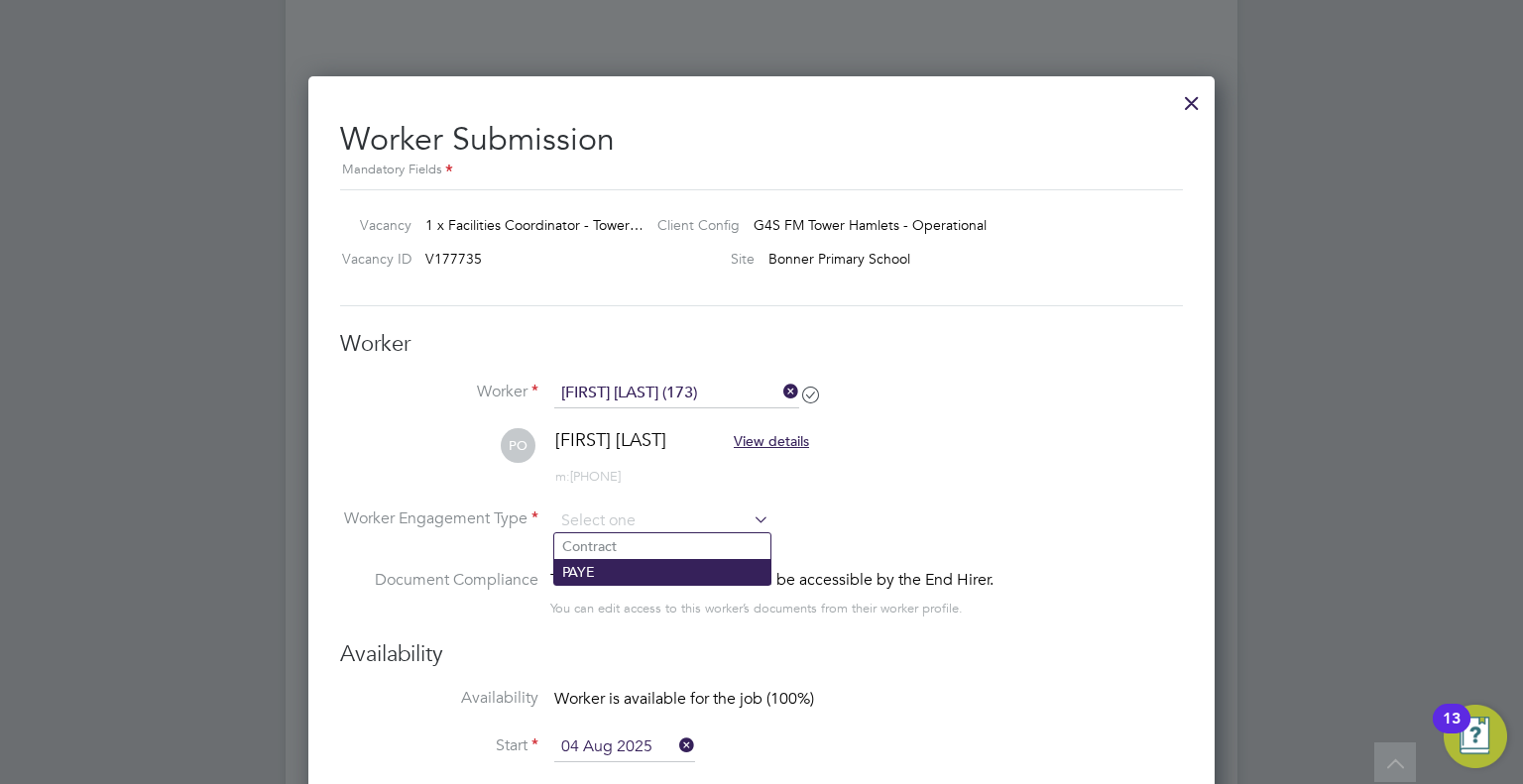 click on "PAYE" 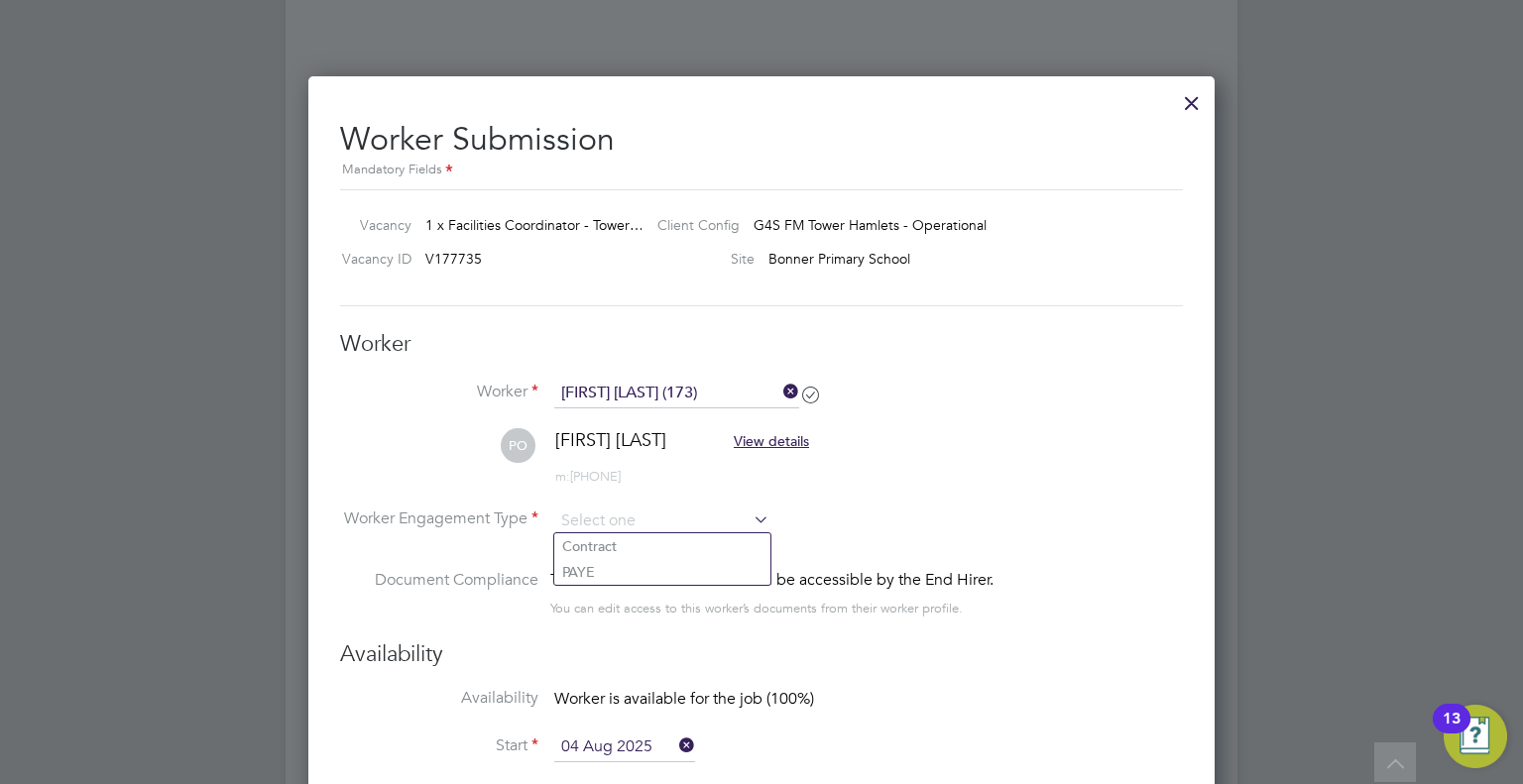type on "PAYE" 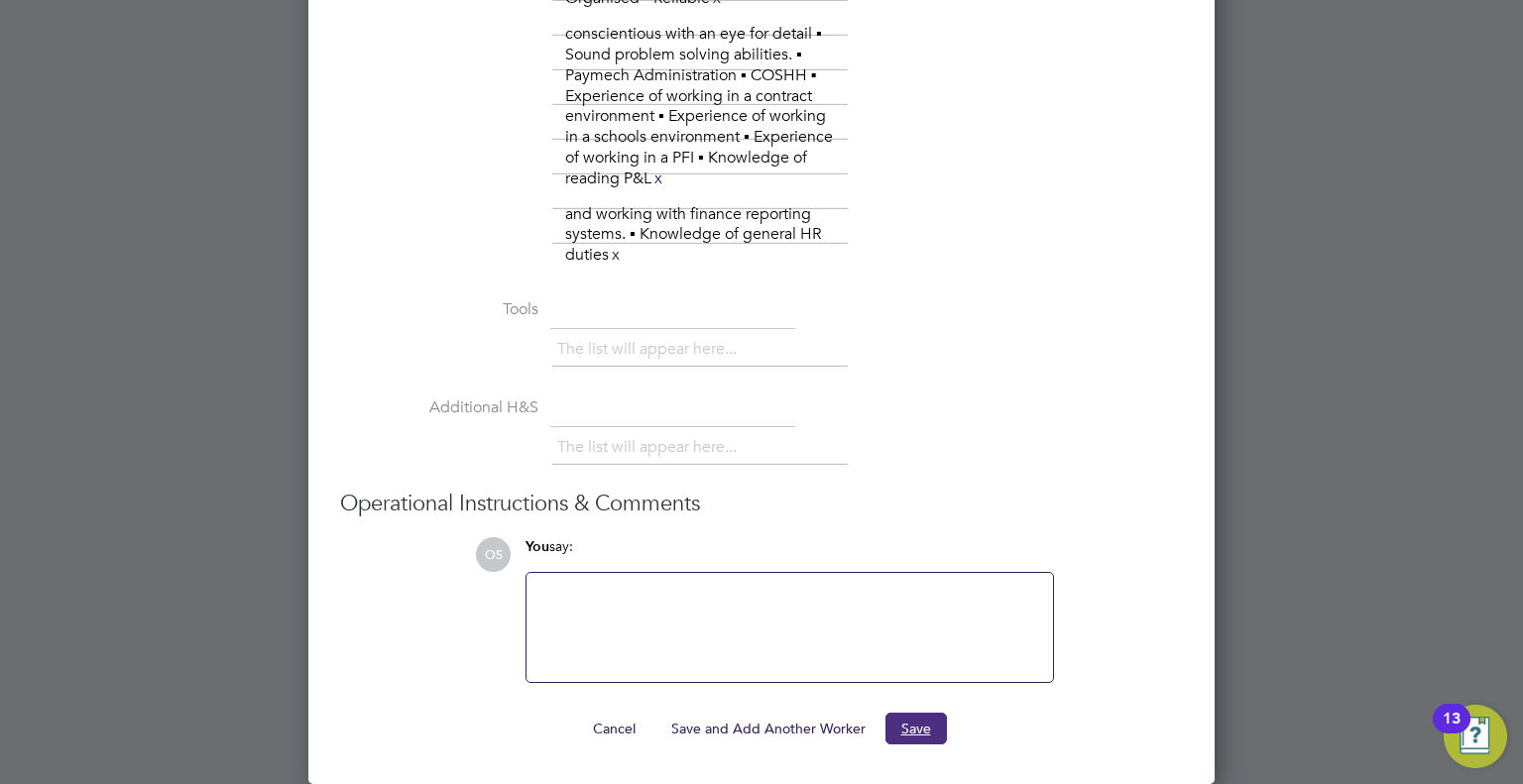 click on "Save" at bounding box center (916, 728) 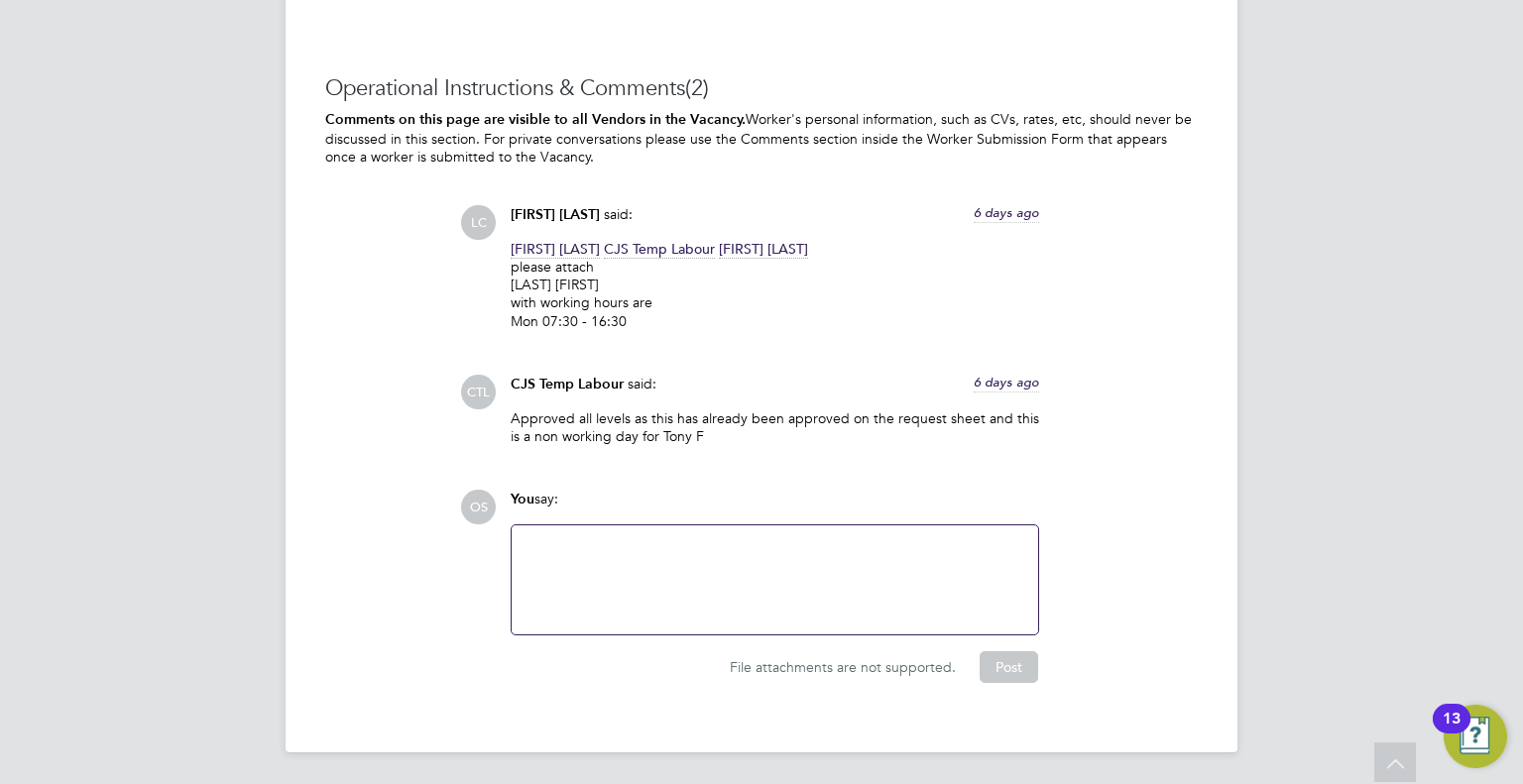 scroll, scrollTop: 4698, scrollLeft: 0, axis: vertical 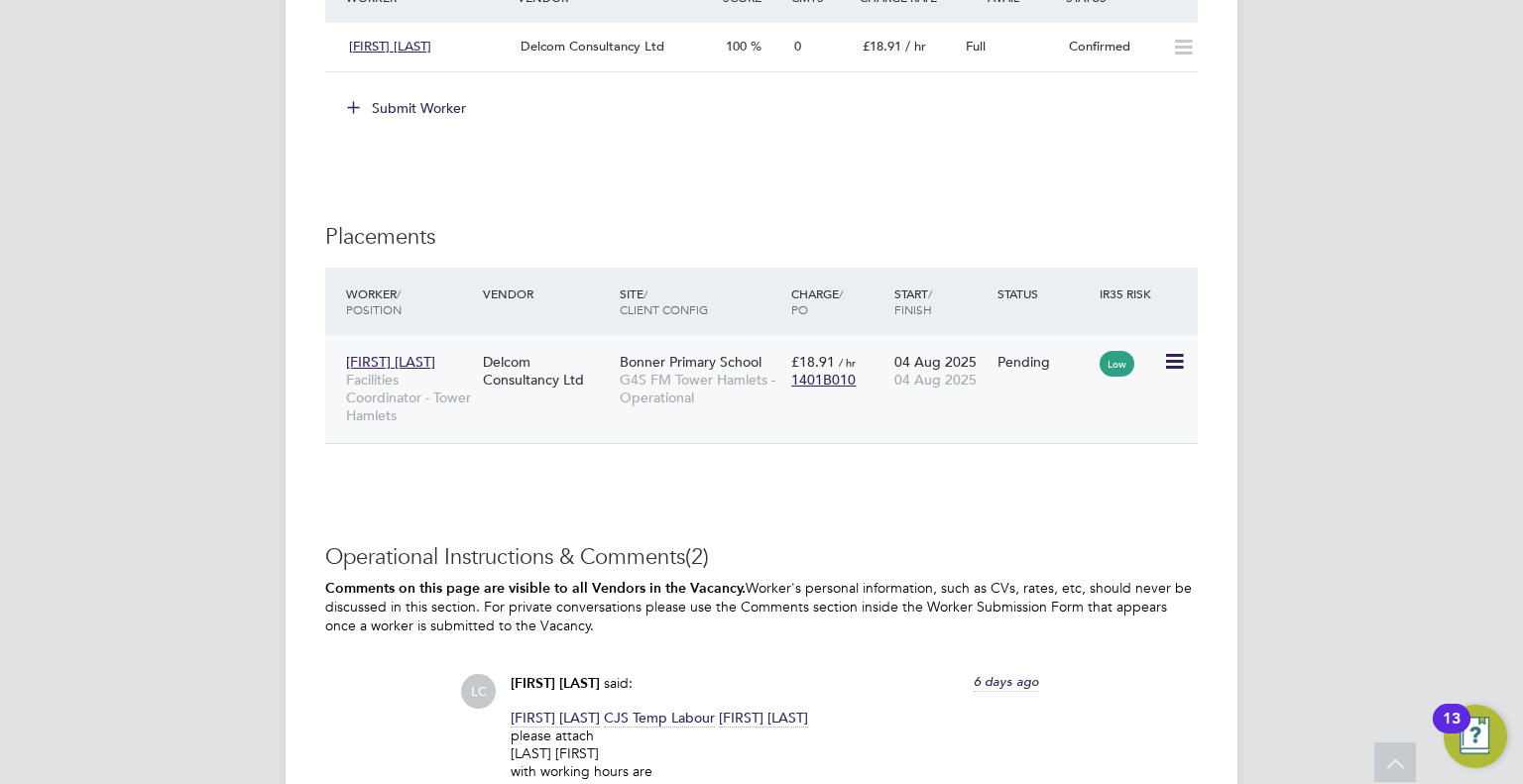 click 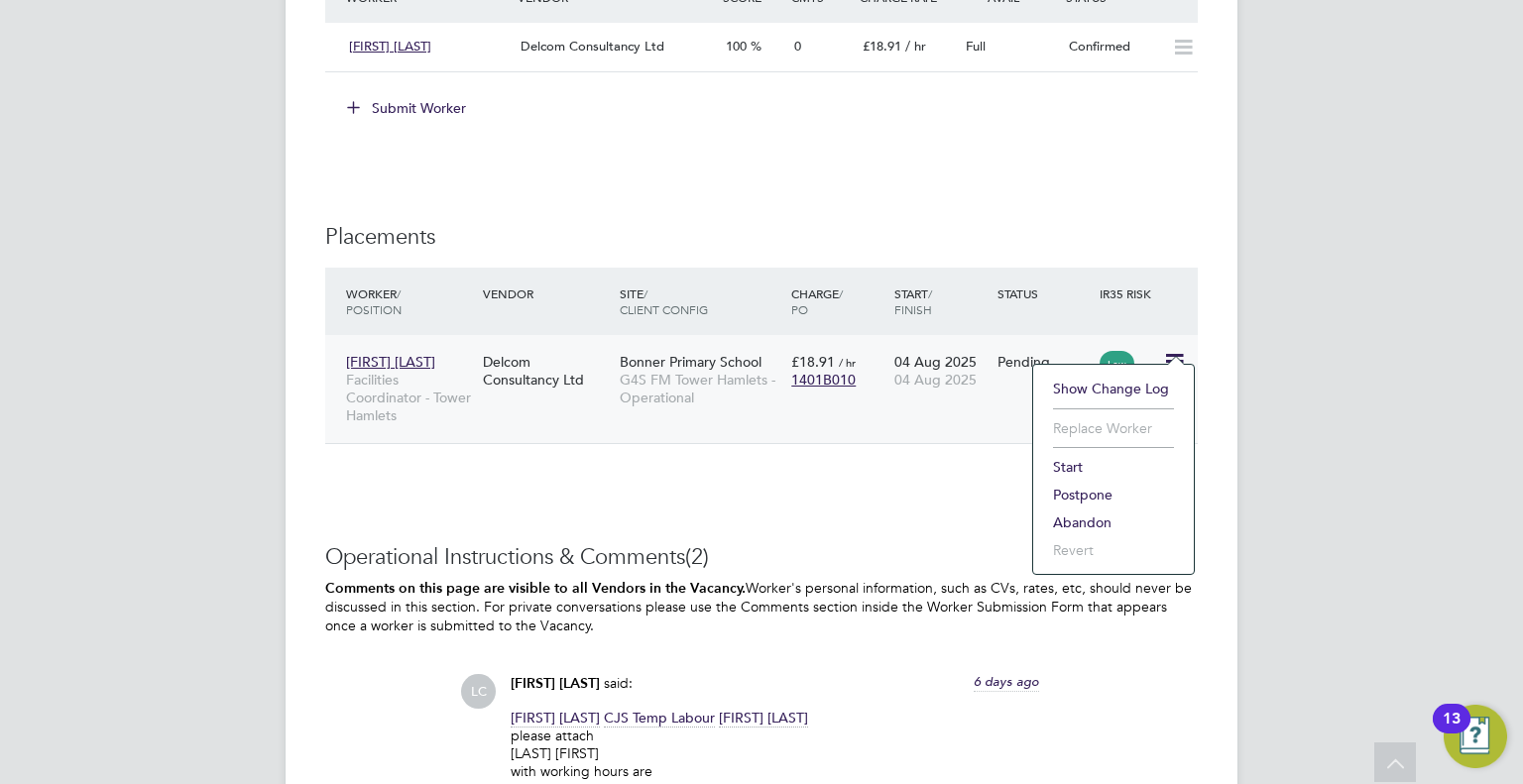 click on "Start" 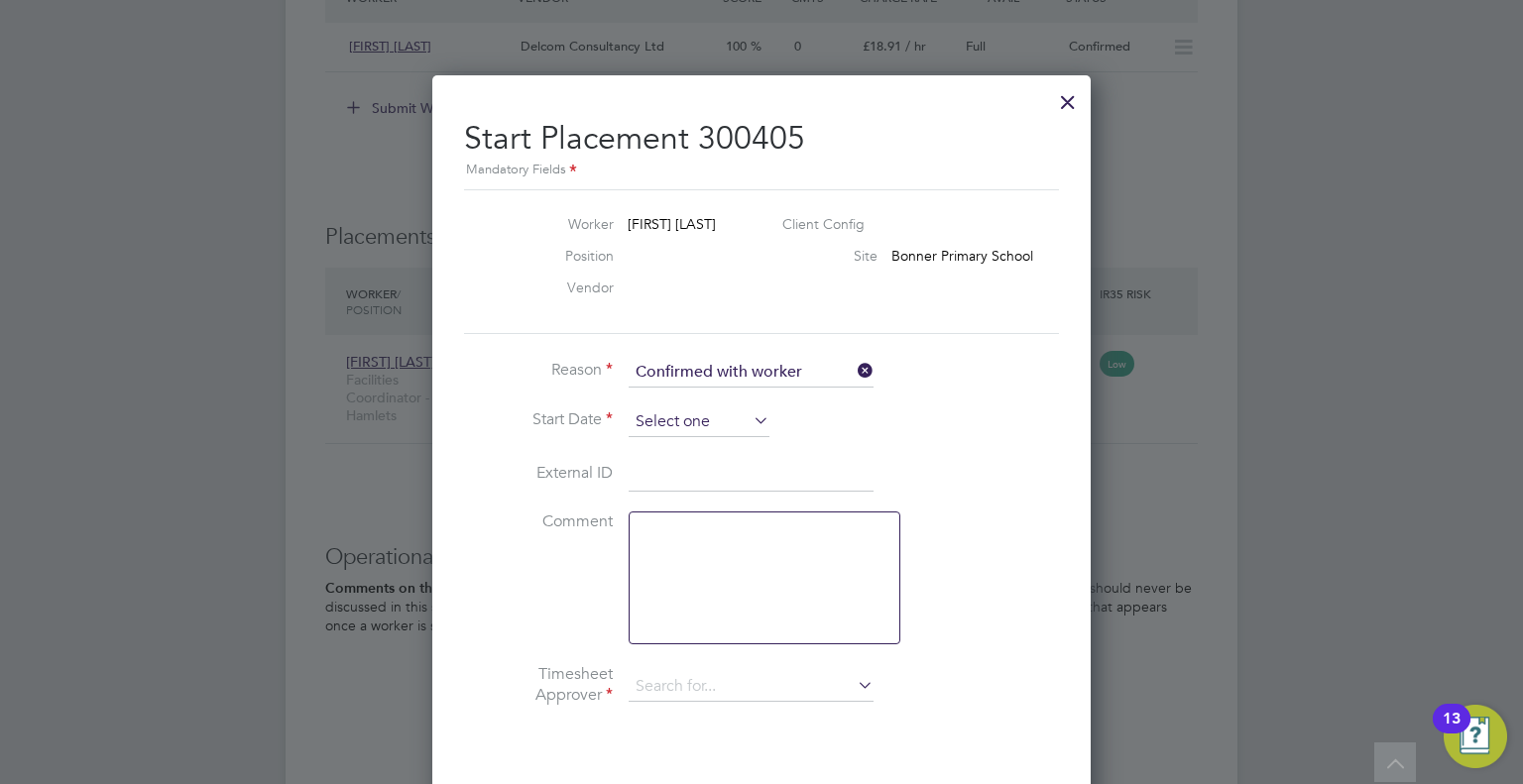 click 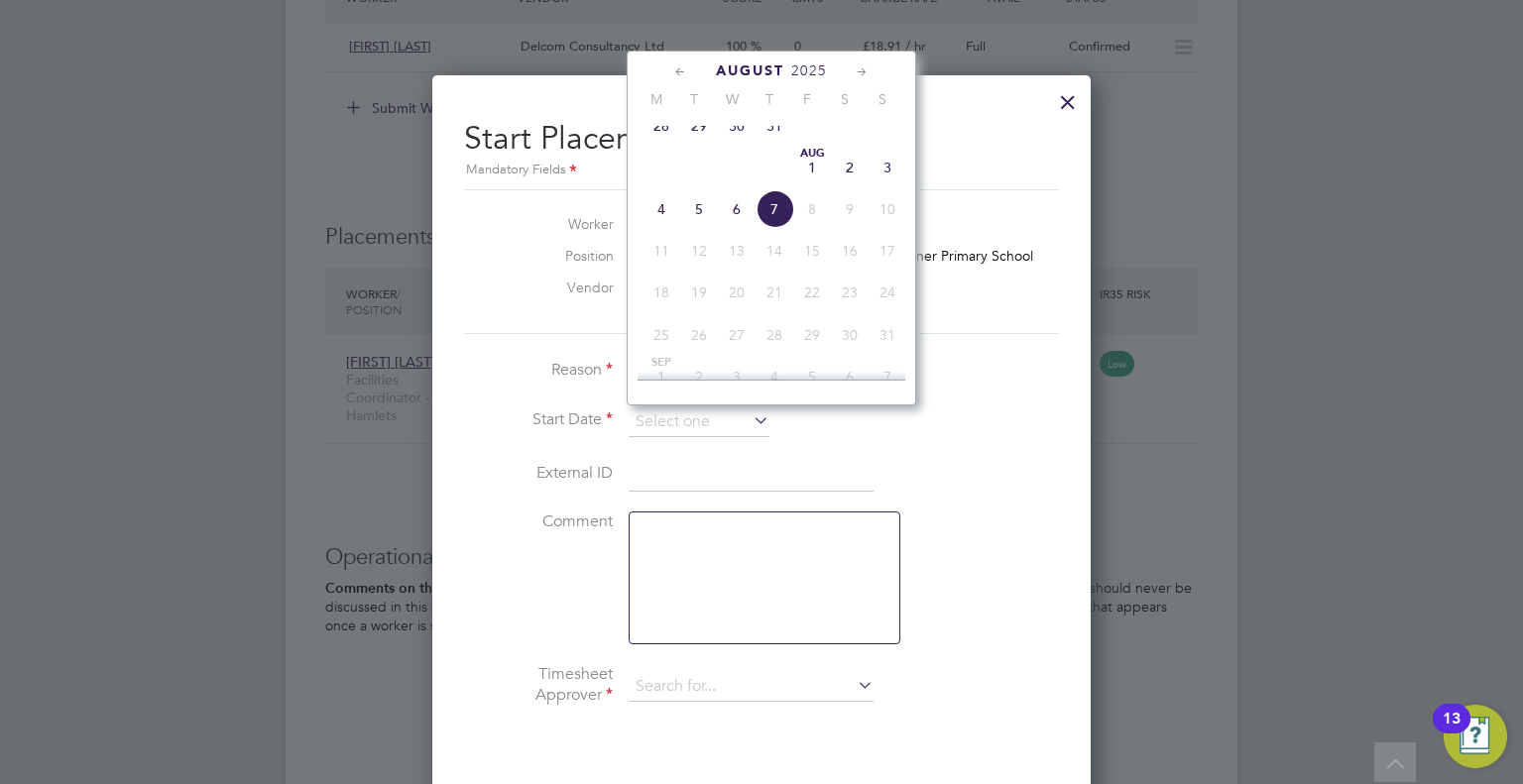 click on "4" 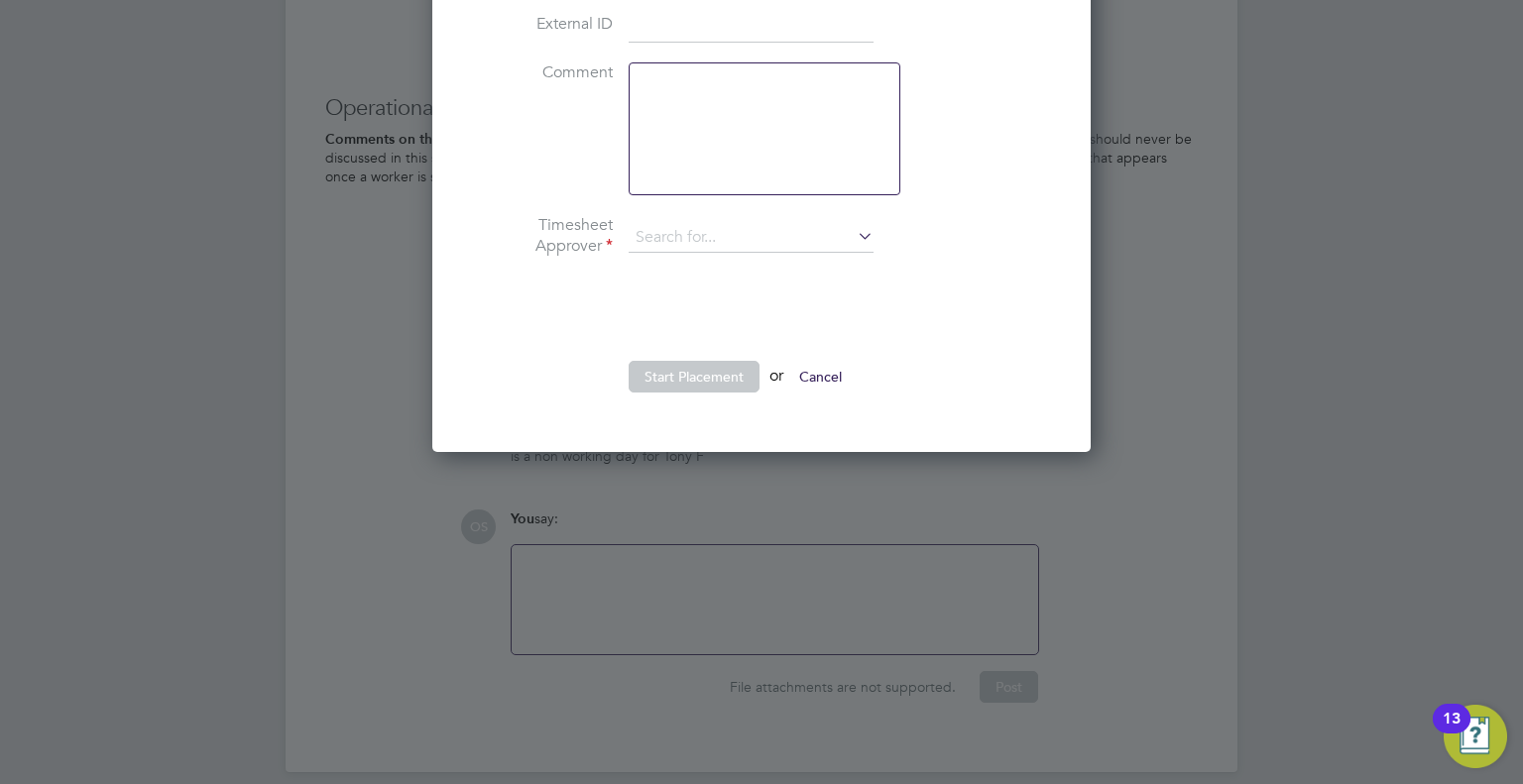 type on "[FIRST] [LAST]" 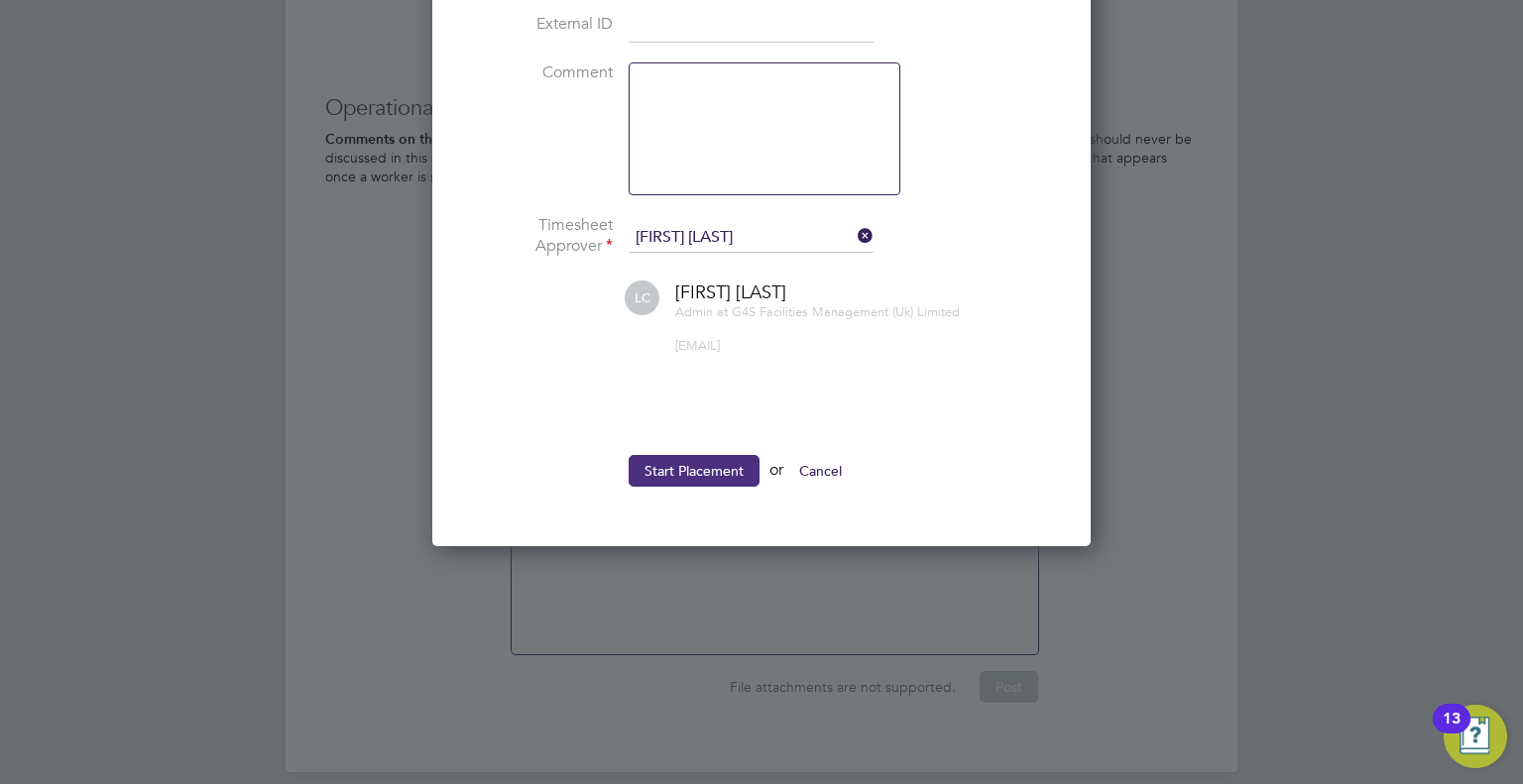 click on "Start Placement" 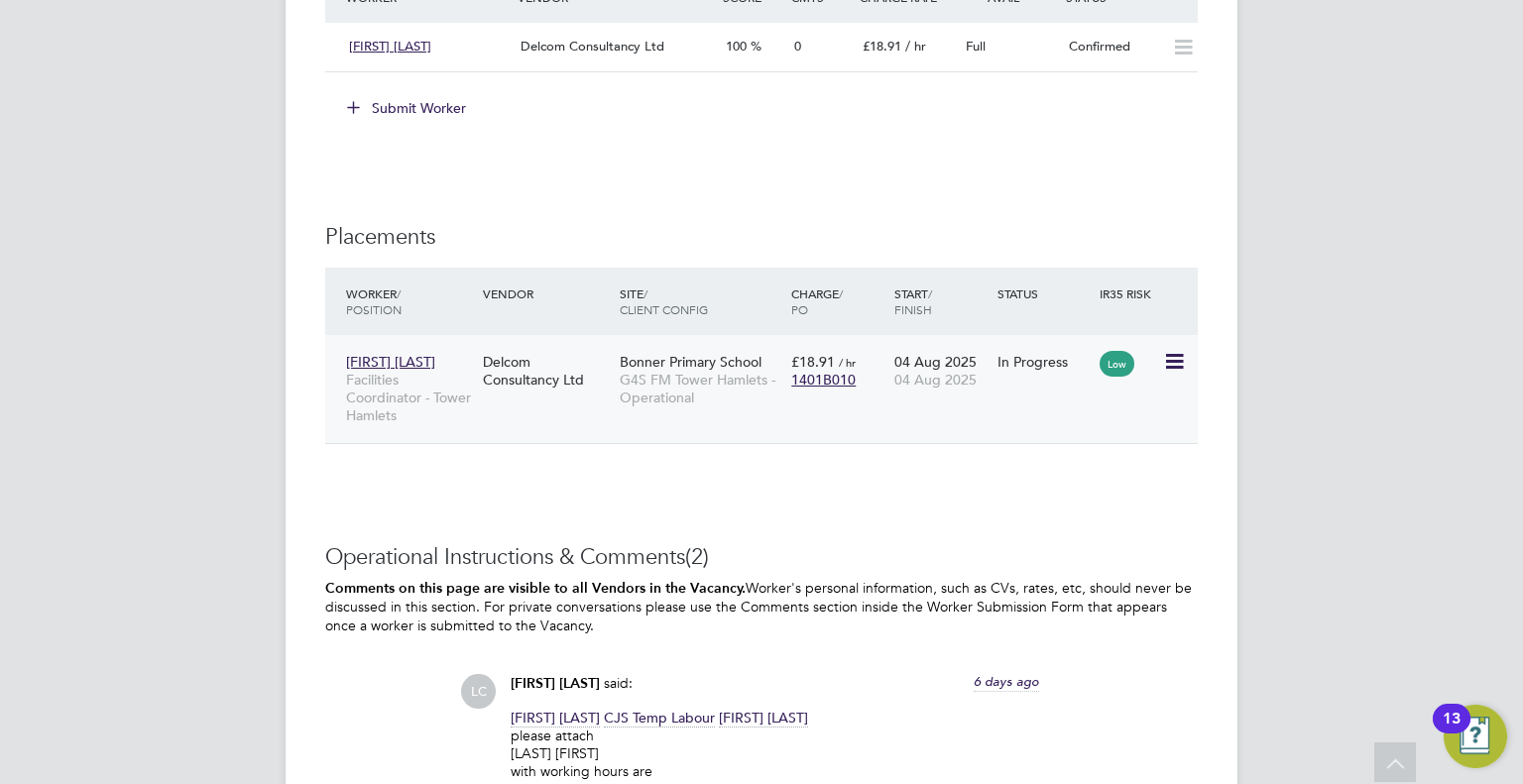 click 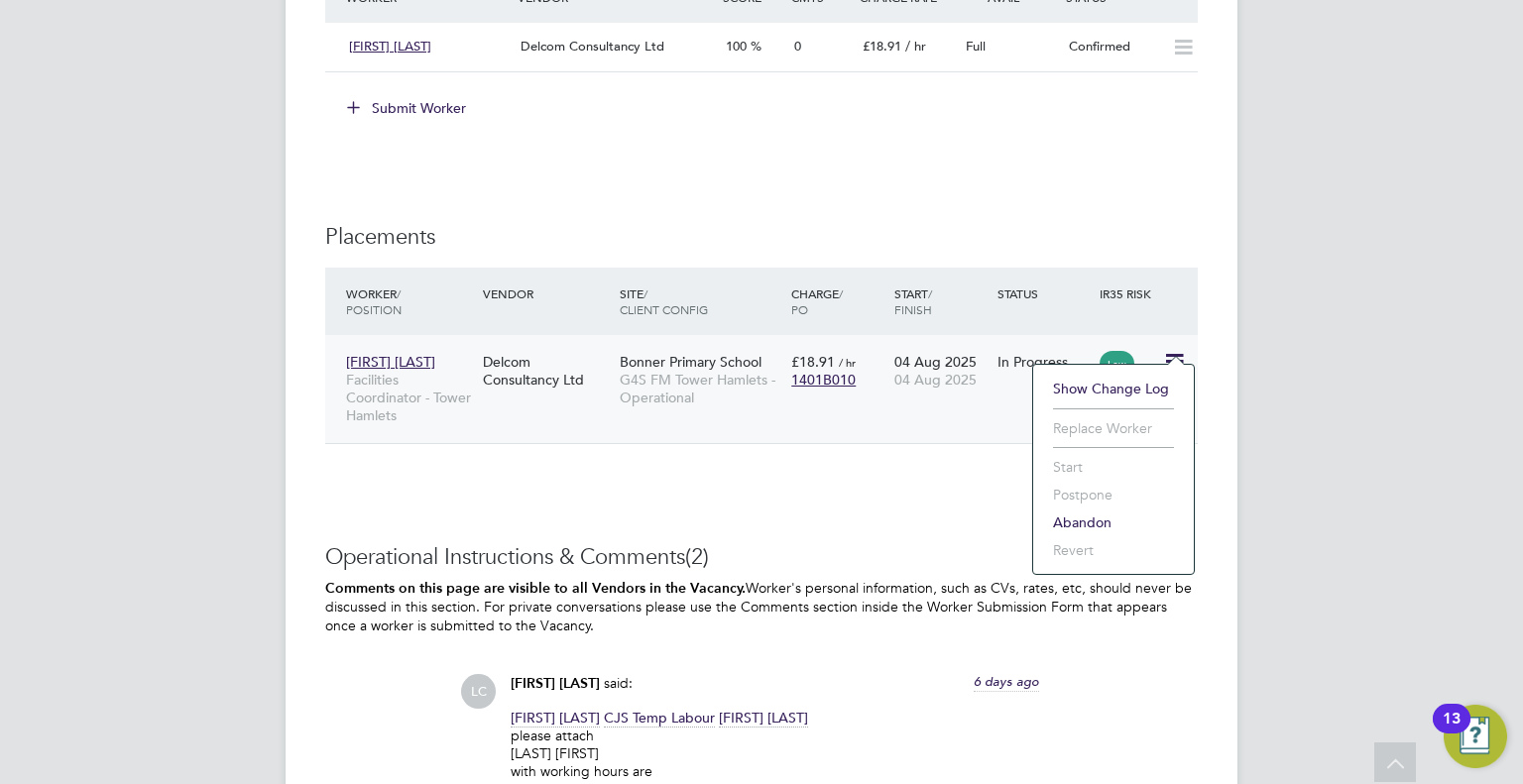 click on "Worker  / Position Vendor Site / Client Config Charge  / PO Start  / Finish Status IR35 Risk [FIRST] [LAST] Facilities Coordinator - Tower Hamlets Delcom Consultancy Ltd Bonner Primary School G4S FM Tower Hamlets - Operational £18.91   / hr 1401B010 04 [MONTH] 2025 04 [MONTH] 2025 In Progress Low Show   more" 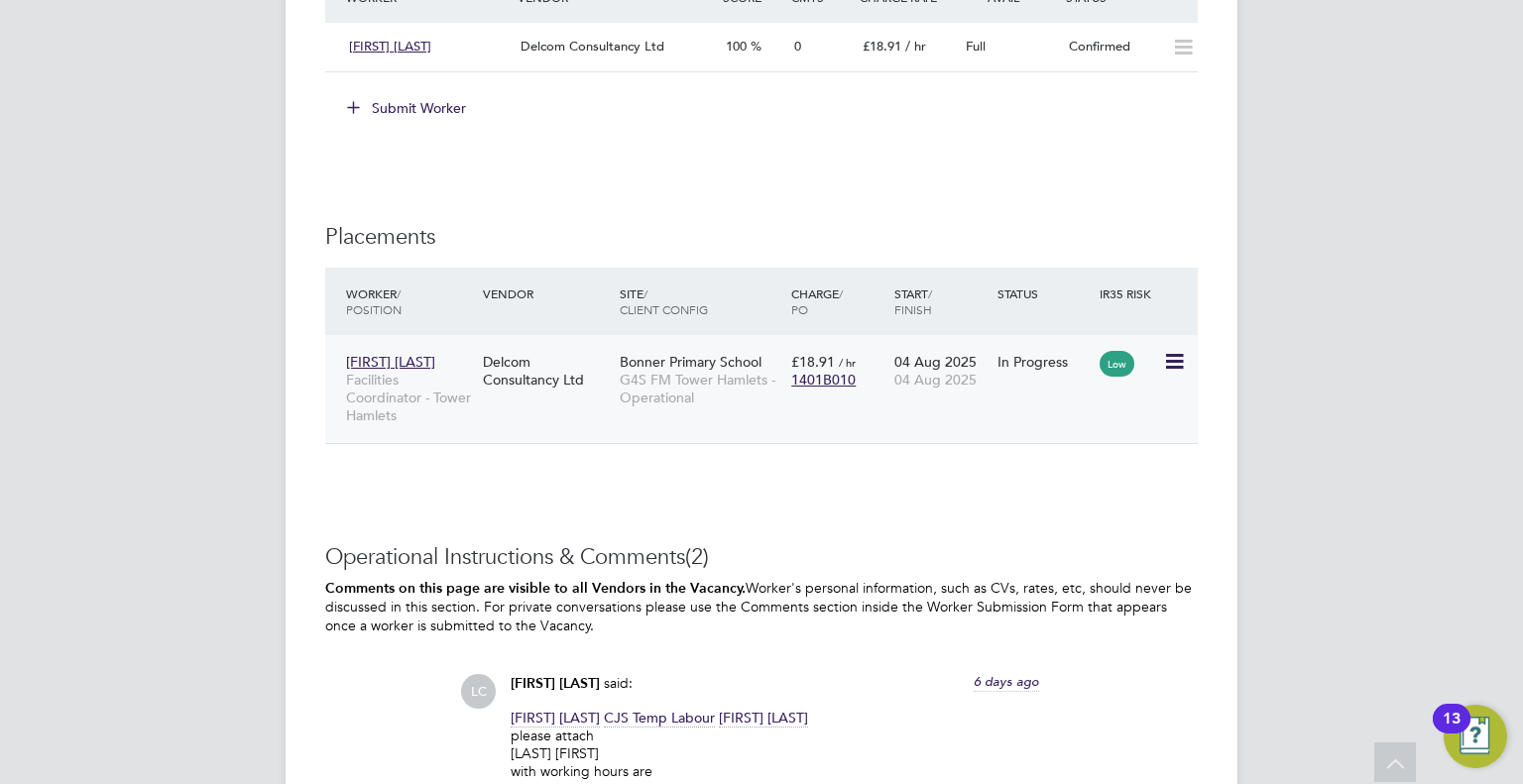 click 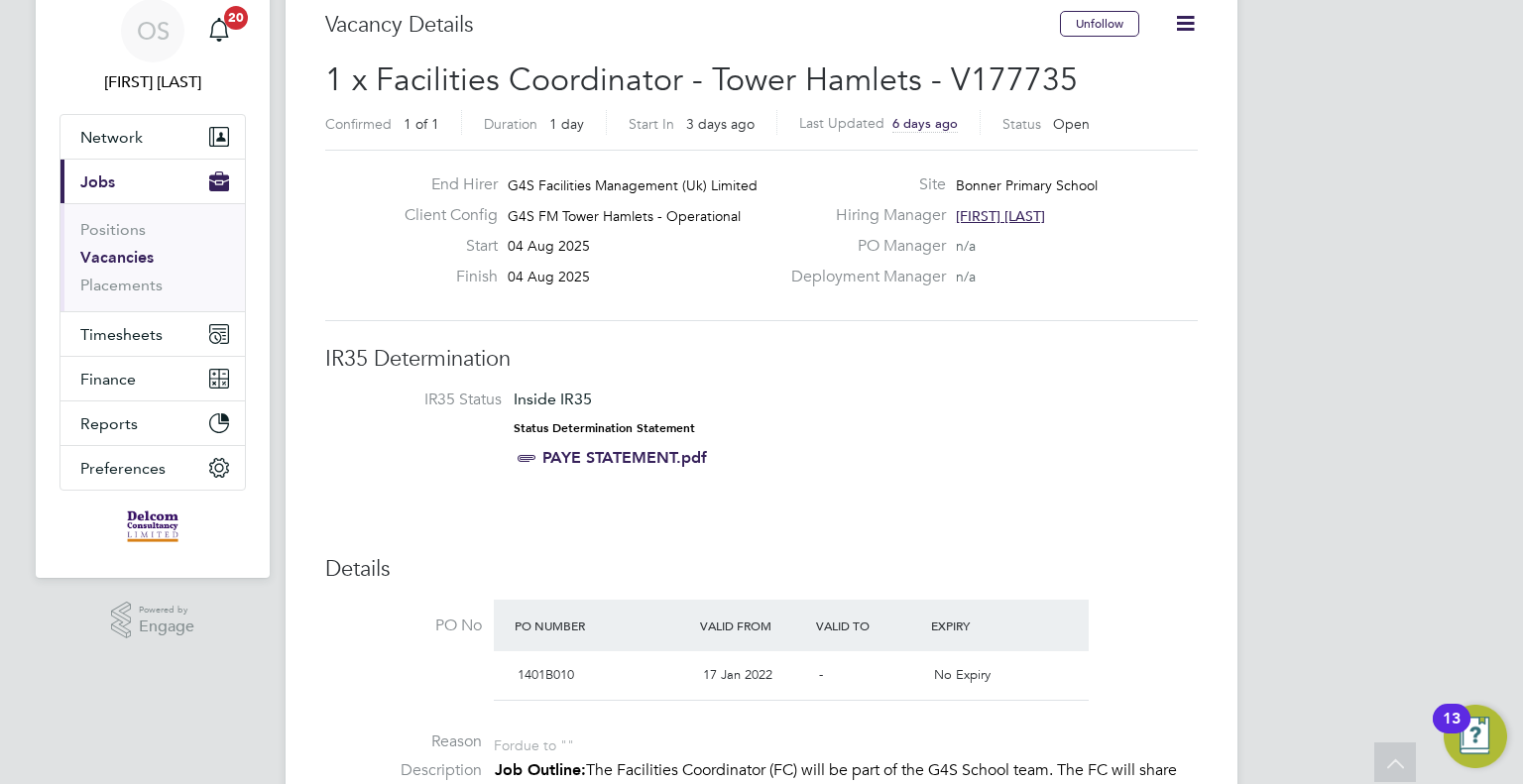 scroll, scrollTop: 0, scrollLeft: 0, axis: both 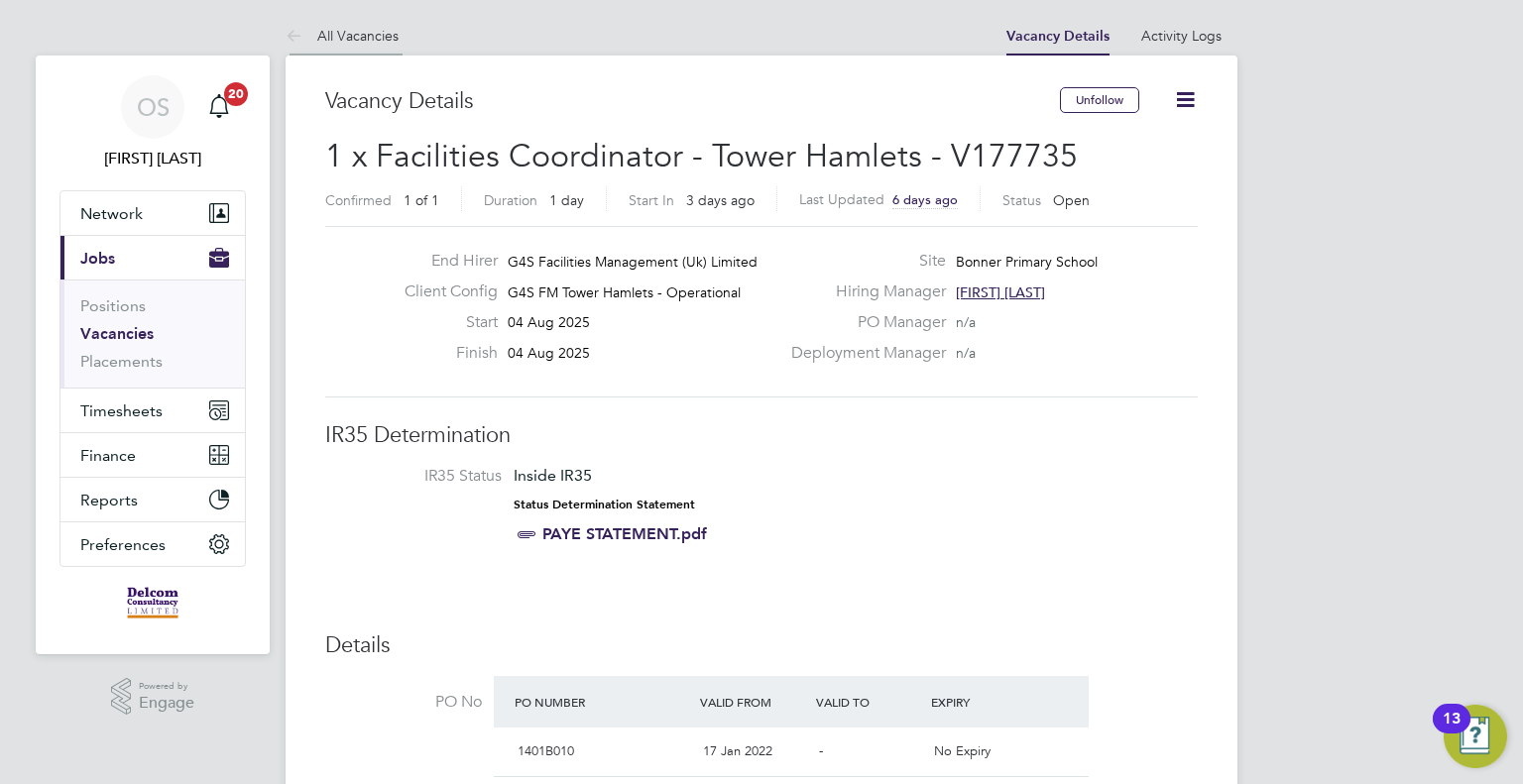 click on "All Vacancies" at bounding box center (342, 36) 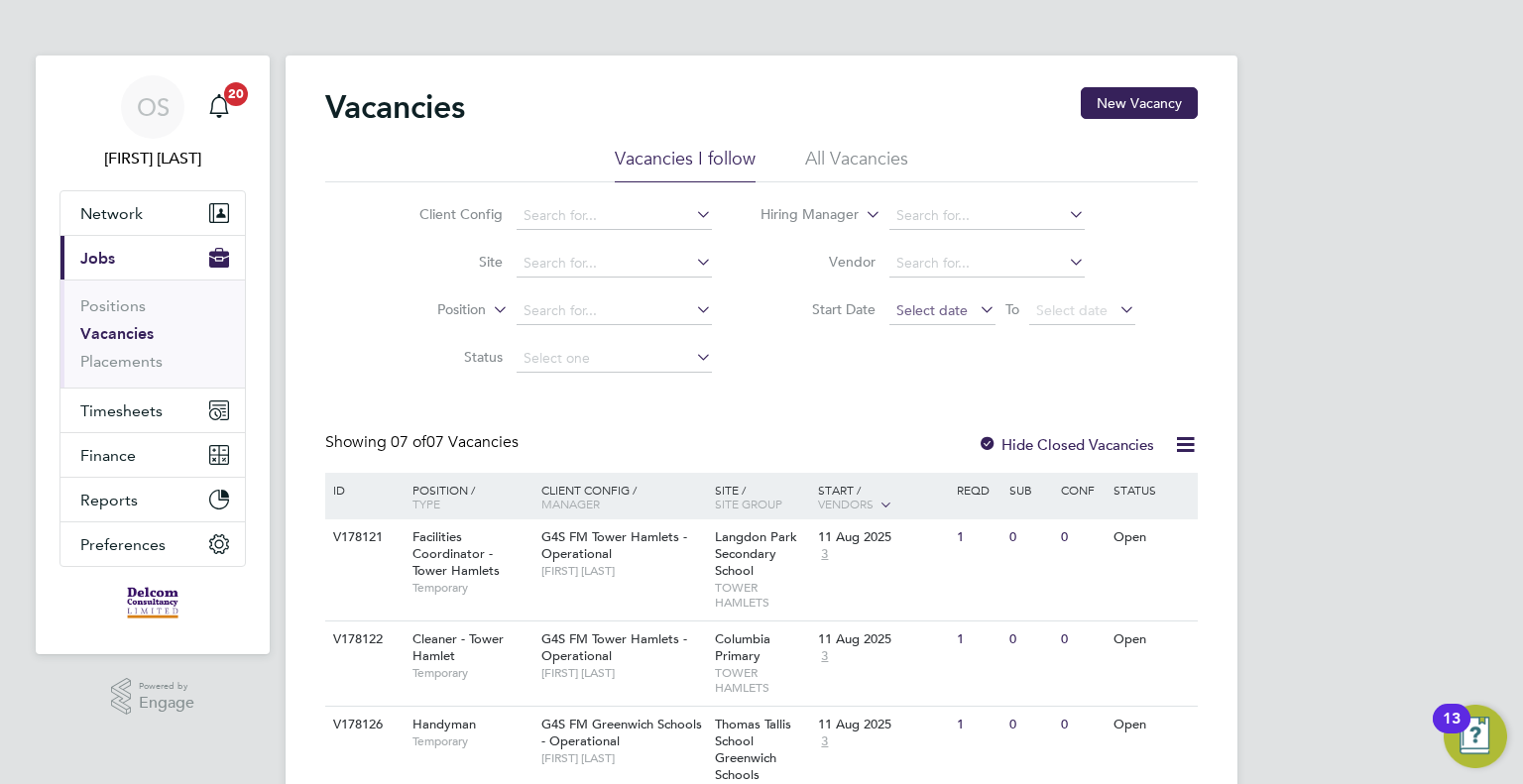 click on "Select date" 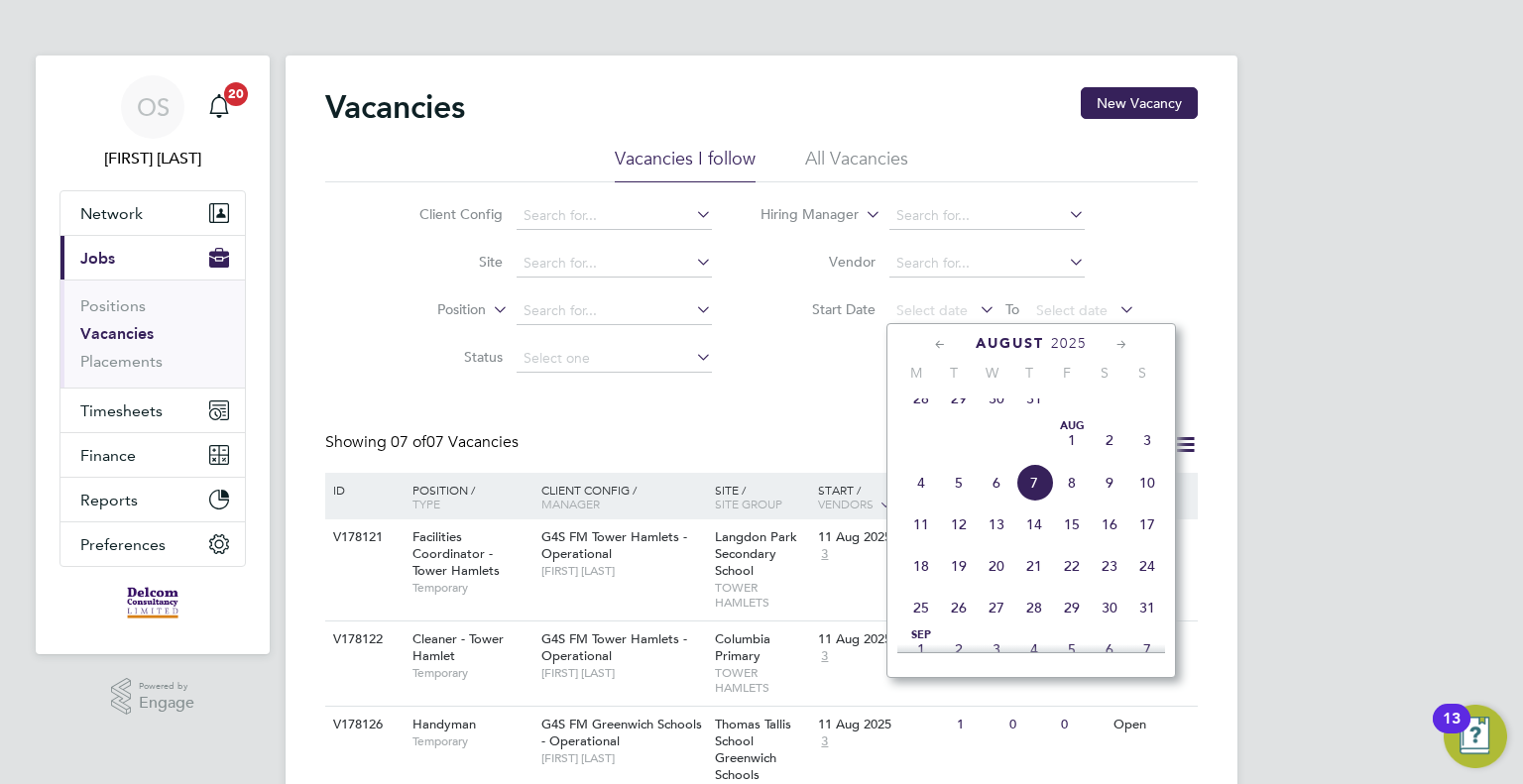 click on "4" 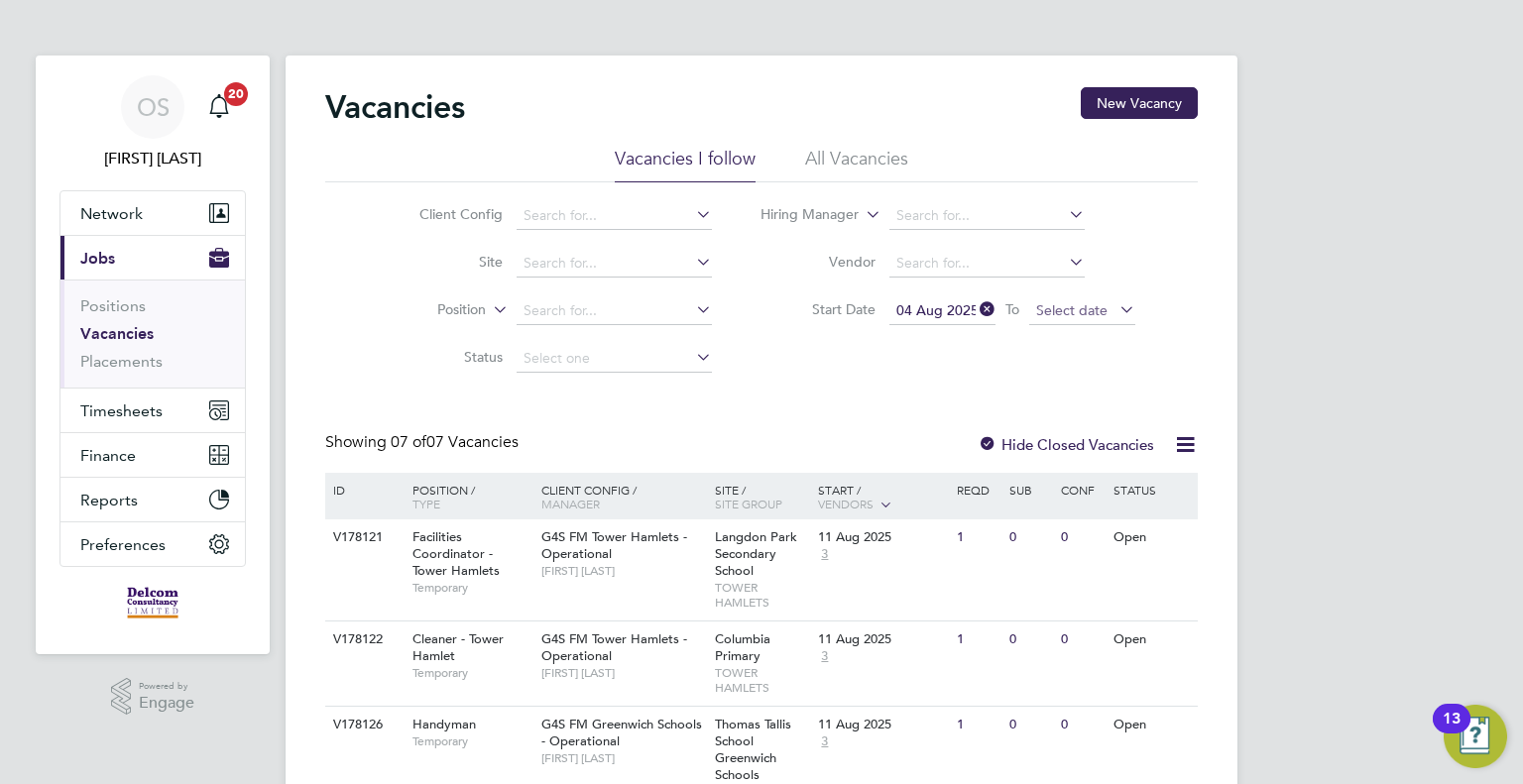 click on "Select date" 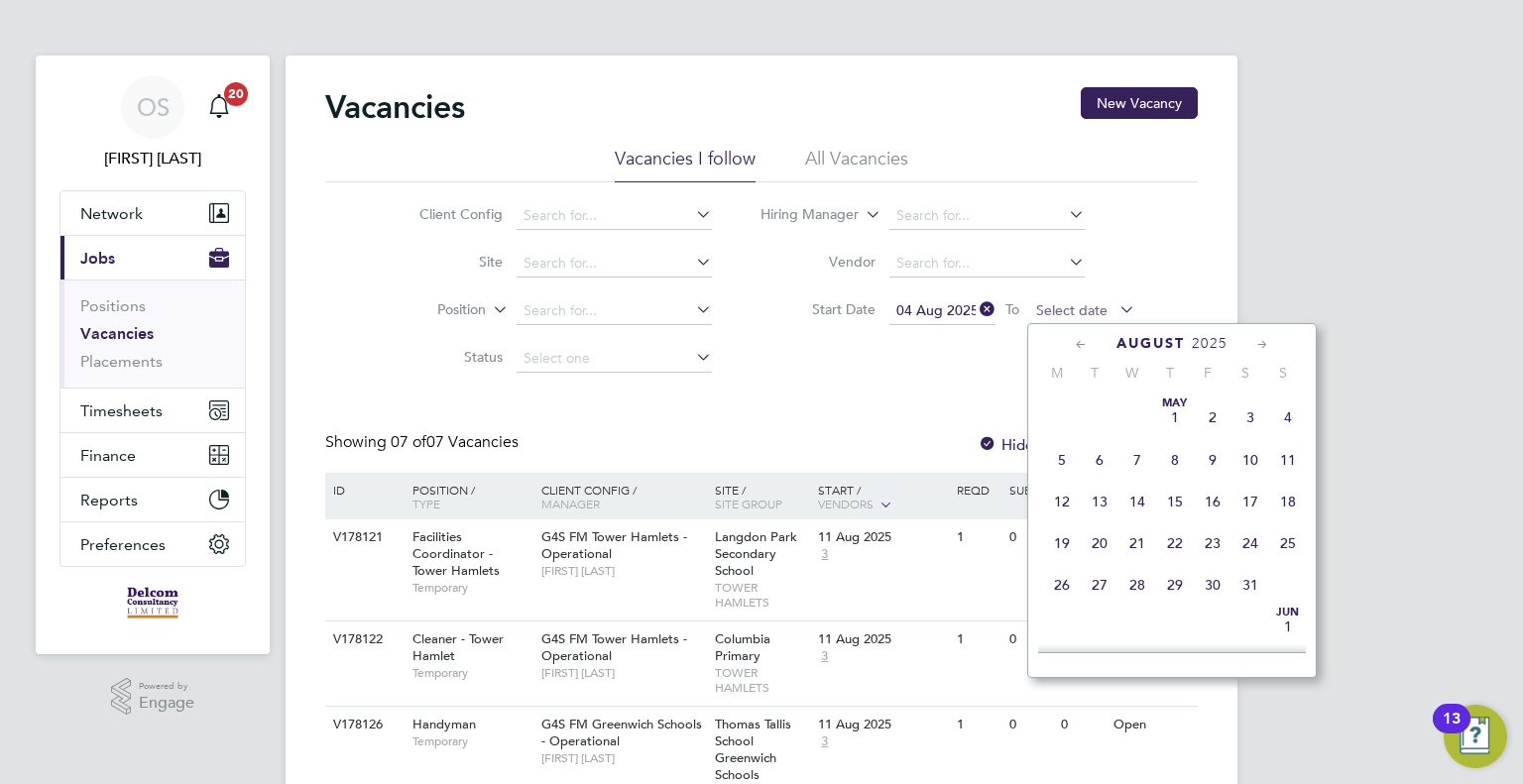 scroll, scrollTop: 646, scrollLeft: 0, axis: vertical 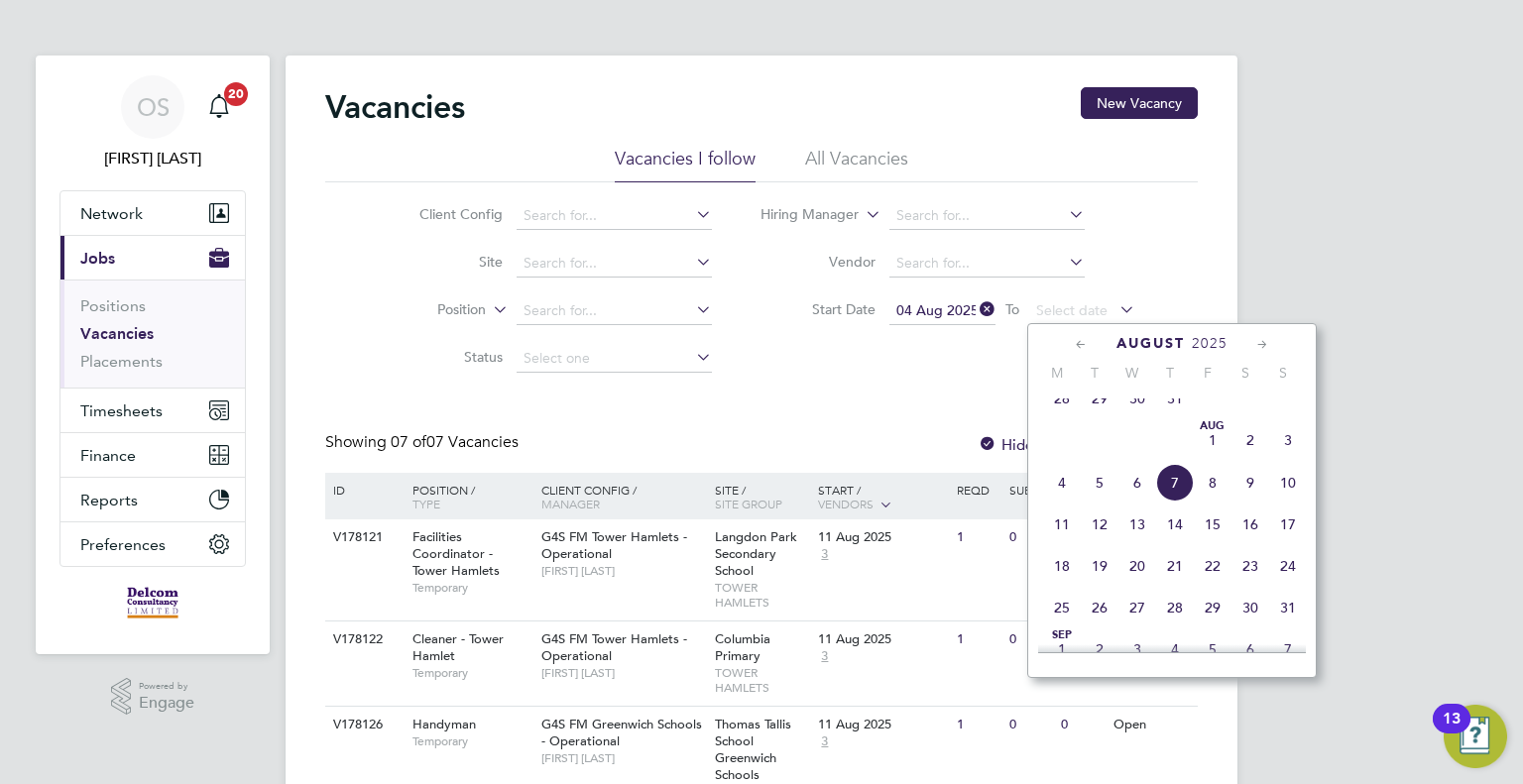 click on "10" 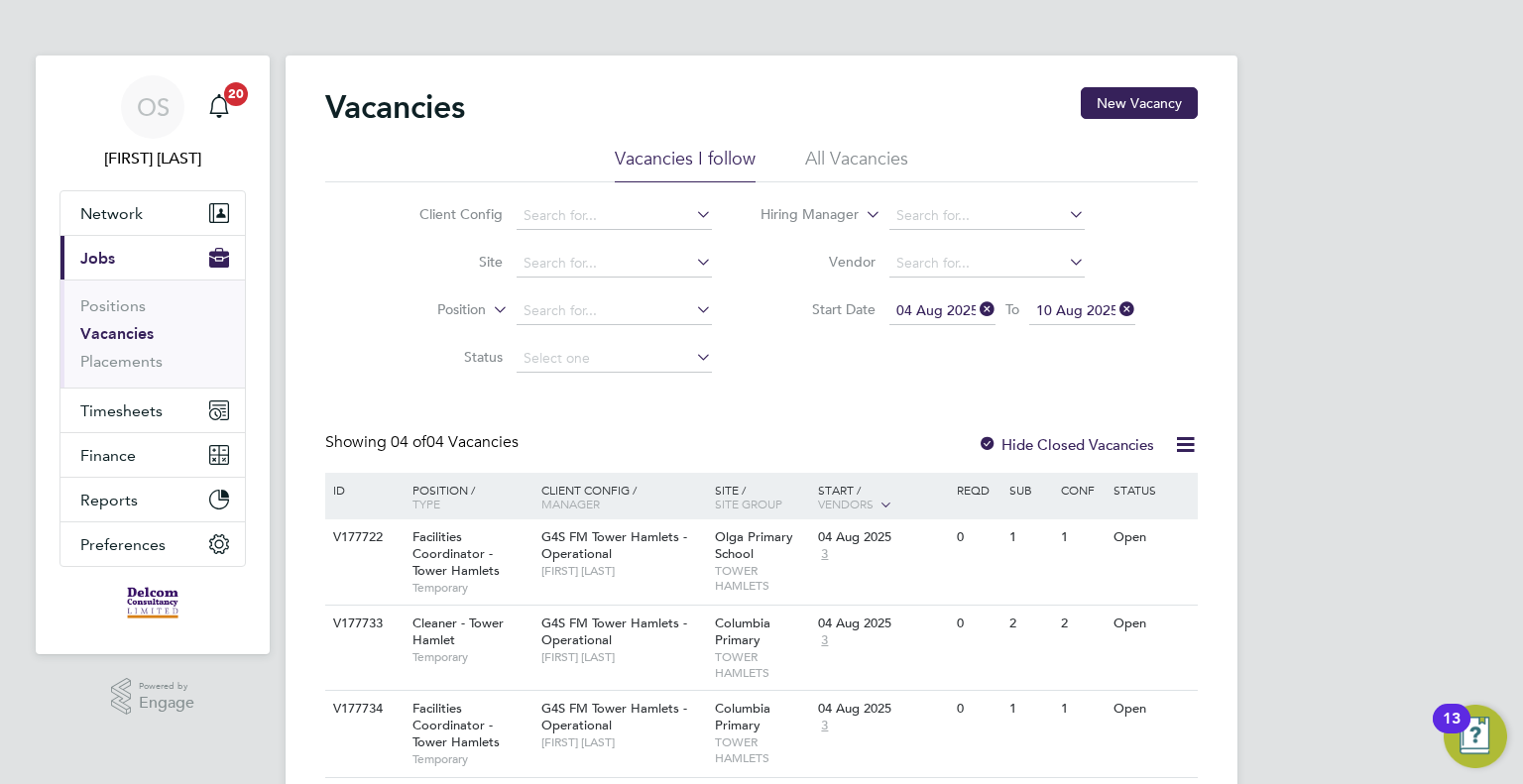 scroll, scrollTop: 0, scrollLeft: 0, axis: both 